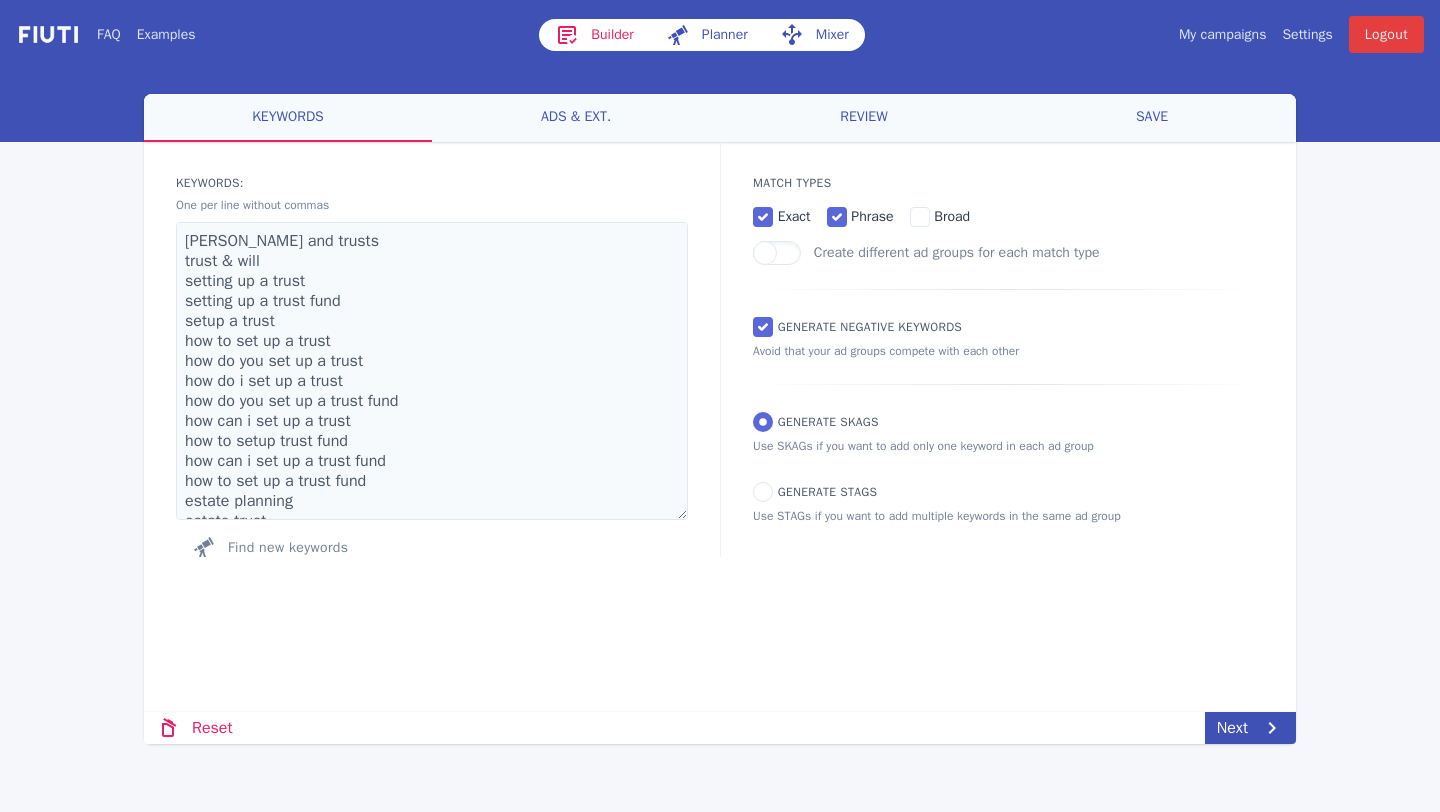 scroll, scrollTop: 0, scrollLeft: 0, axis: both 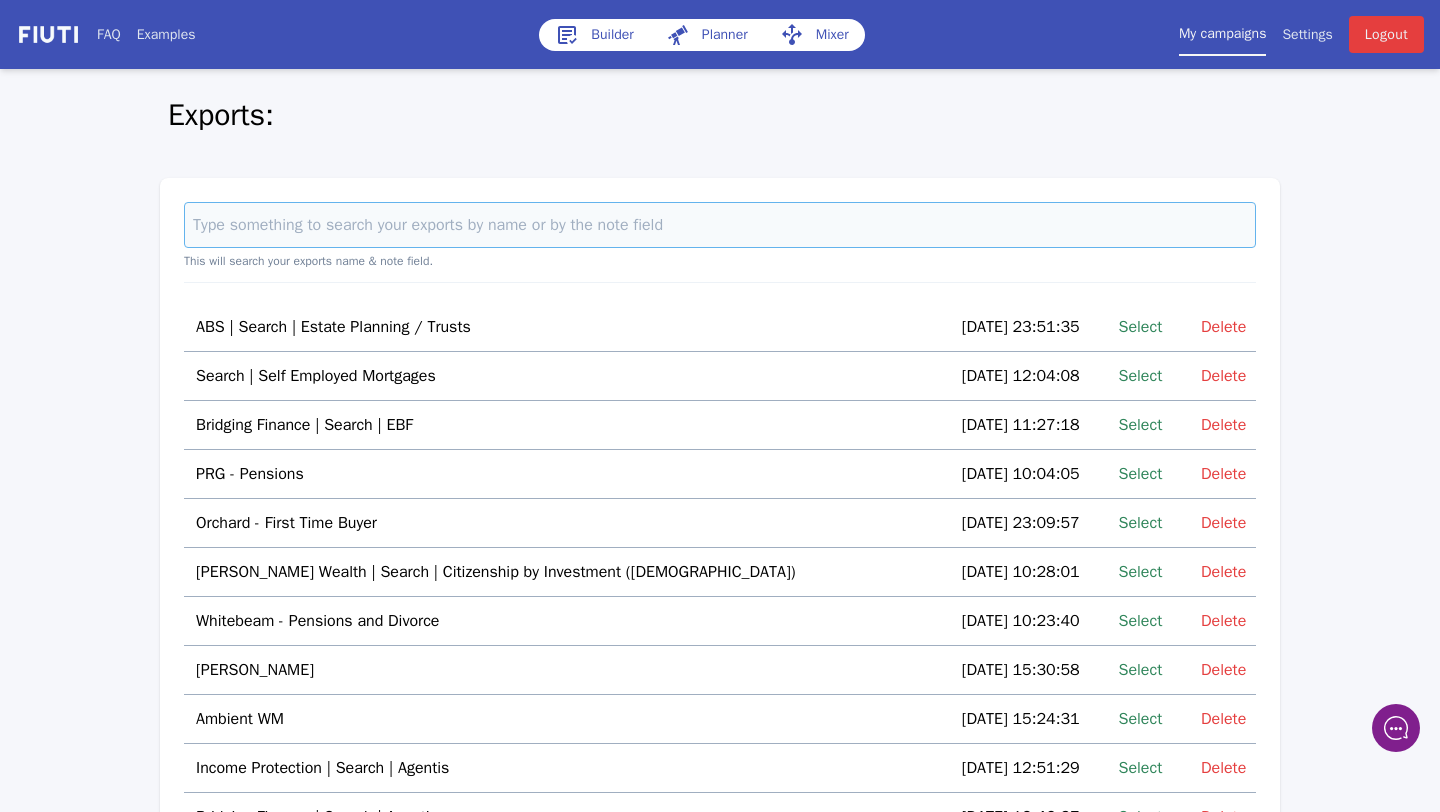 click at bounding box center (720, 225) 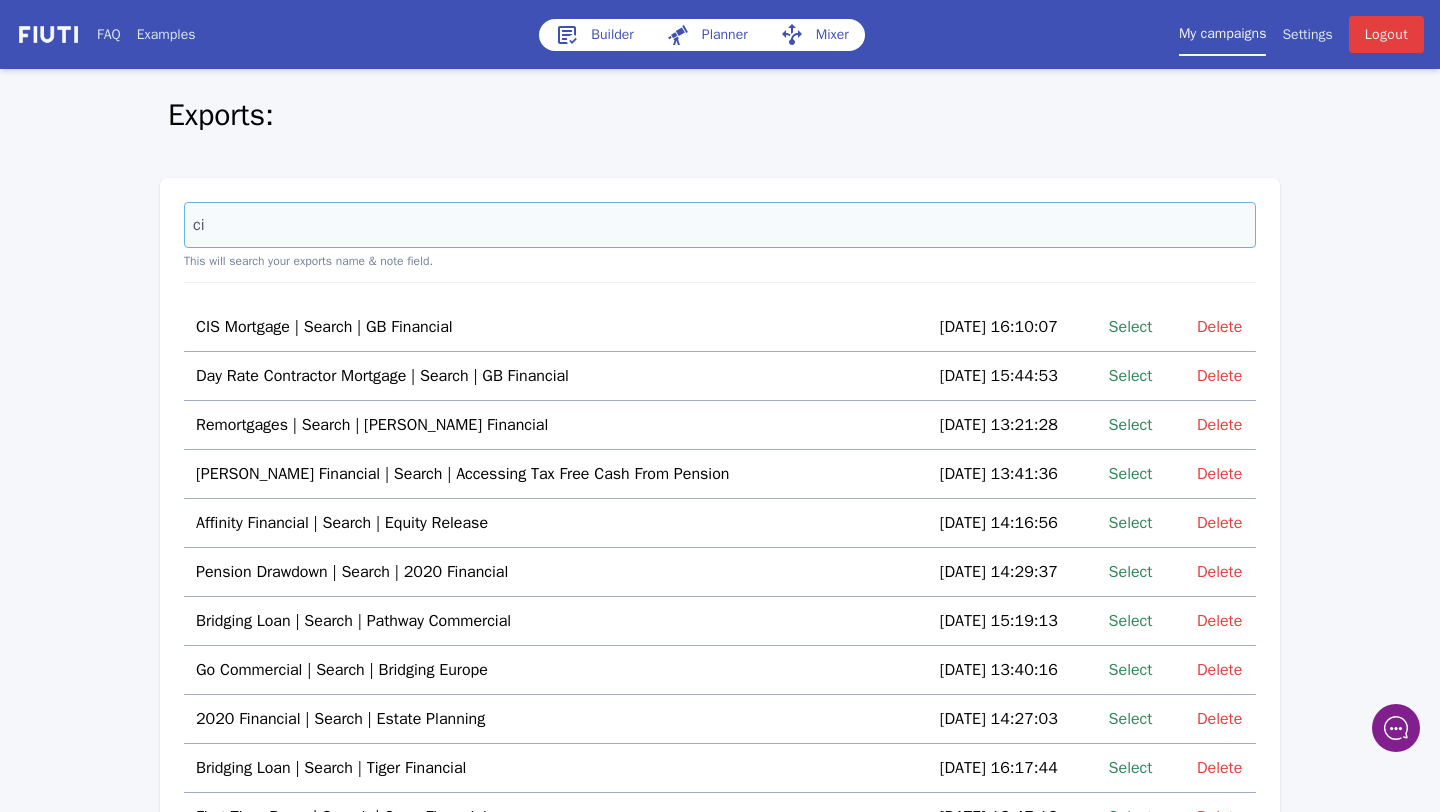 type on "c" 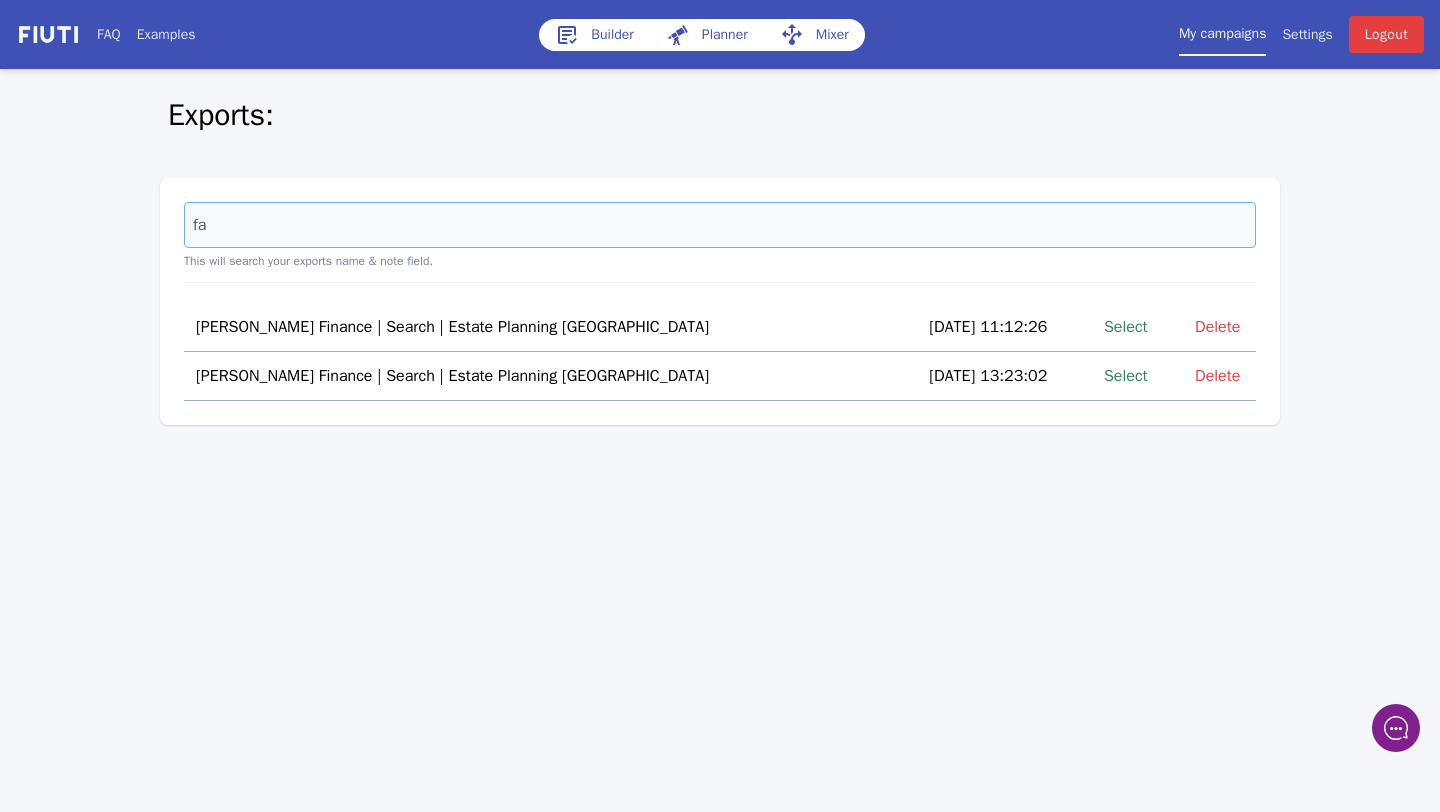 type on "f" 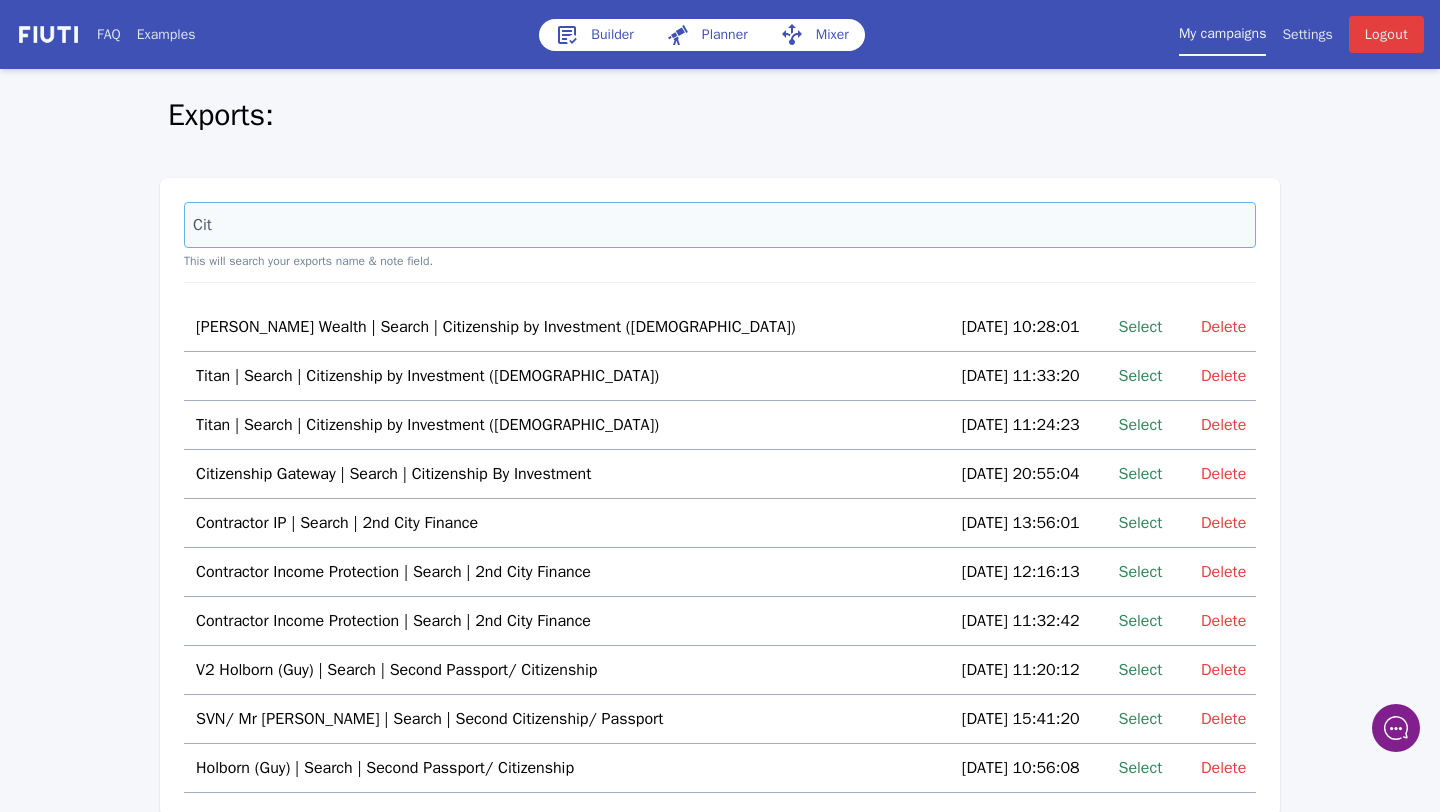 type on "Cit" 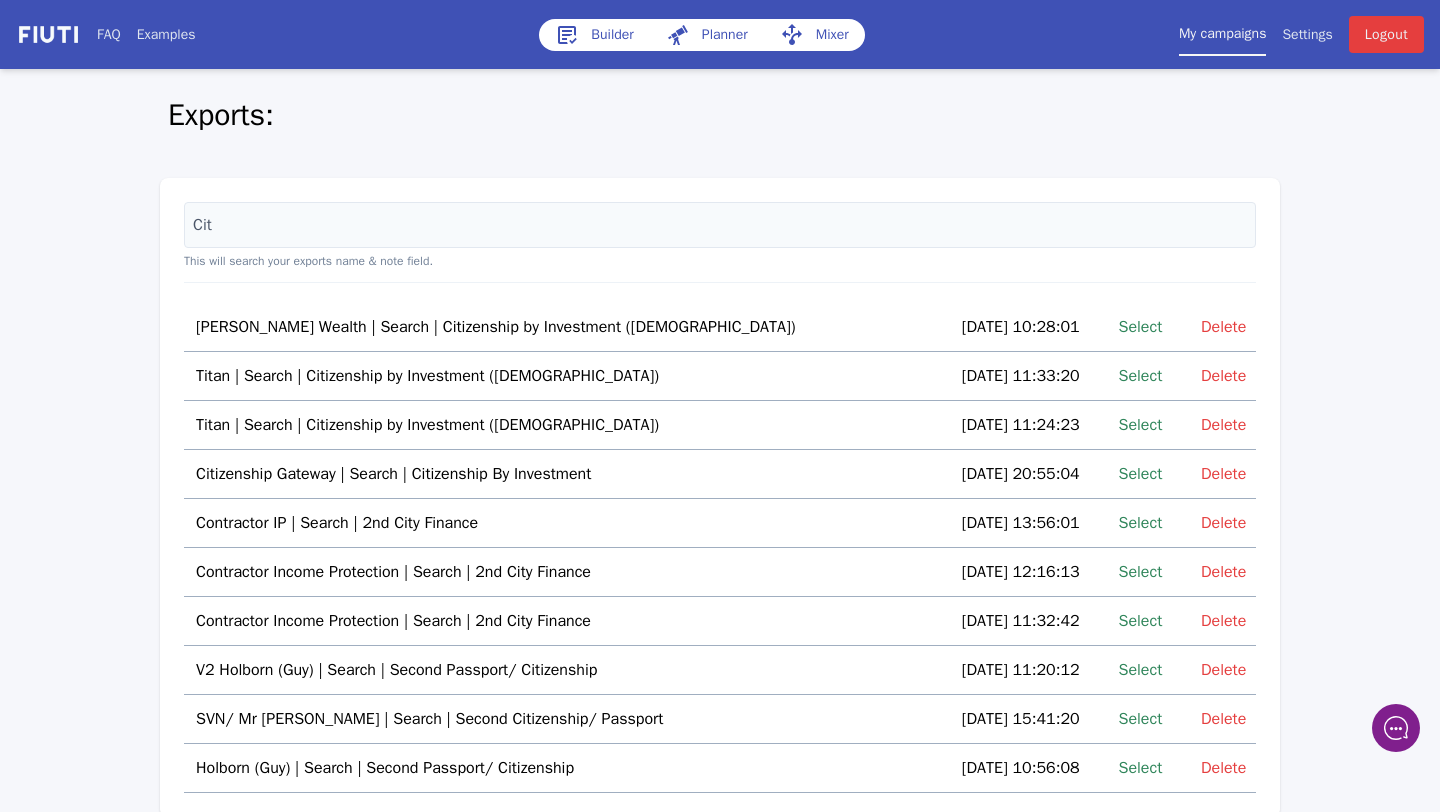 click on "Select" at bounding box center (1141, 474) 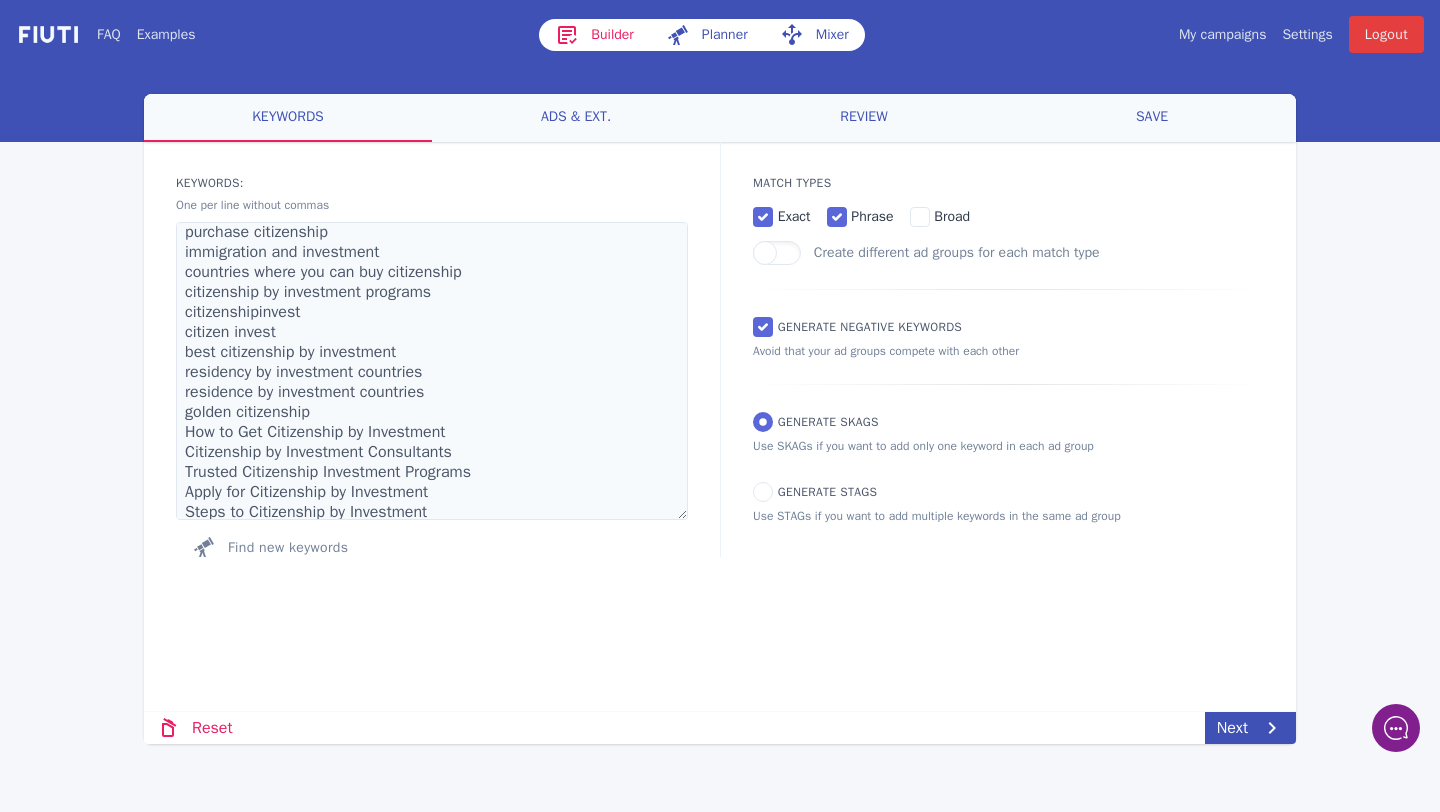 scroll, scrollTop: 400, scrollLeft: 0, axis: vertical 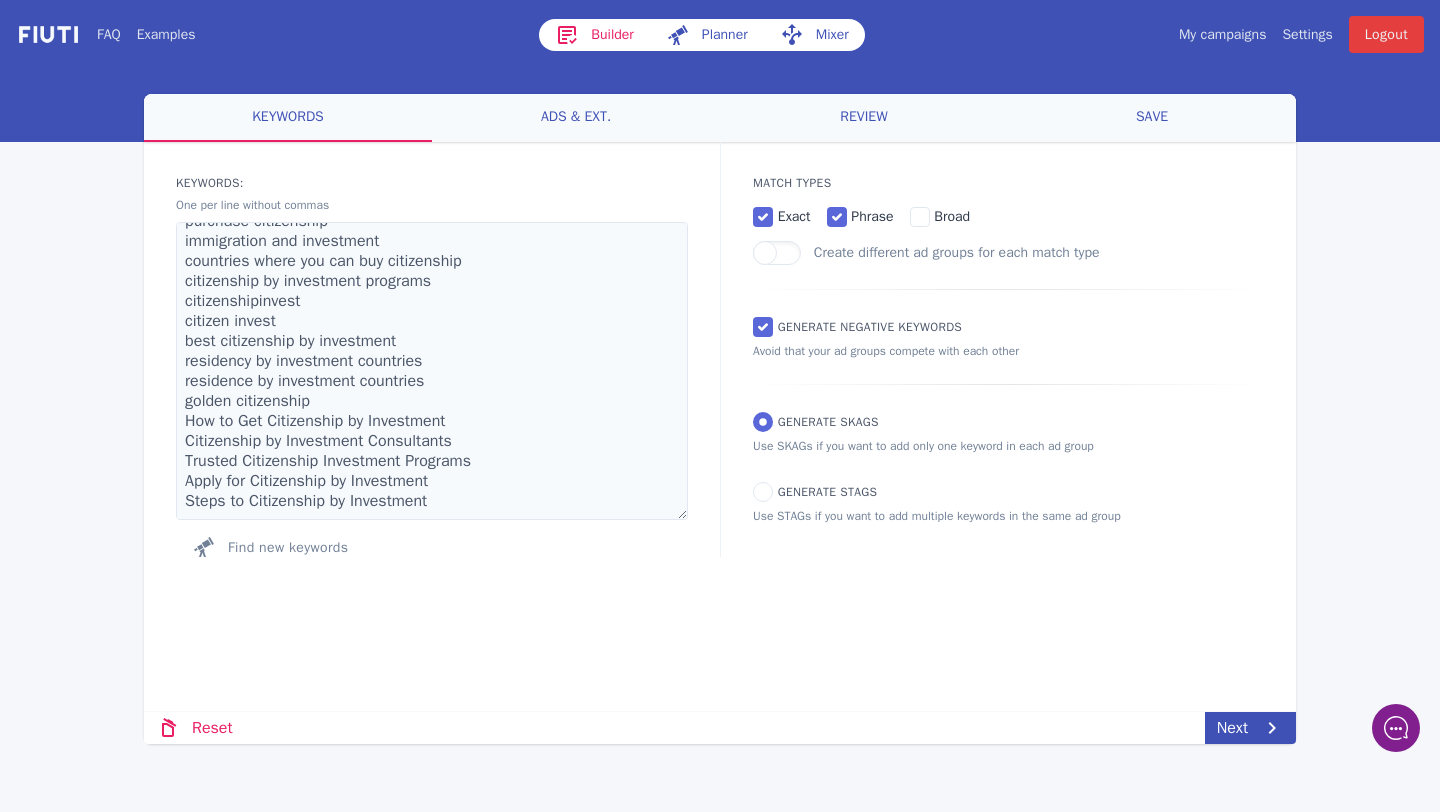 click on "ads & ext." at bounding box center (576, 118) 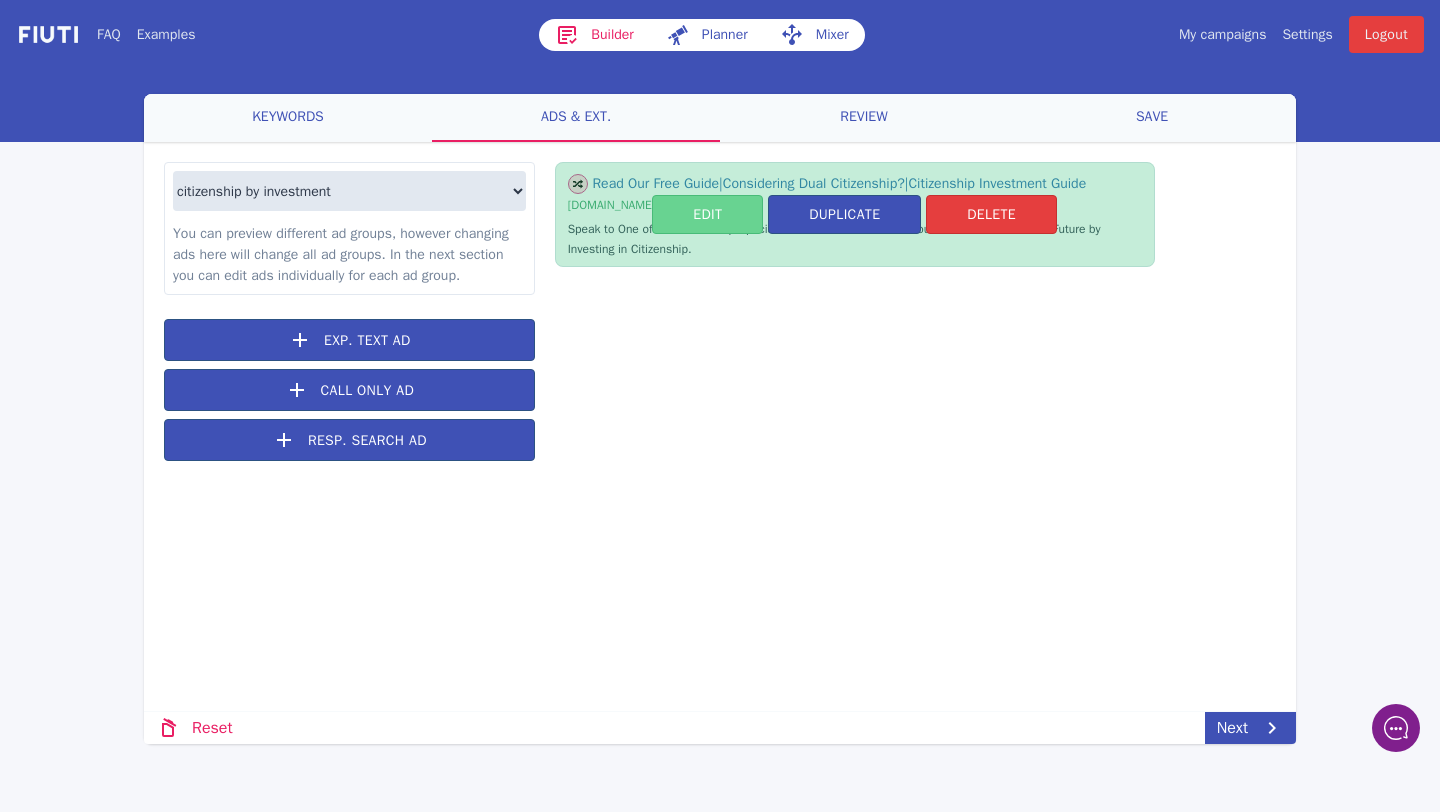 click on "Edit" at bounding box center [707, 214] 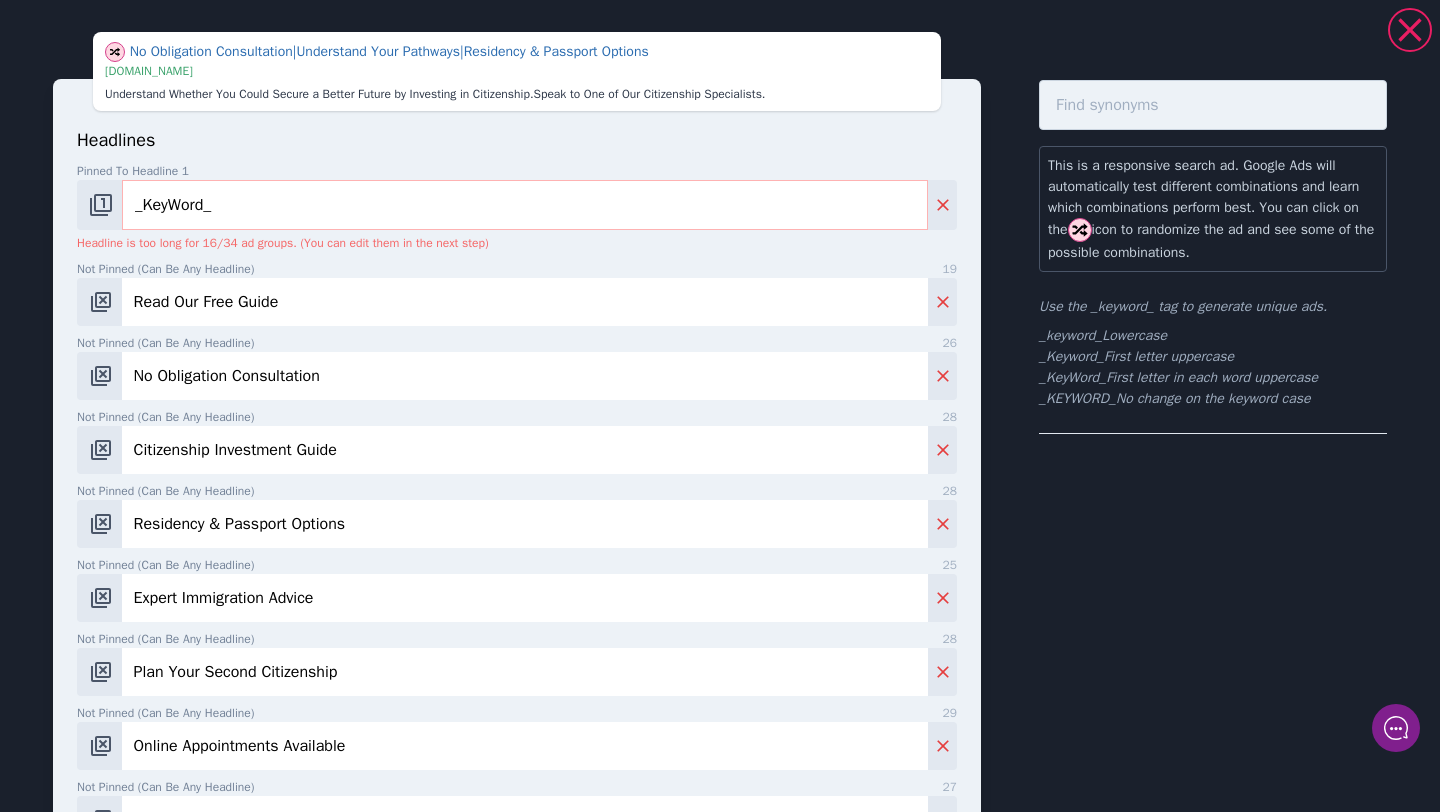 click on "_KeyWord_" at bounding box center (525, 205) 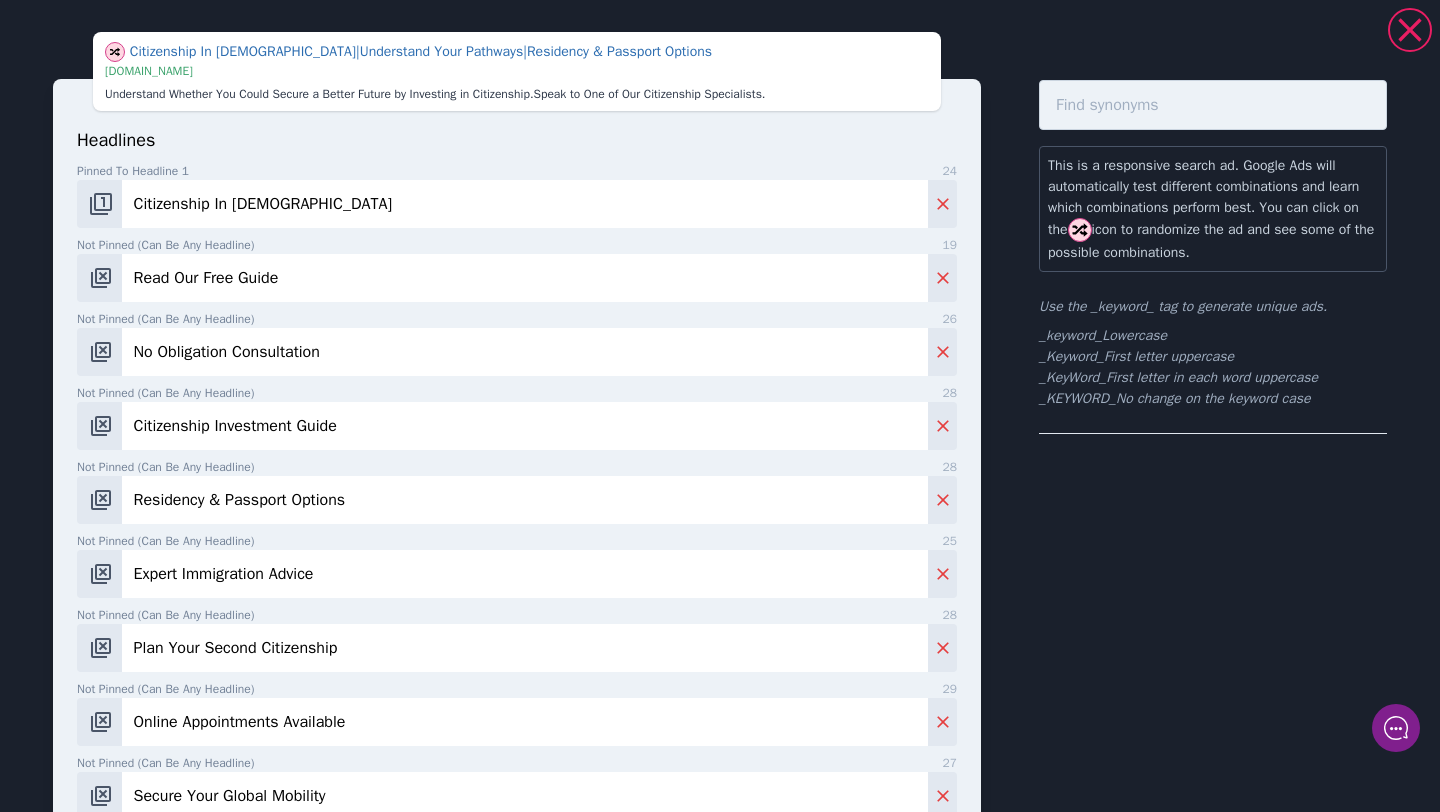 click on "Citizenship In [DEMOGRAPHIC_DATA]" at bounding box center [525, 204] 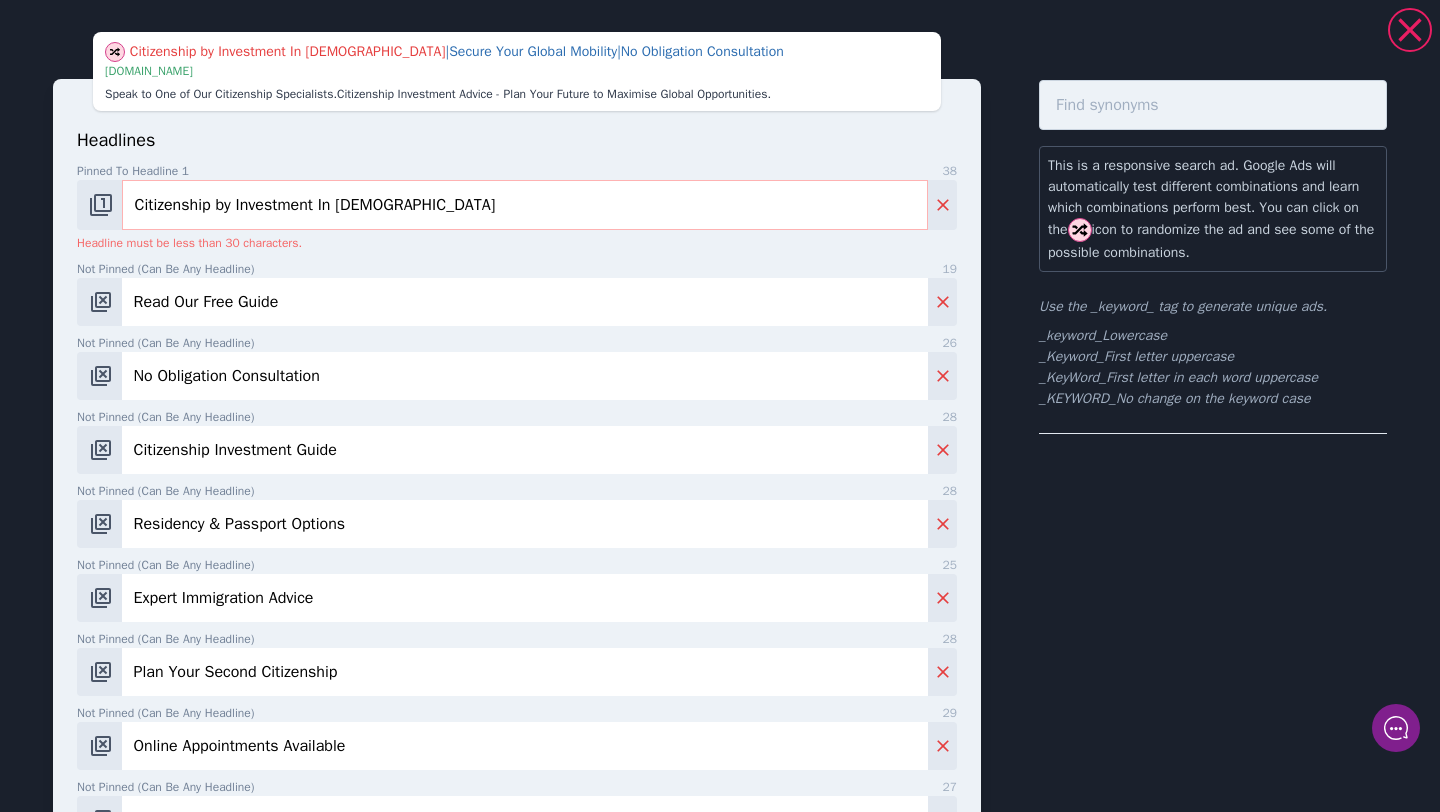 click on "Citizenship by Investment In [DEMOGRAPHIC_DATA]" at bounding box center [525, 205] 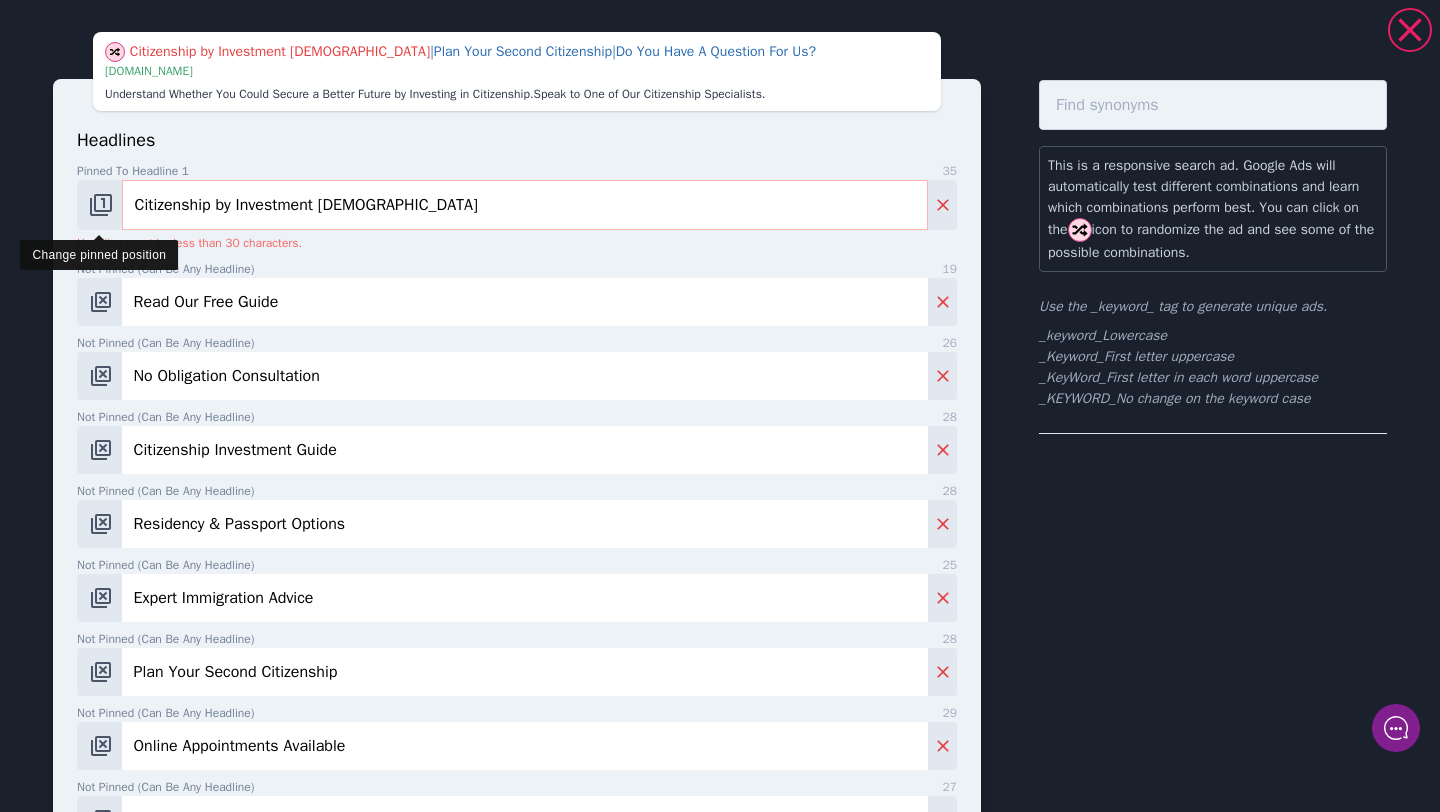 drag, startPoint x: 321, startPoint y: 207, endPoint x: 111, endPoint y: 214, distance: 210.11664 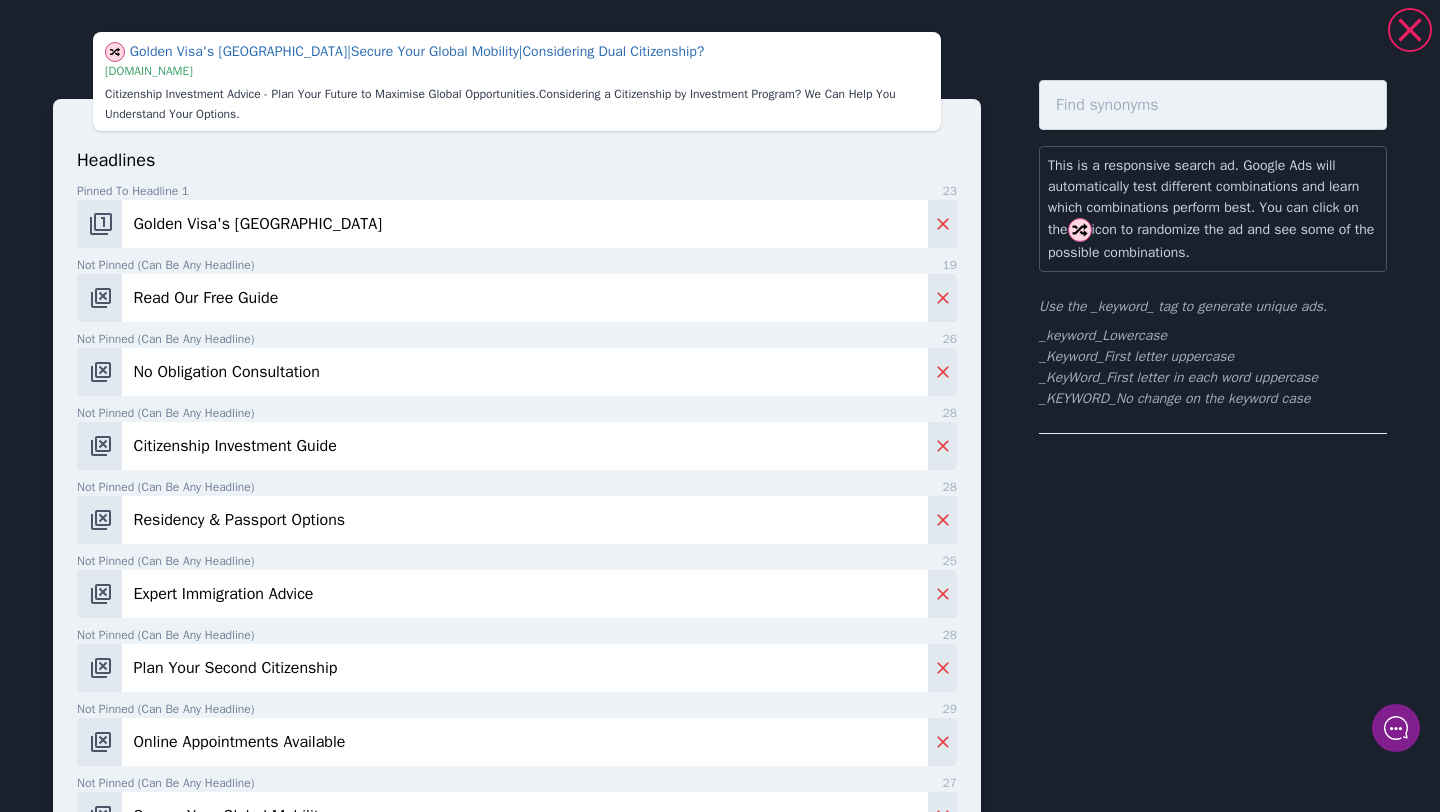 type on "Golden Visa's [GEOGRAPHIC_DATA]" 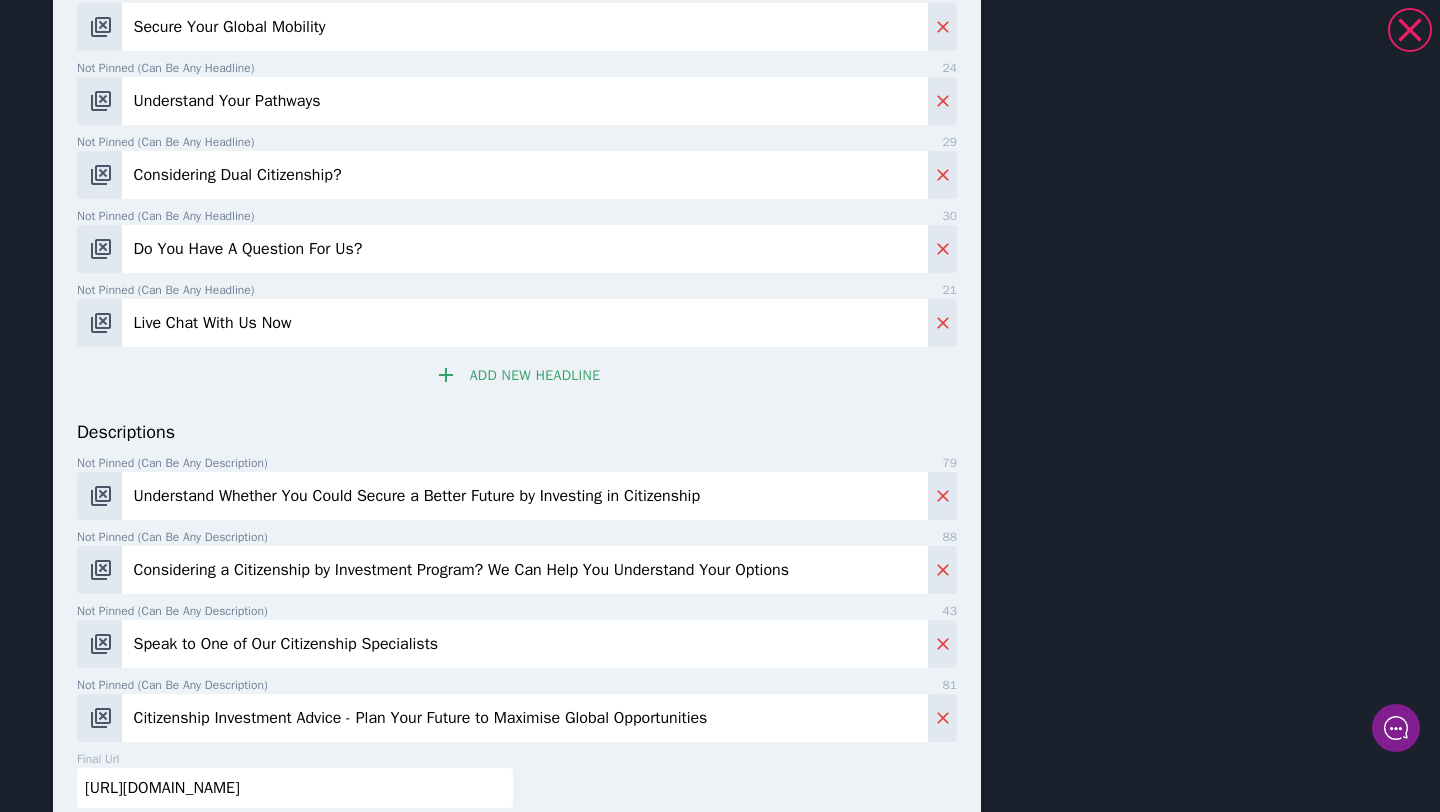 scroll, scrollTop: 829, scrollLeft: 0, axis: vertical 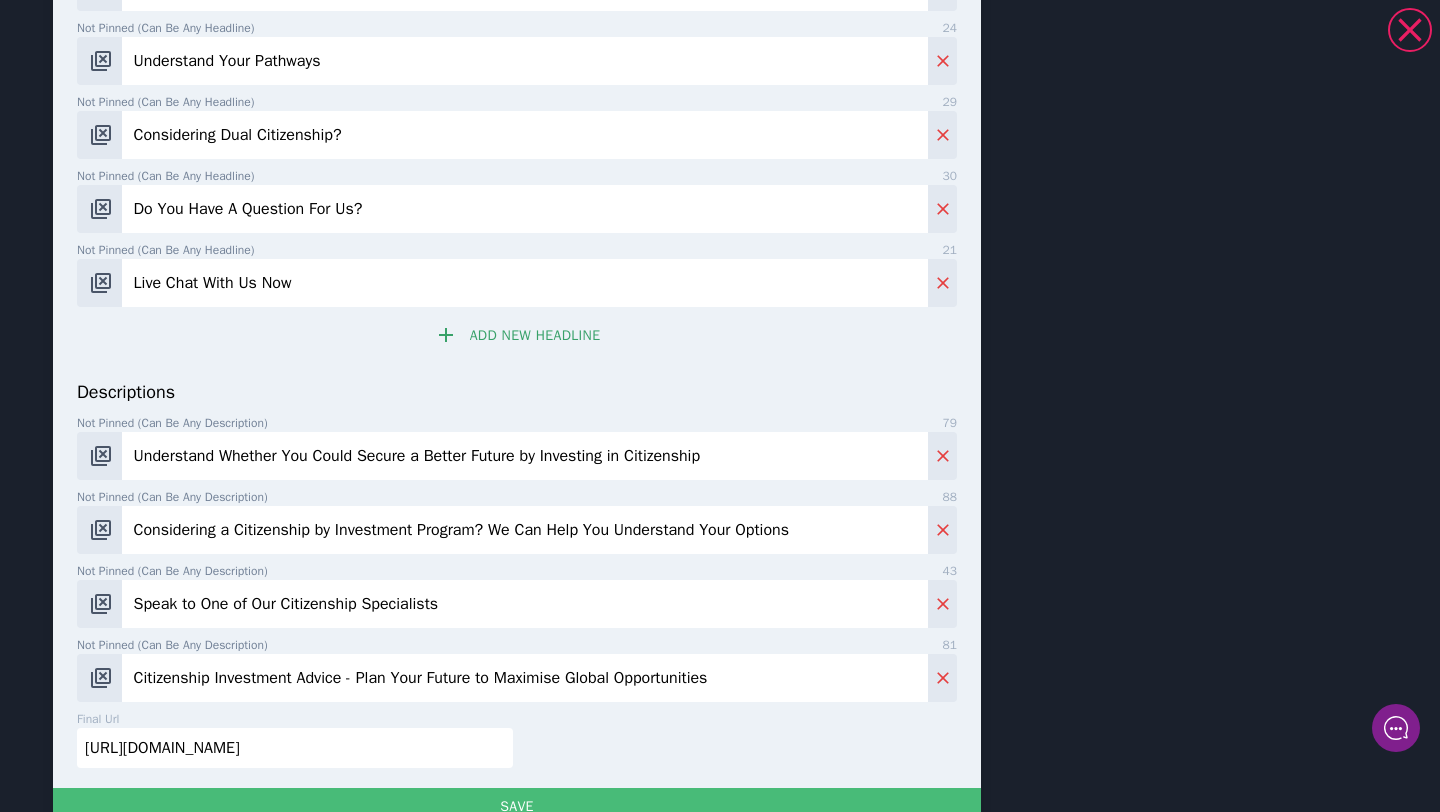 click on "Understand Whether You Could Secure a Better Future by Investing in Citizenship" at bounding box center [525, 456] 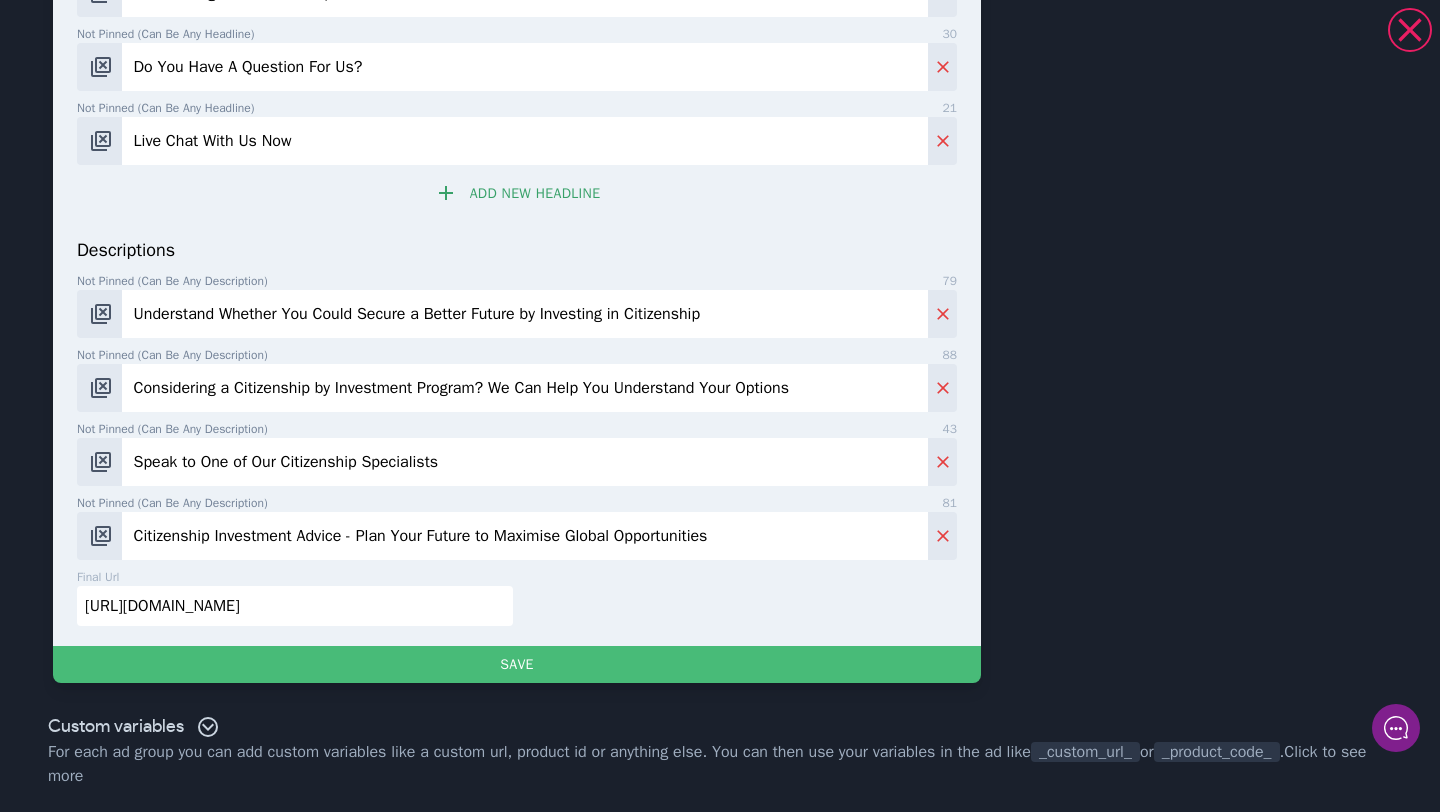 click on "[URL][DOMAIN_NAME]" at bounding box center (295, 606) 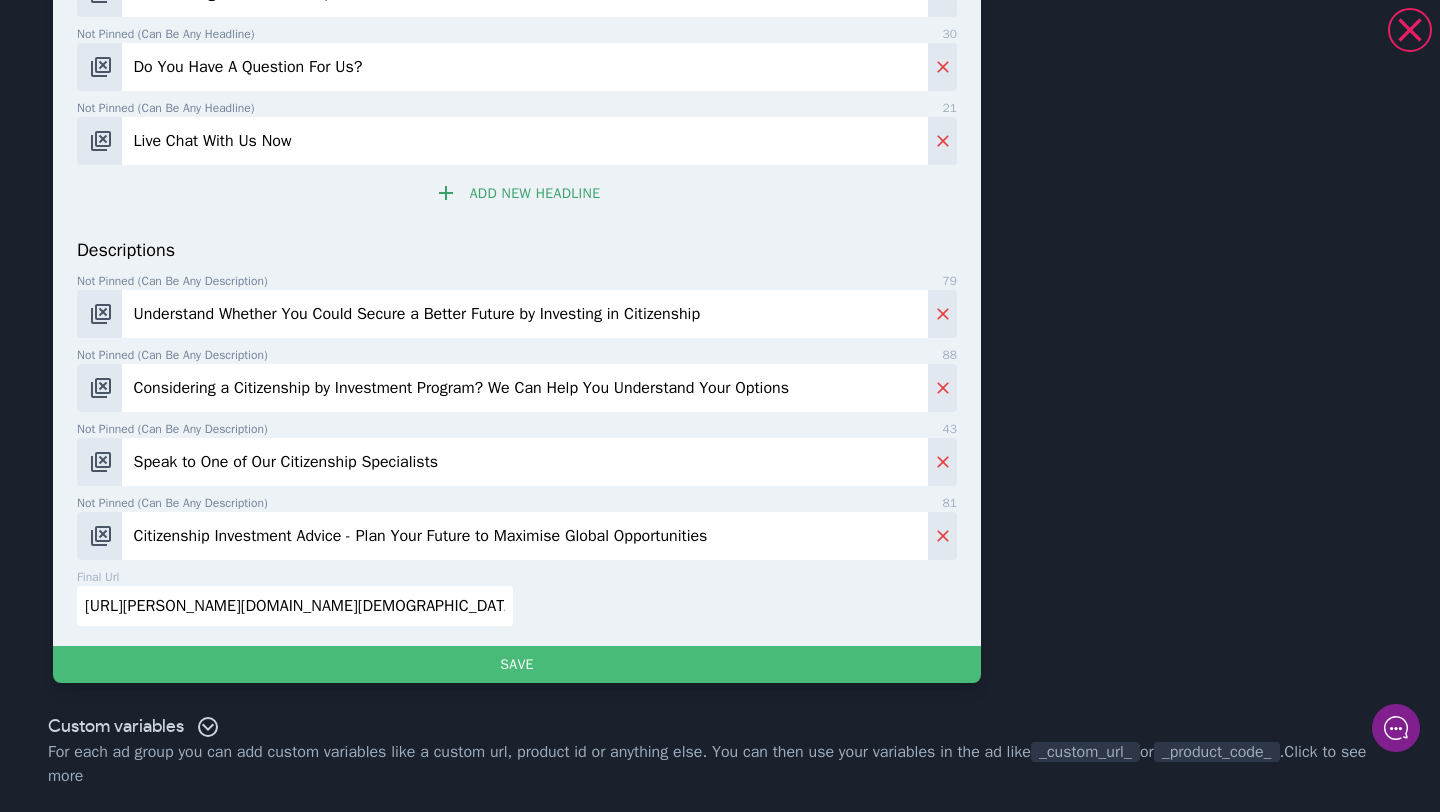 scroll, scrollTop: 0, scrollLeft: 226, axis: horizontal 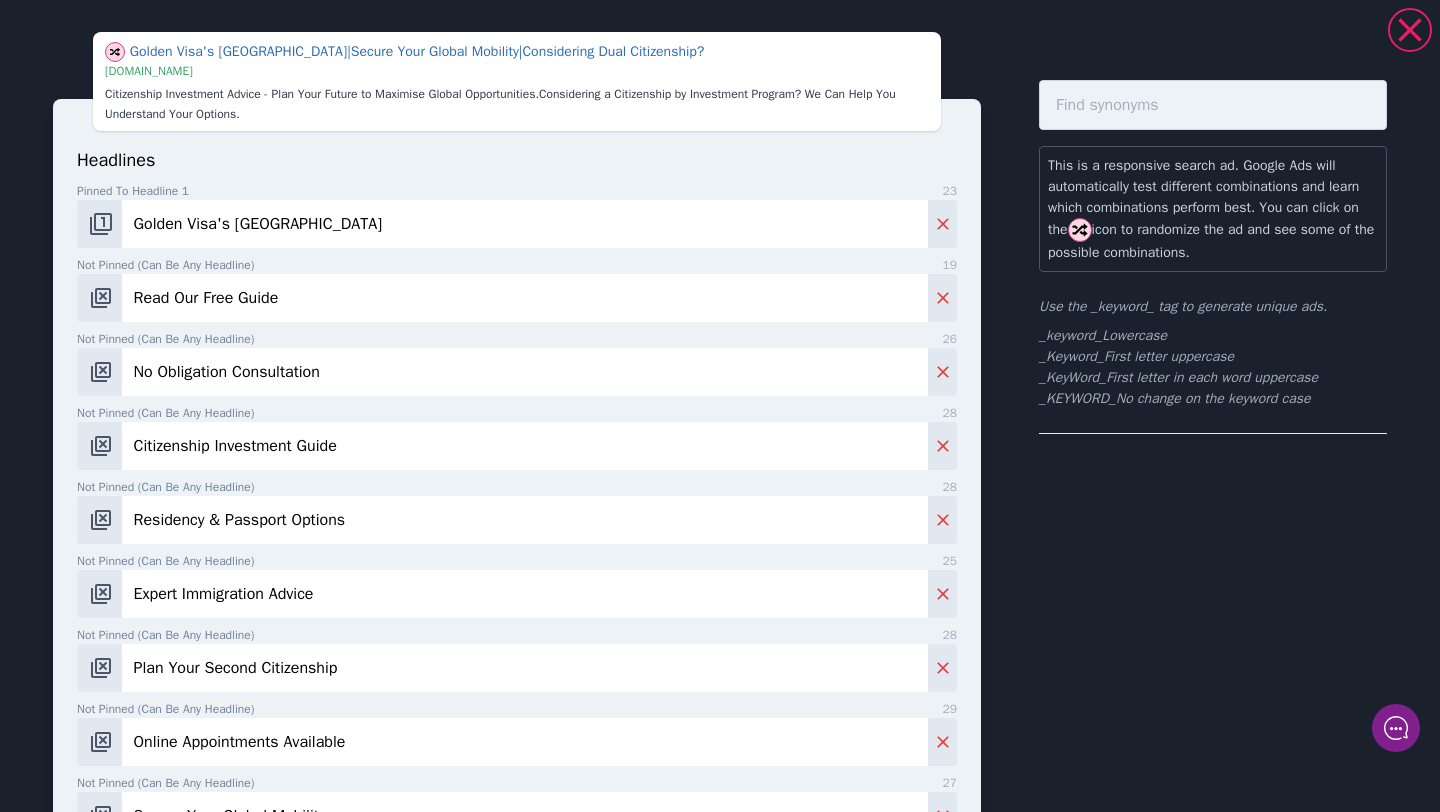 type on "[URL][PERSON_NAME][DOMAIN_NAME][DEMOGRAPHIC_DATA]" 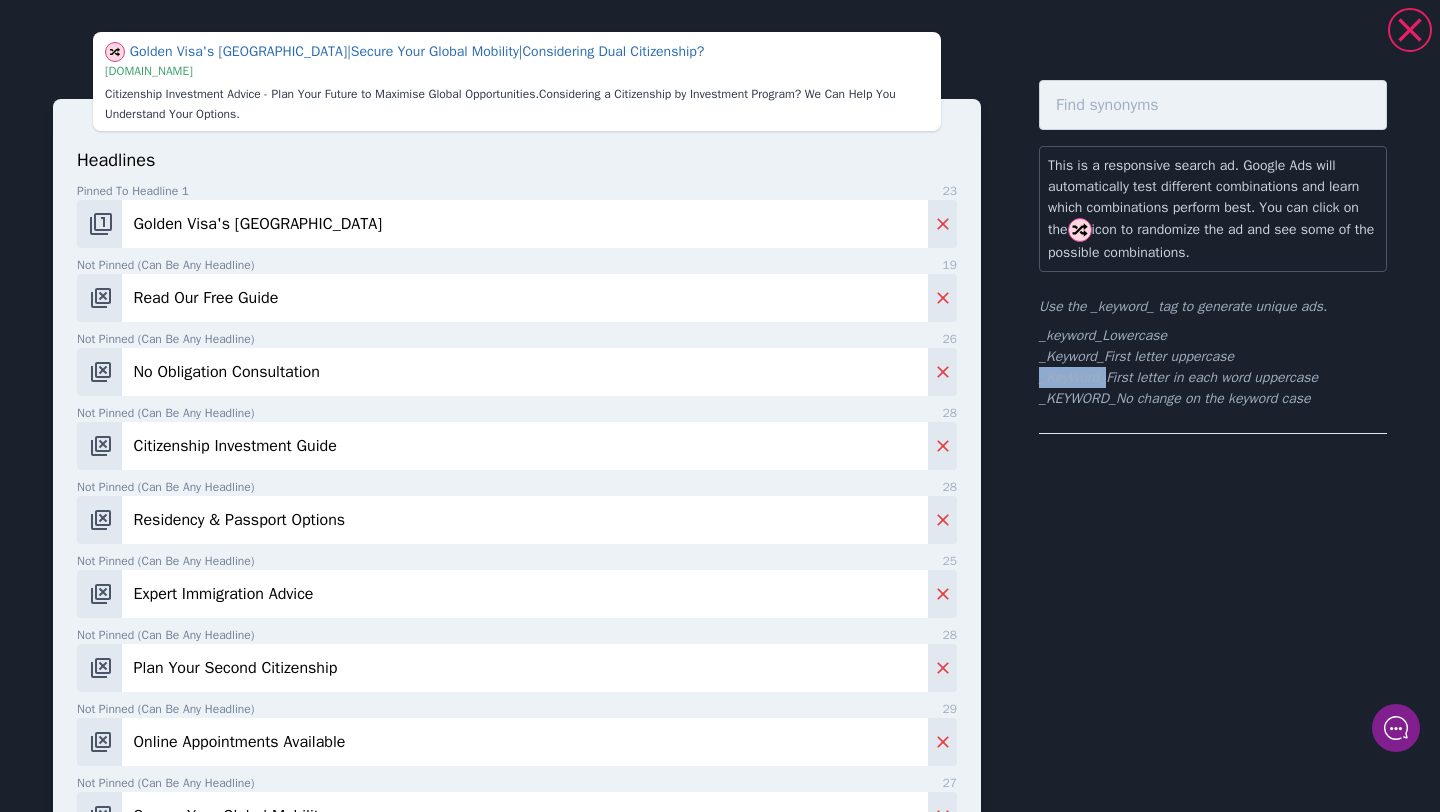 drag, startPoint x: 1114, startPoint y: 379, endPoint x: 1037, endPoint y: 381, distance: 77.02597 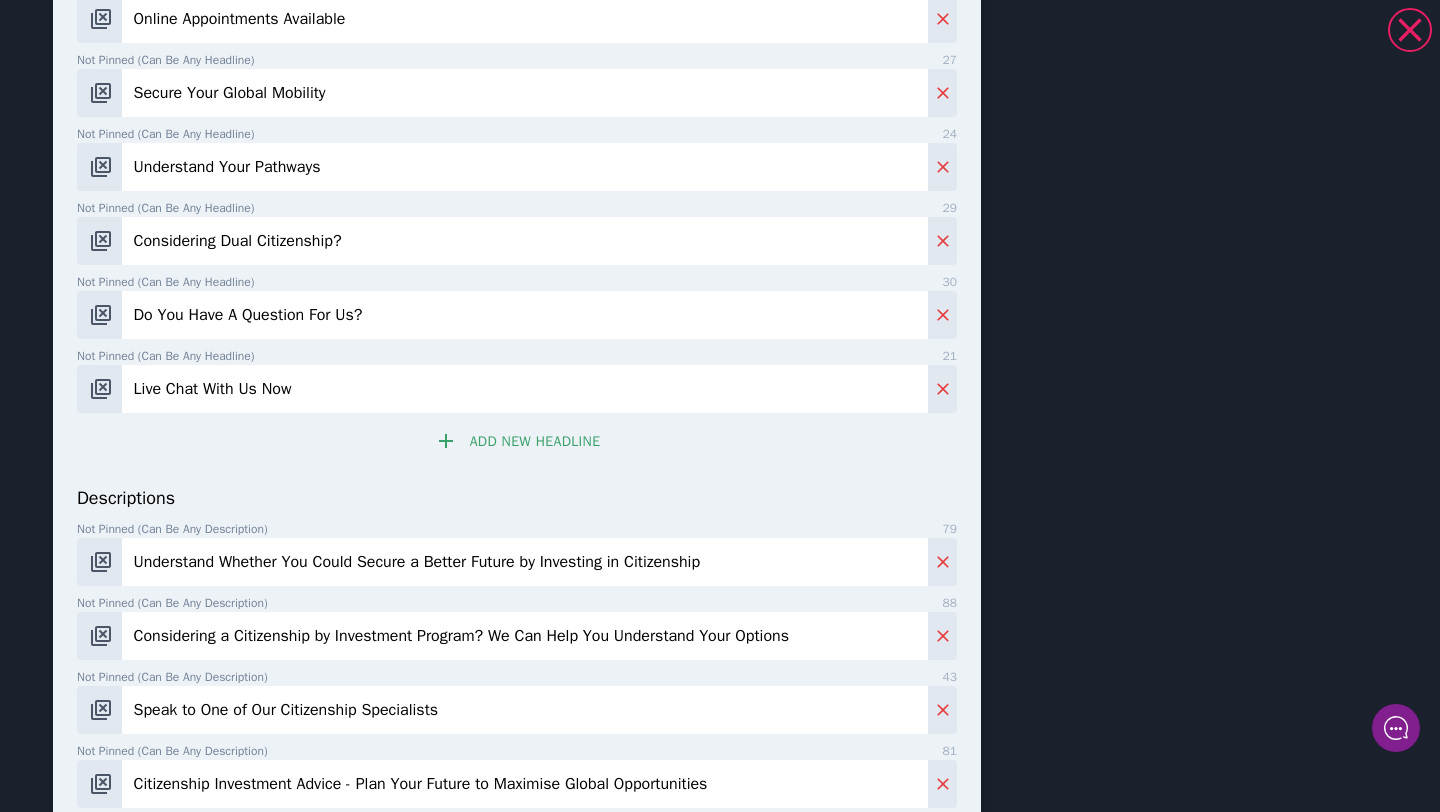 scroll, scrollTop: 851, scrollLeft: 0, axis: vertical 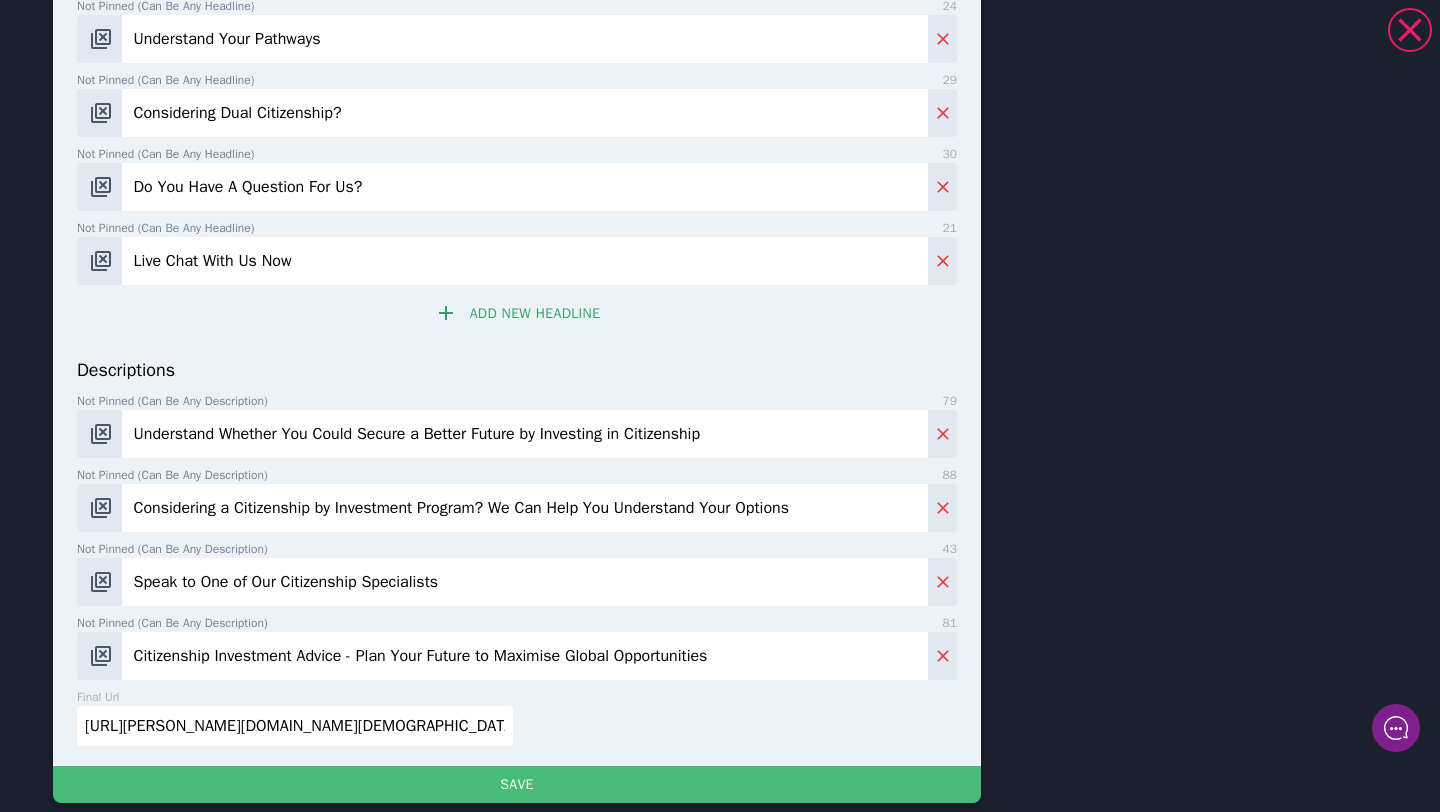 click on "[URL][PERSON_NAME][DOMAIN_NAME][DEMOGRAPHIC_DATA]" at bounding box center (295, 726) 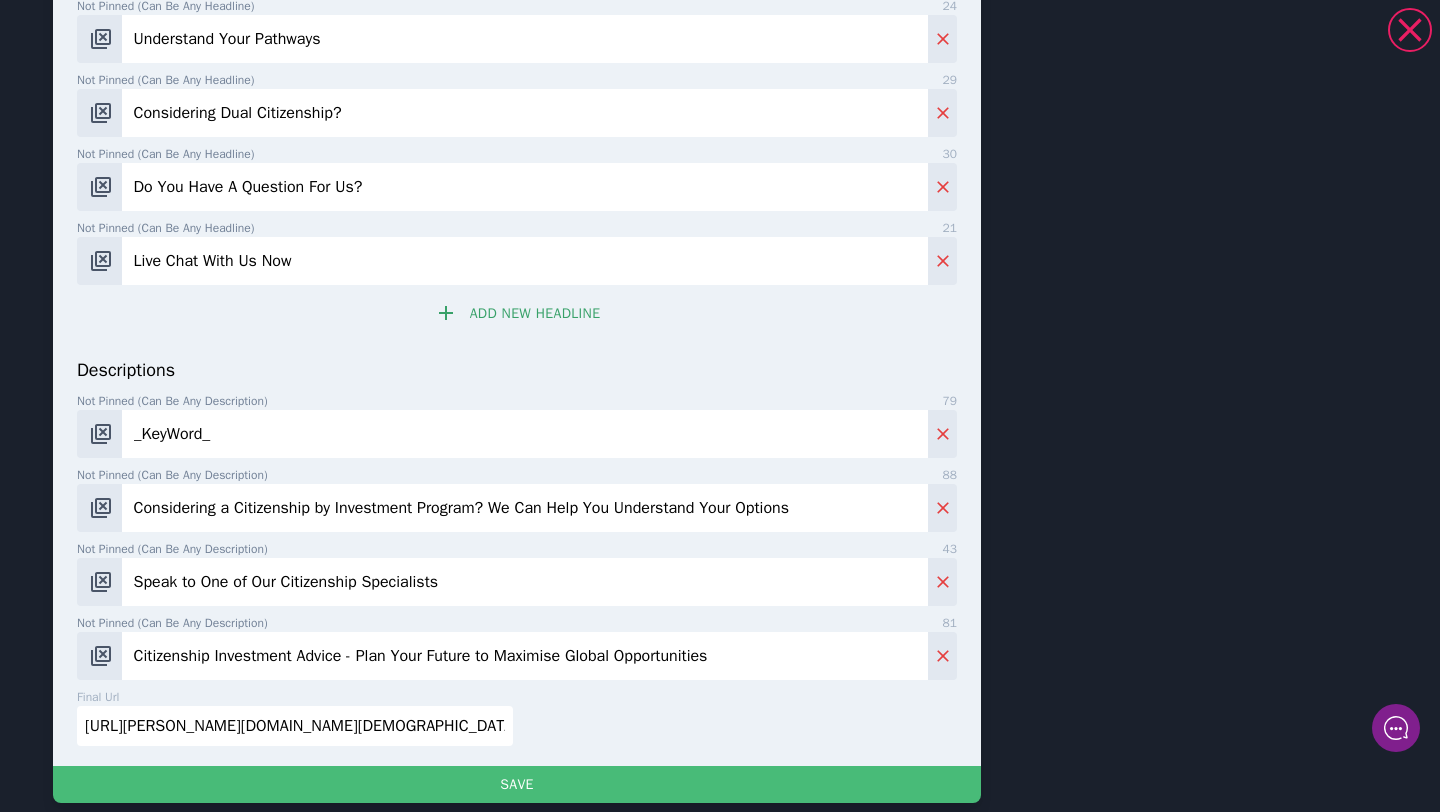 scroll, scrollTop: 831, scrollLeft: 0, axis: vertical 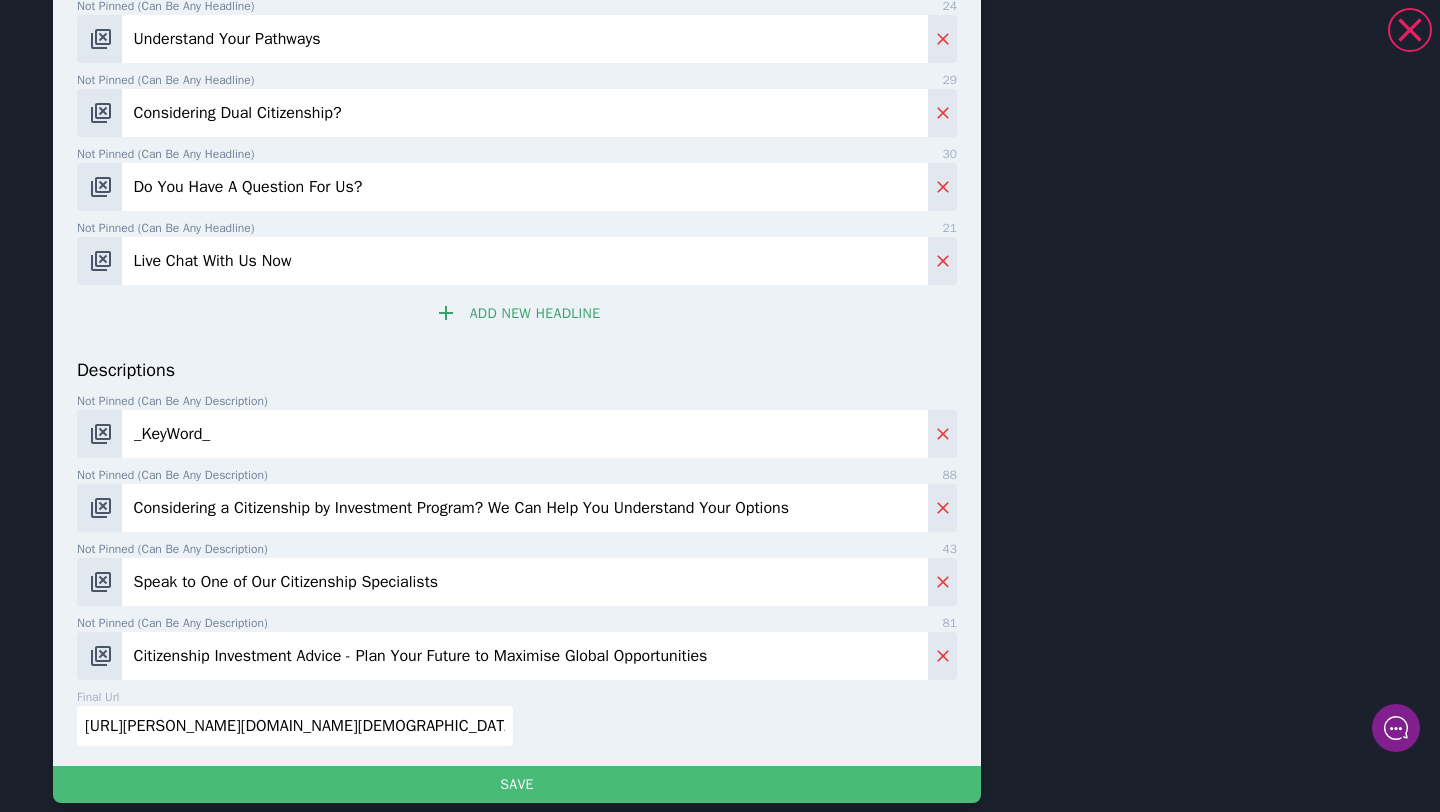 type on "_KeyWord_" 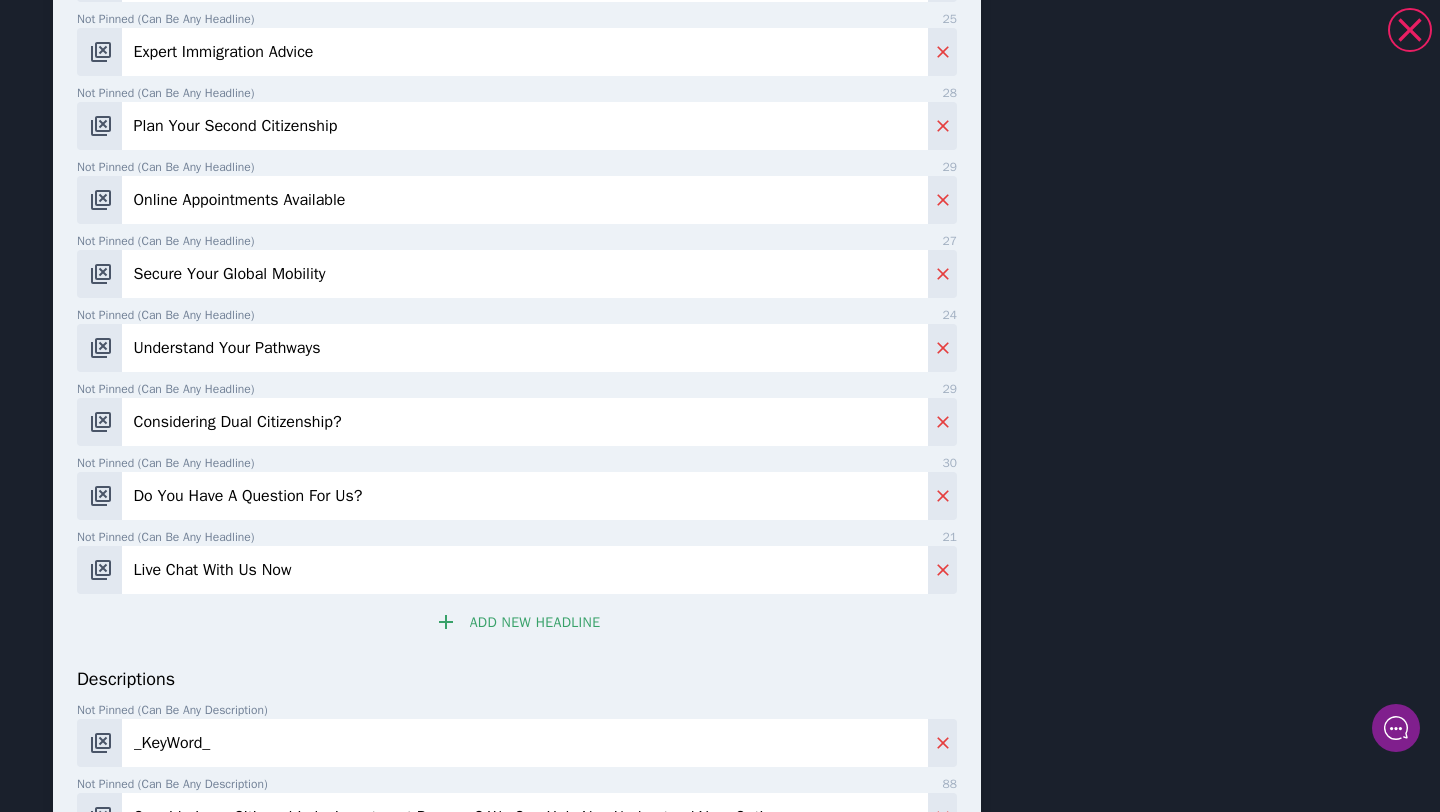 scroll, scrollTop: 825, scrollLeft: 0, axis: vertical 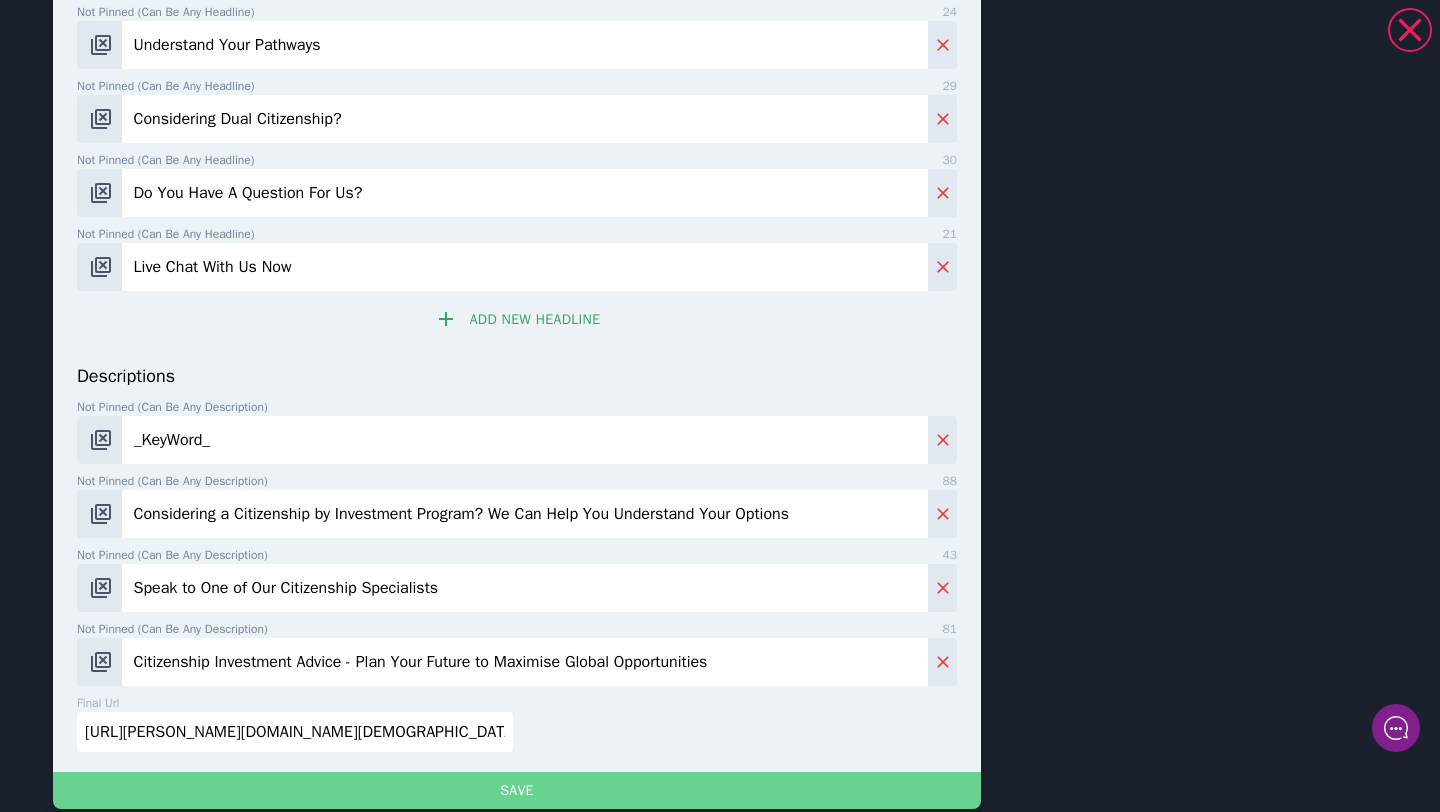 click on "Save" at bounding box center (517, 790) 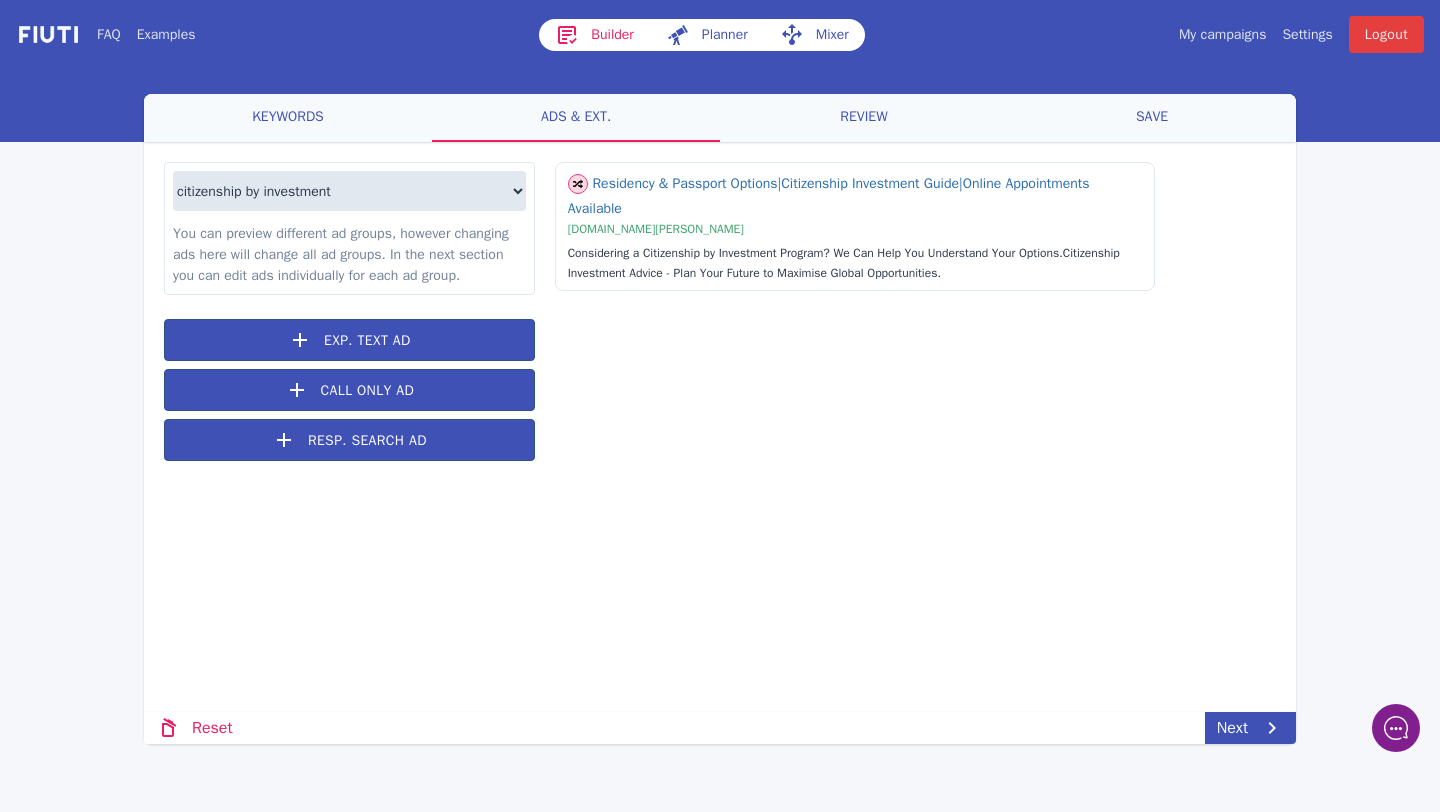 click on "keywords" at bounding box center [288, 118] 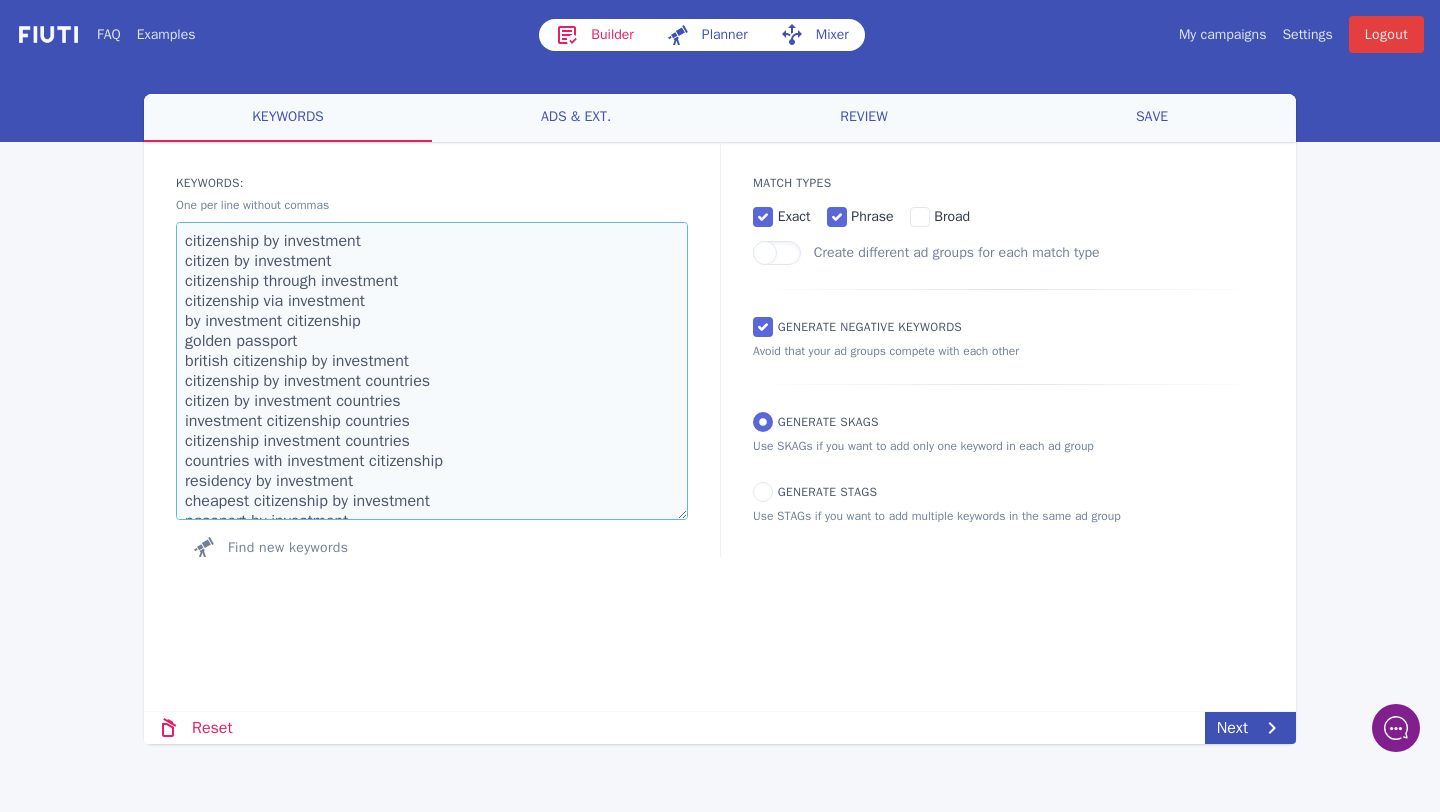 click on "citizenship by investment
citizen by investment
citizenship through investment
citizenship via investment
by investment citizenship
golden passport
british citizenship by investment
citizenship by investment countries
citizen by investment countries
investment citizenship countries
citizenship investment countries
countries with investment citizenship
residency by investment
cheapest citizenship by investment
passport by investment
passport through investment
golden visa program
buy citizenship
immigration by investment
purchase citizenship
immigration and investment
countries where you can buy citizenship
citizenship by investment programs
citizenshipinvest
citizen invest
best citizenship by investment
residency by investment countries
residence by investment countries
golden citizenship
How to Get Citizenship by Investment
Citizenship by Investment Consultants
Trusted Citizenship Investment Programs
Apply for Citizenship by Investment
Steps to Citizenship by Investment" at bounding box center (432, 371) 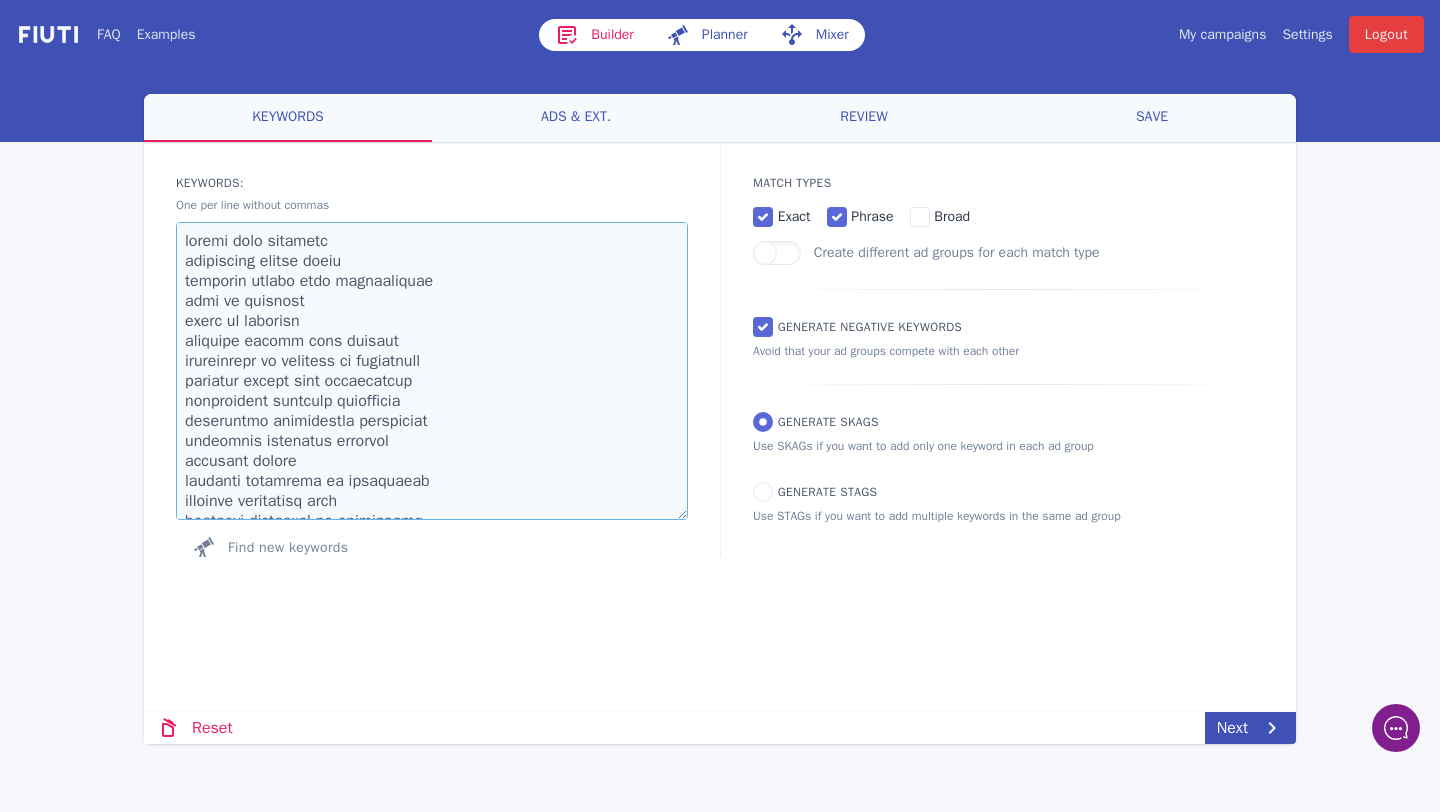 scroll, scrollTop: 711, scrollLeft: 0, axis: vertical 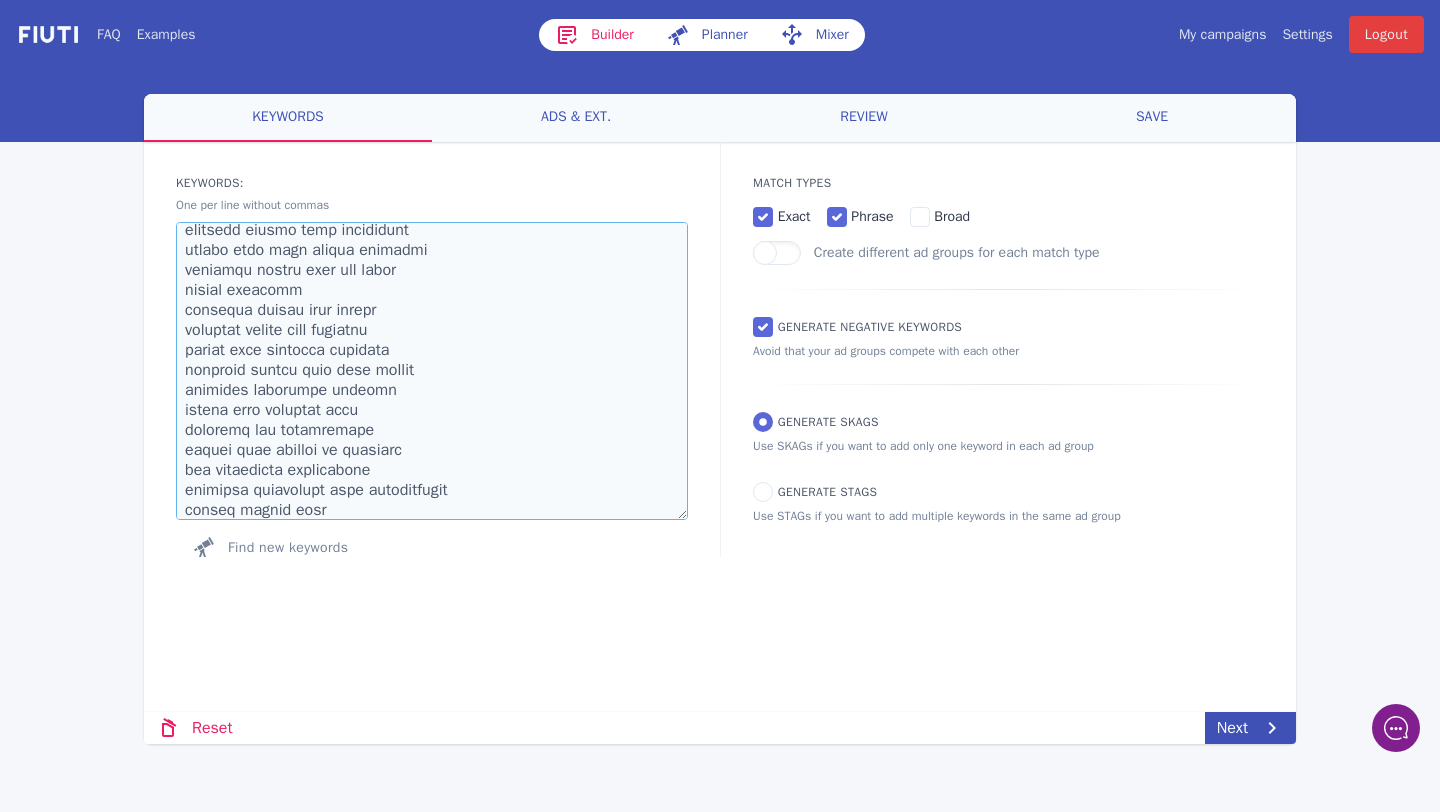 type on "golden visa portugal
portuguese golden visas
[GEOGRAPHIC_DATA] golden visa requirements
visa to [GEOGRAPHIC_DATA]
visas in [GEOGRAPHIC_DATA]
[GEOGRAPHIC_DATA] golden visa program
citizenship in [DEMOGRAPHIC_DATA] by investment
[DEMOGRAPHIC_DATA] golden visa application
citizenship [DEMOGRAPHIC_DATA] investment
[DEMOGRAPHIC_DATA] investment
permanent residence [DEMOGRAPHIC_DATA]
[DEMOGRAPHIC_DATA] golden
[DEMOGRAPHIC_DATA] residency by investment
portugal investment visa
[DEMOGRAPHIC_DATA] residence by investment
[DEMOGRAPHIC_DATA] visa investment
residency by investment [DEMOGRAPHIC_DATA]
residence by investment [DEMOGRAPHIC_DATA]
golden passport [DEMOGRAPHIC_DATA]
[GEOGRAPHIC_DATA] [GEOGRAPHIC_DATA]
[GEOGRAPHIC_DATA]'s golden visa program
[GEOGRAPHIC_DATA] golden visa investment fund
passport by investment [GEOGRAPHIC_DATA]
[GEOGRAPHIC_DATA] golden visa properties
[GEOGRAPHIC_DATA] golden visa cost
property investment in [GEOGRAPHIC_DATA]
hqa visa [GEOGRAPHIC_DATA]
[GEOGRAPHIC_DATA] golden visa funds
[DEMOGRAPHIC_DATA] golden residence permit program
[DEMOGRAPHIC_DATA] golden visa investment options
[GEOGRAPHIC_DATA] visa golden
[GEOGRAPHIC_DATA] golden visa processing time
portugal golden visa reddit
[DEMOGRAPHIC_DATA] visa gold
citizenship by investment [DEMOGRAPHIC_DATA]
[DEMOGRAPHIC_DATA] gol..." 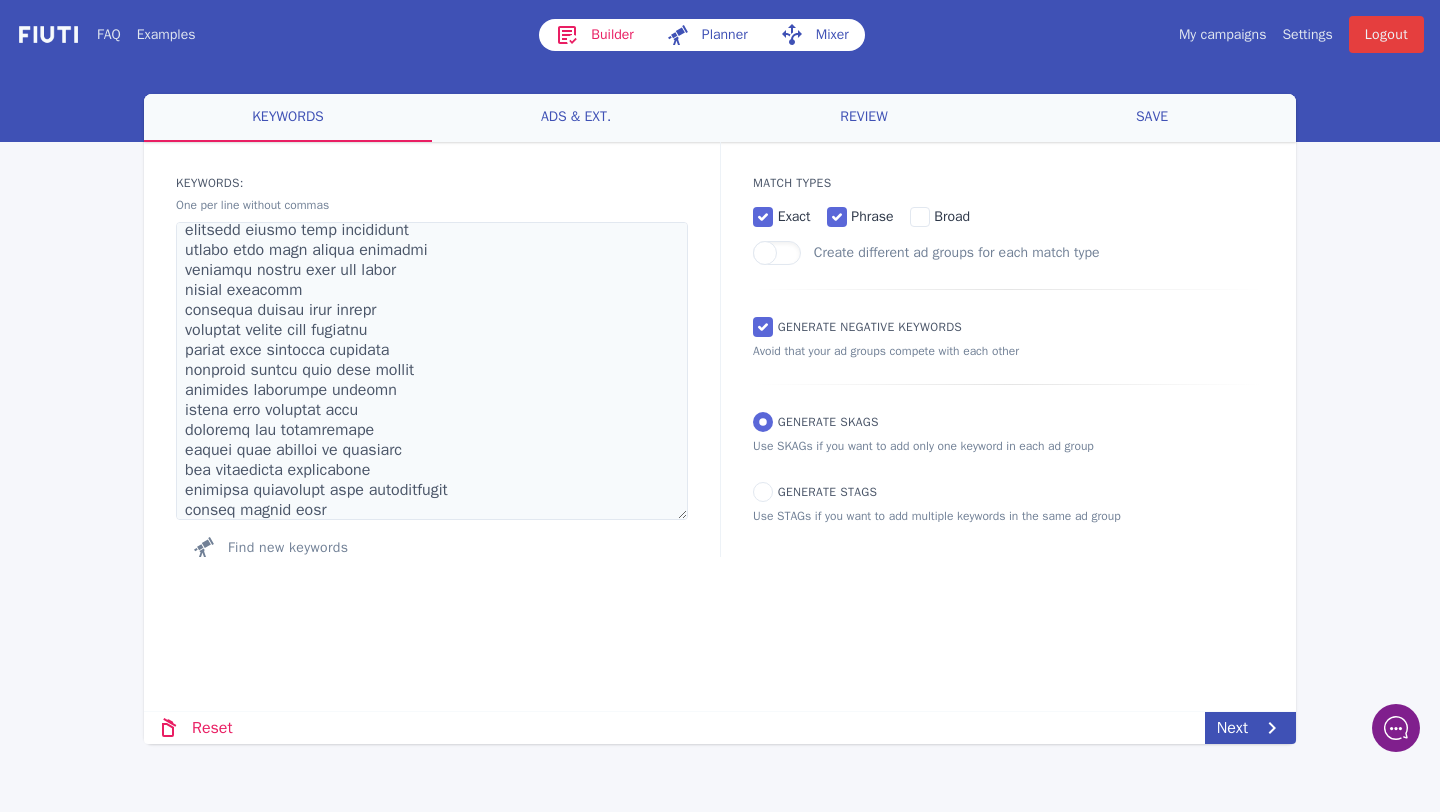 click on "ads & ext." at bounding box center [576, 118] 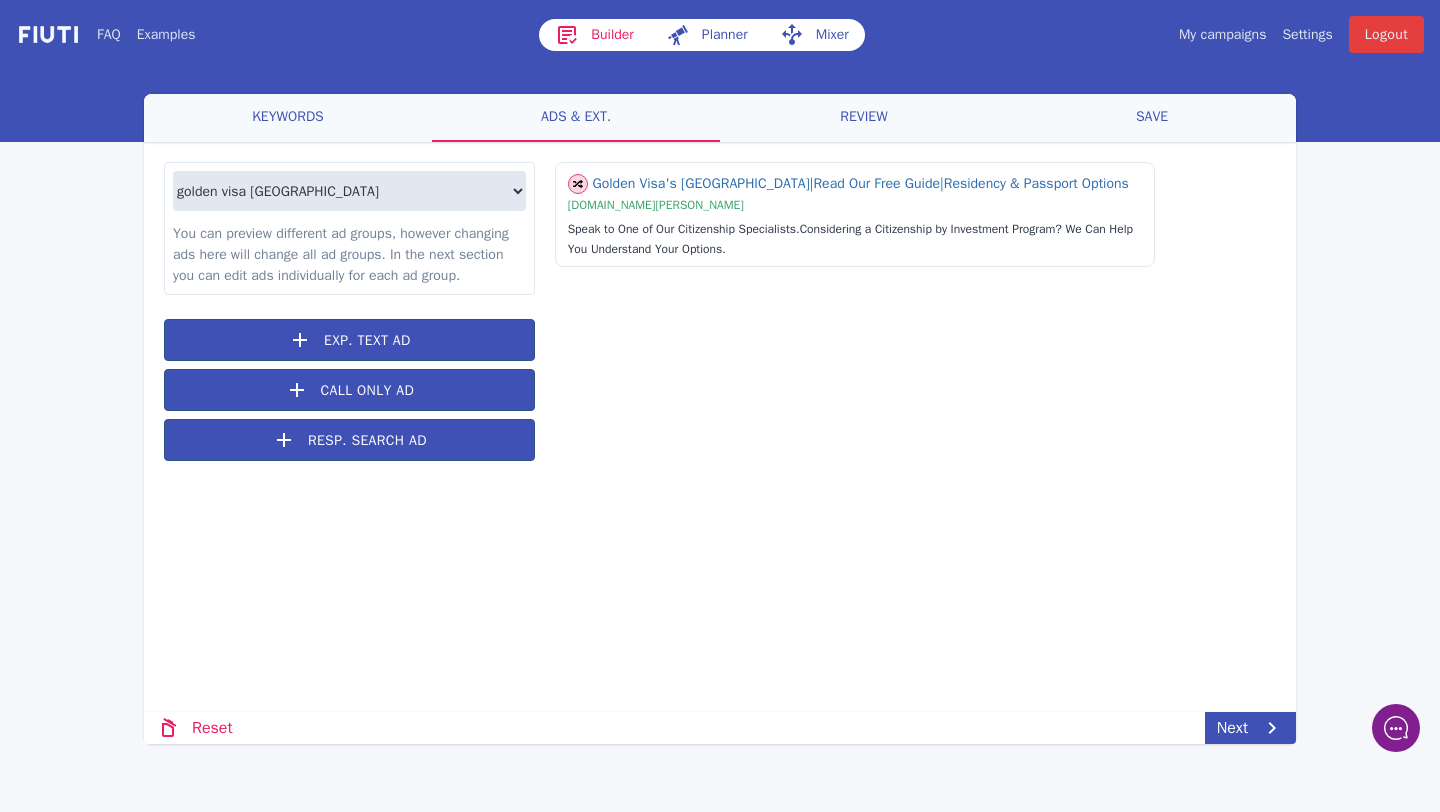 click on "review" at bounding box center (864, 118) 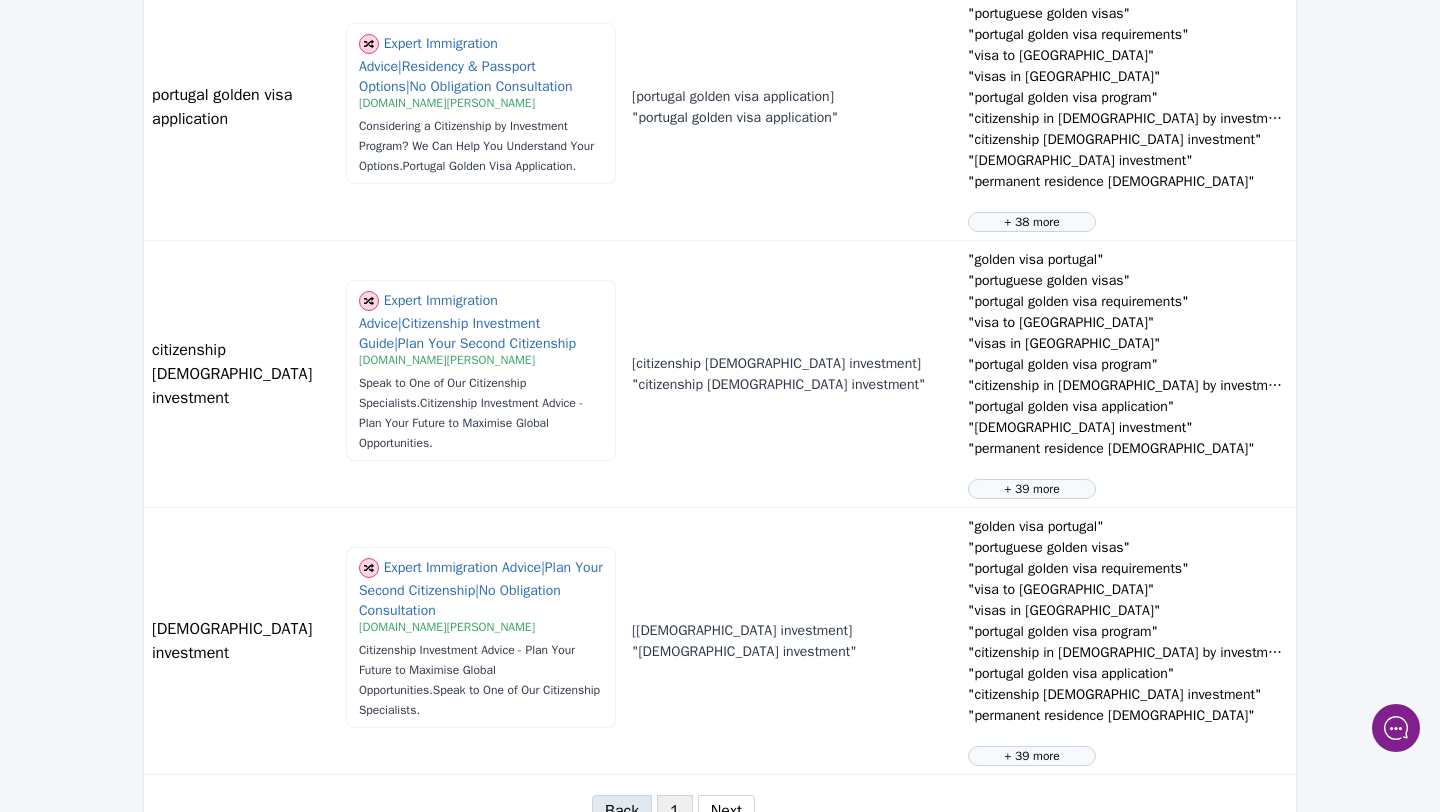 scroll, scrollTop: 2278, scrollLeft: 0, axis: vertical 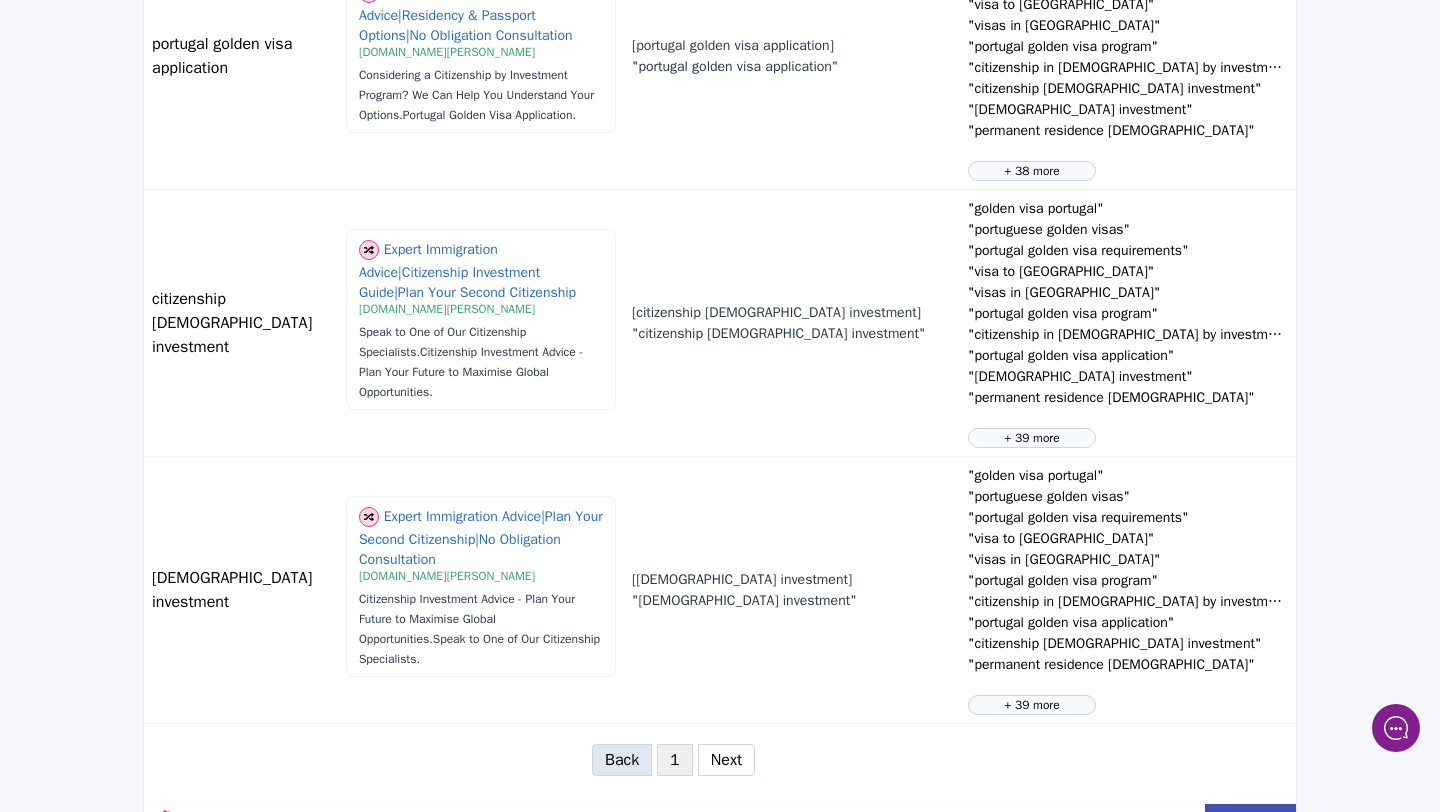 click on "Next" at bounding box center (726, 760) 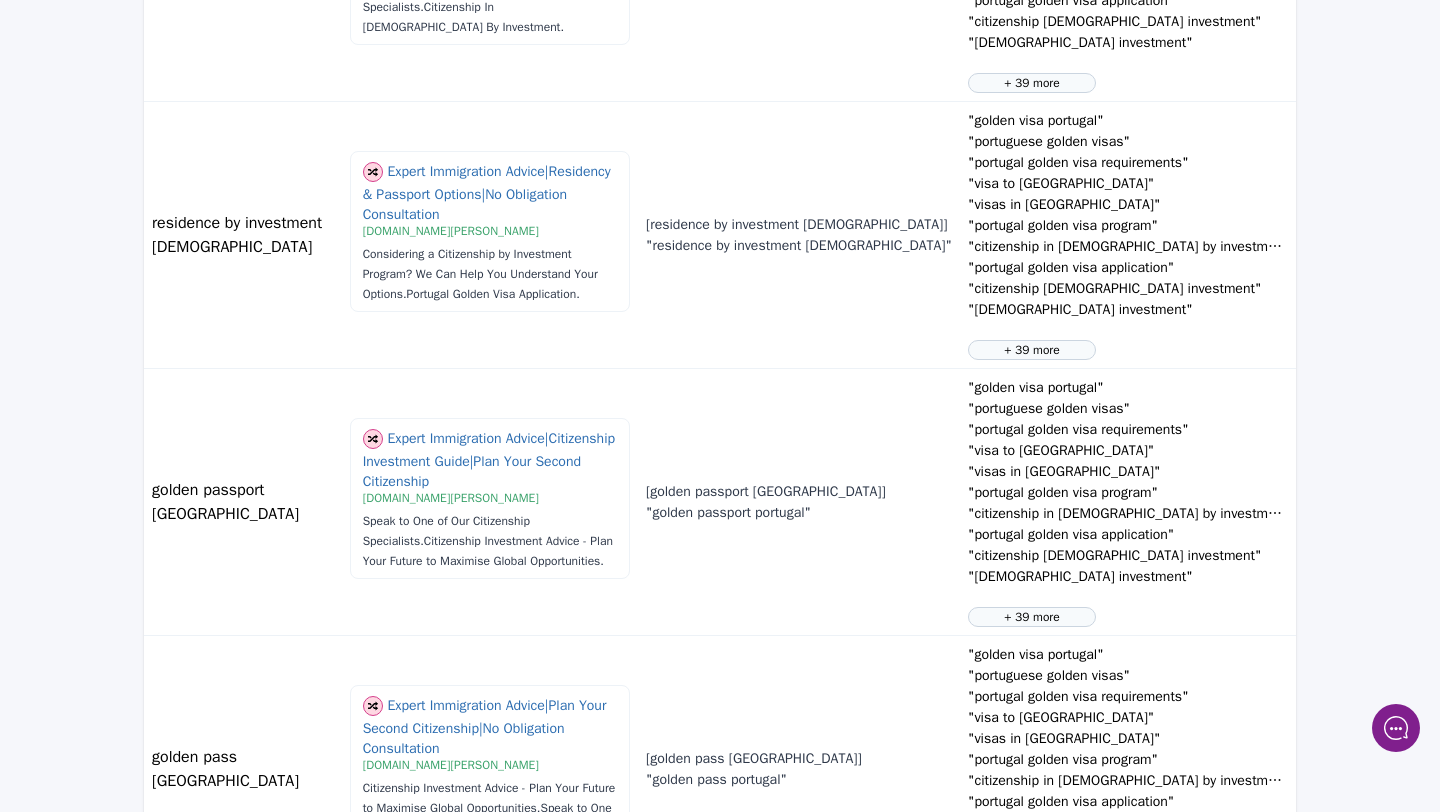 scroll, scrollTop: 2318, scrollLeft: 0, axis: vertical 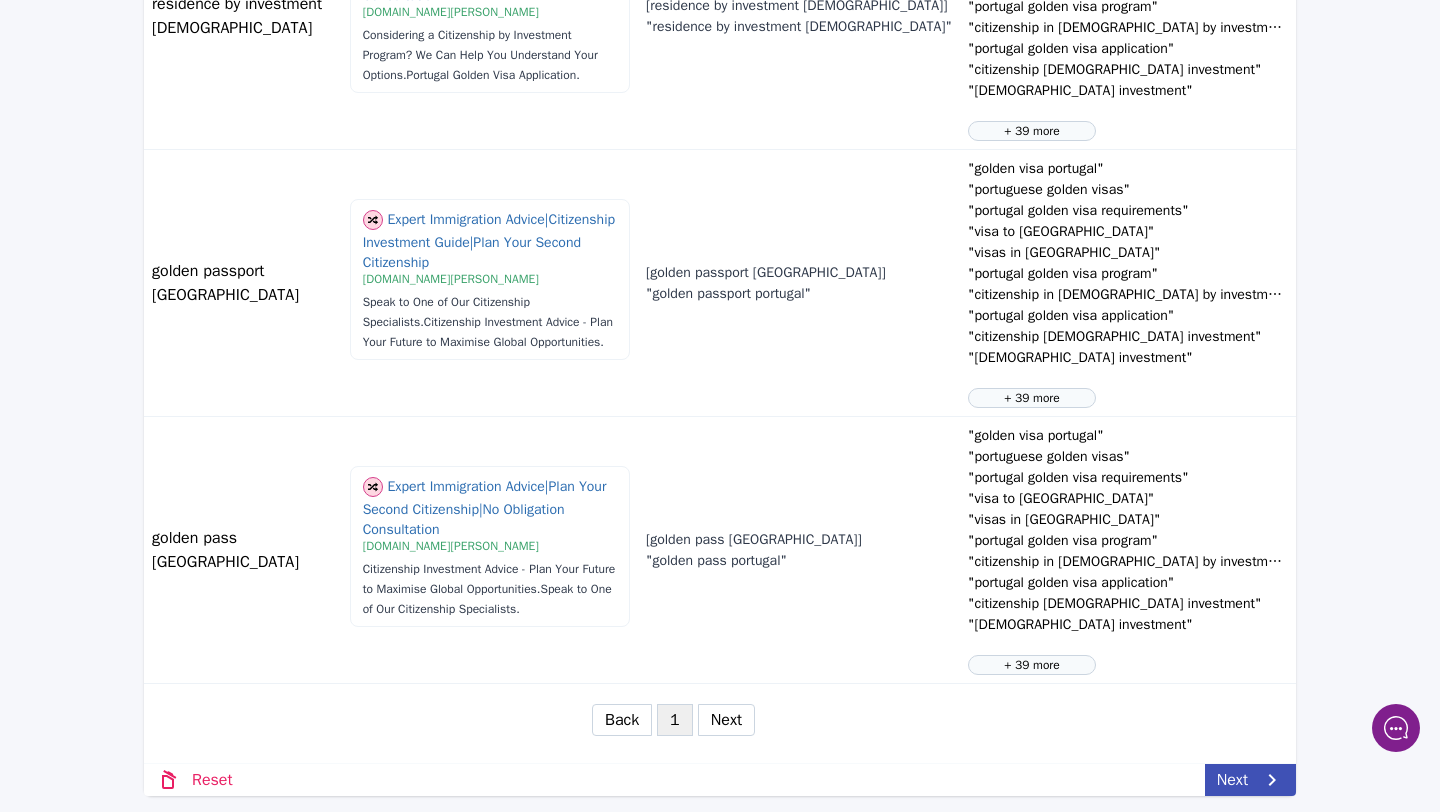 click on "Everything looks good!
The tool will generate  50  unique
ad groups. You can further customize
each ad below.
Ad Group   Ads & Extensions   Keywords   Negatives    permanent residence [DEMOGRAPHIC_DATA]          Do You Have A Question For [DEMOGRAPHIC_DATA] Investment Guide
|   No Obligation Consultation
|
[DOMAIN_NAME][PERSON_NAME]
Considering a Citizenship by Investment Program? We Can Help You Understand Your Options .
Speak to One of Our Citizenship Specialists .        [permanent residence [DEMOGRAPHIC_DATA]]   "permanent residence [DEMOGRAPHIC_DATA]"       "golden visa [DEMOGRAPHIC_DATA]"   "portuguese golden visas"   "portugal golden visa requirements"   "visa to [GEOGRAPHIC_DATA]"   "visas in [GEOGRAPHIC_DATA]"   "portugal golden visa program"   "citizenship in [DEMOGRAPHIC_DATA] by investment"   "[DEMOGRAPHIC_DATA] golden visa application"   "citizenship [DEMOGRAPHIC_DATA] investment"   "[DEMOGRAPHIC_DATA] investment"       + 39 more   [DEMOGRAPHIC_DATA] golden          |   |   |        ." at bounding box center (720, -718) 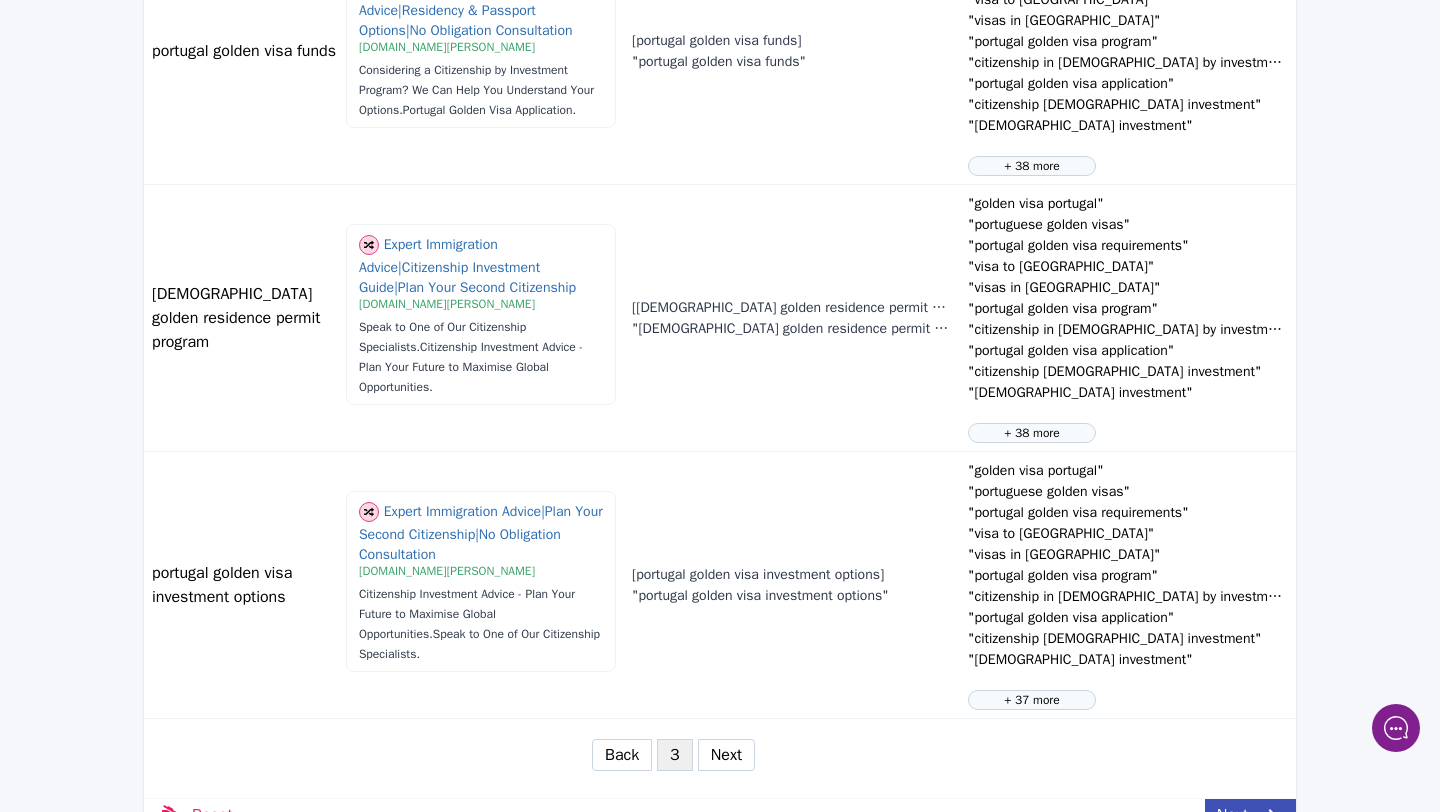 scroll, scrollTop: 2318, scrollLeft: 0, axis: vertical 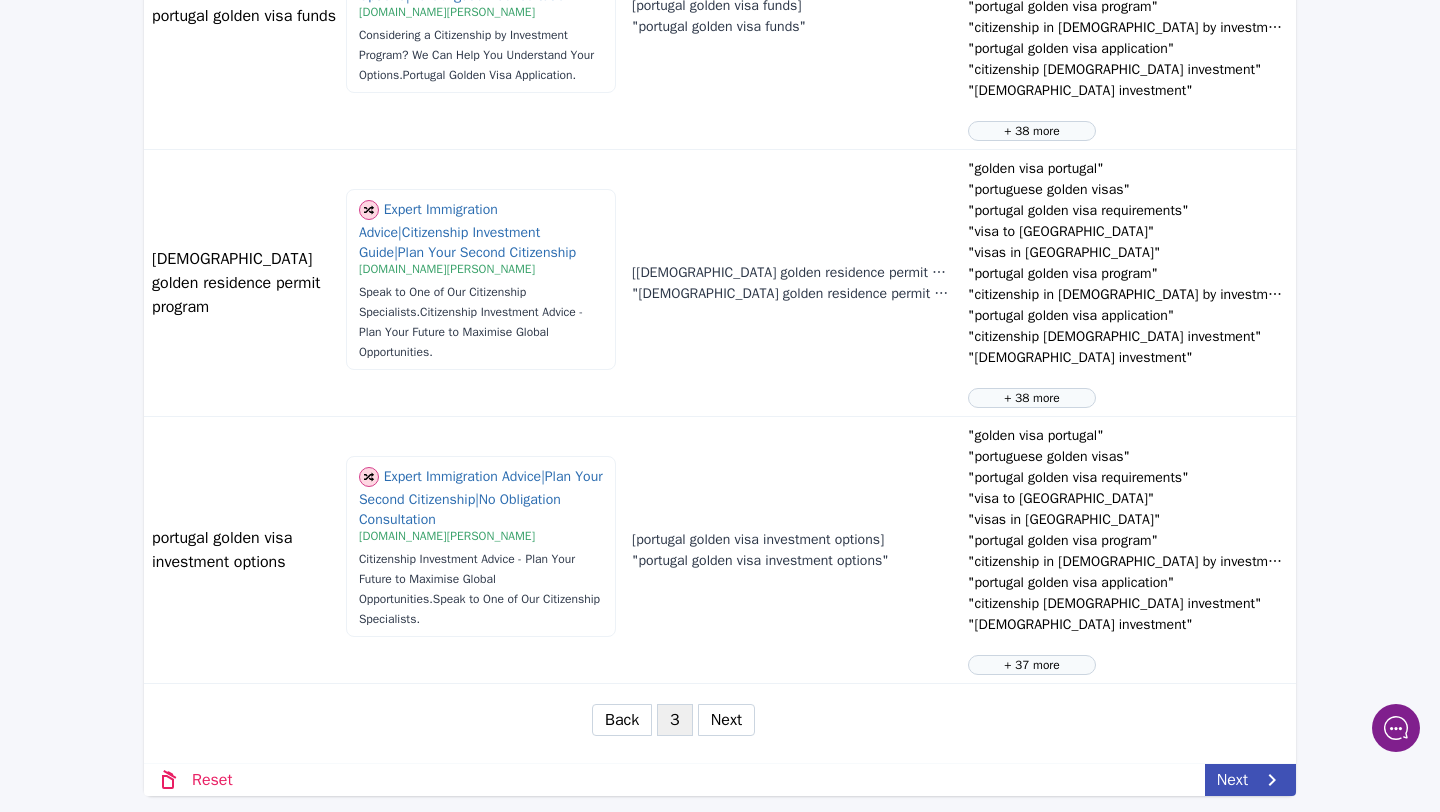 click on "Next" at bounding box center (726, 720) 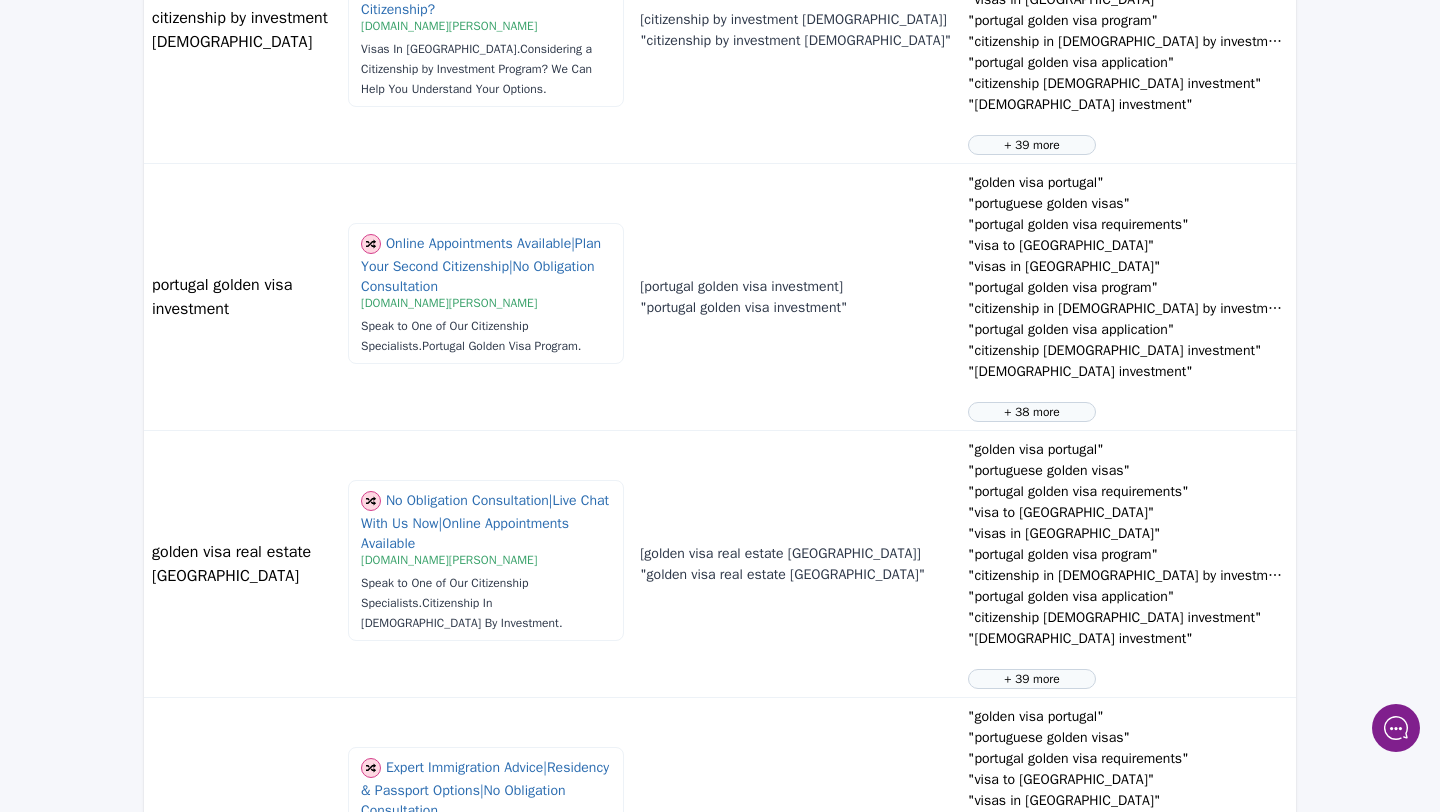 scroll, scrollTop: 2318, scrollLeft: 0, axis: vertical 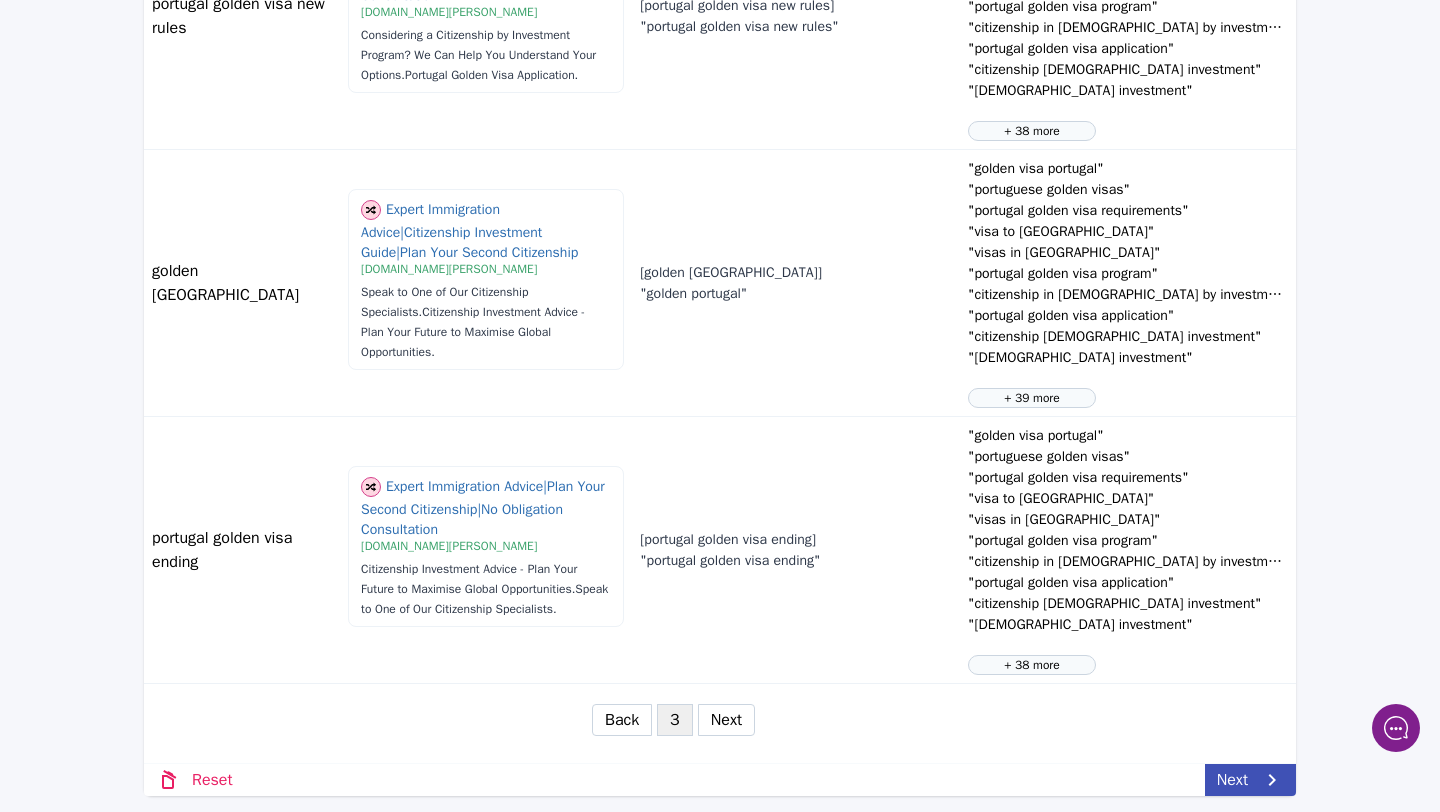 click on "Next" at bounding box center [726, 720] 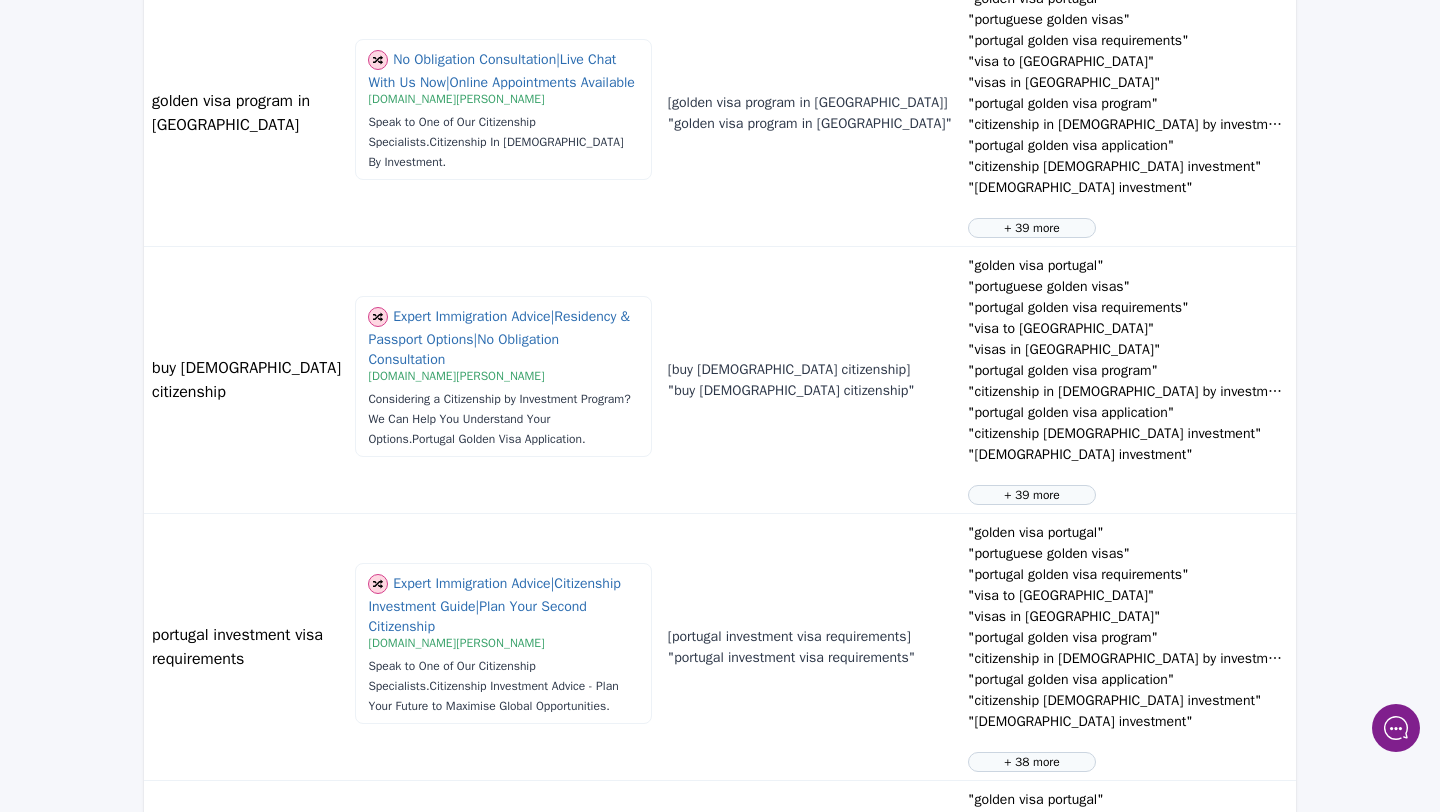 scroll, scrollTop: 2318, scrollLeft: 0, axis: vertical 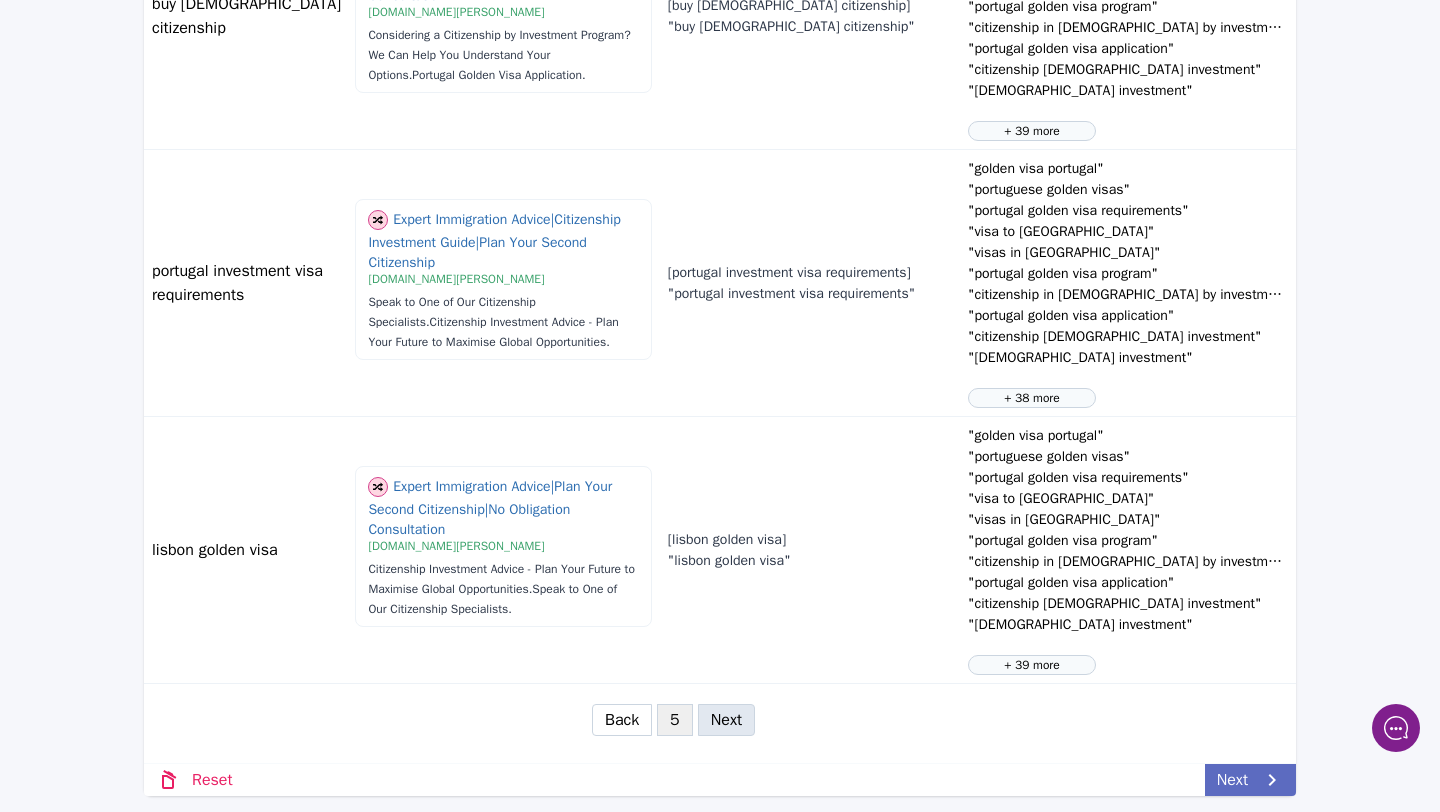 click on "Next" at bounding box center [1250, 780] 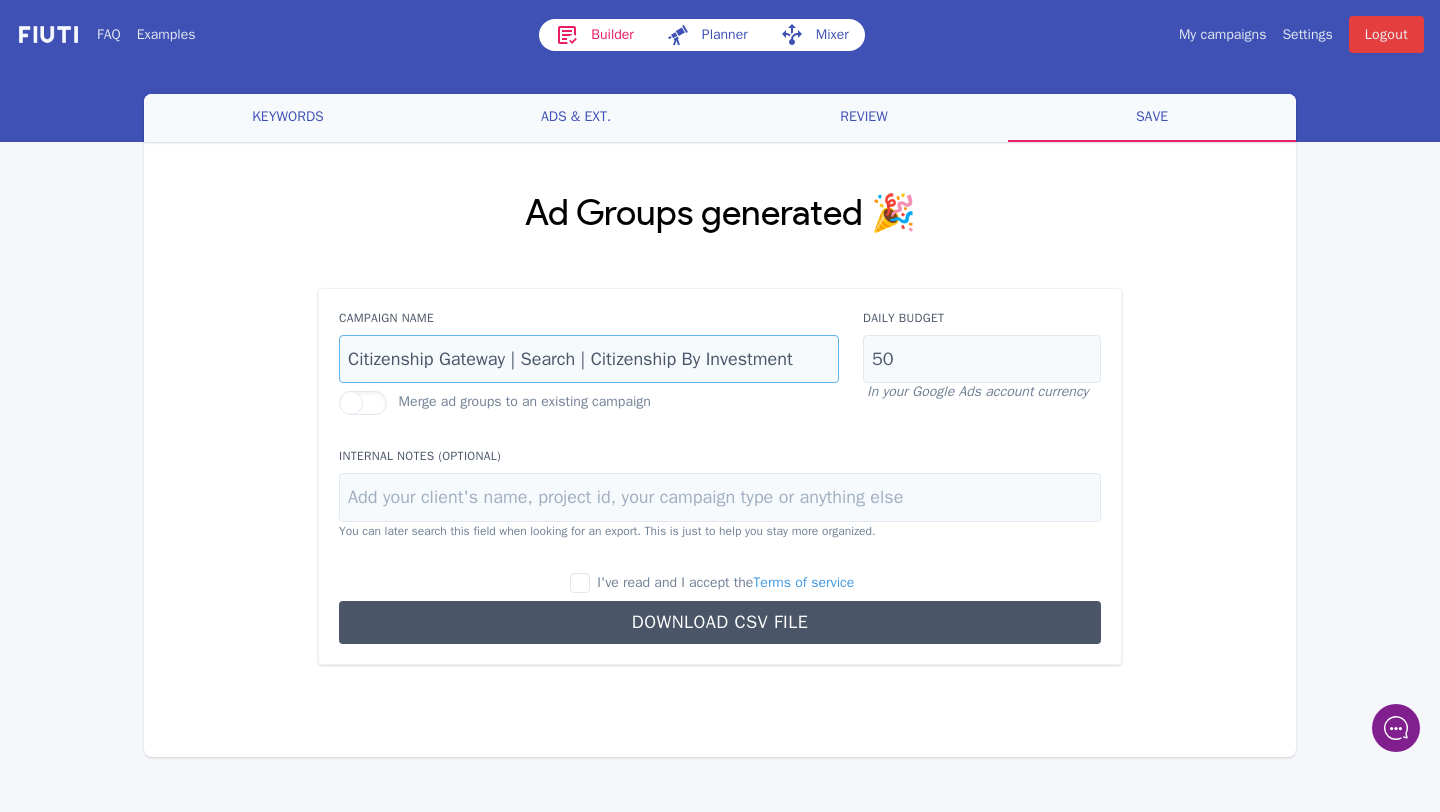 drag, startPoint x: 510, startPoint y: 359, endPoint x: 337, endPoint y: 354, distance: 173.07224 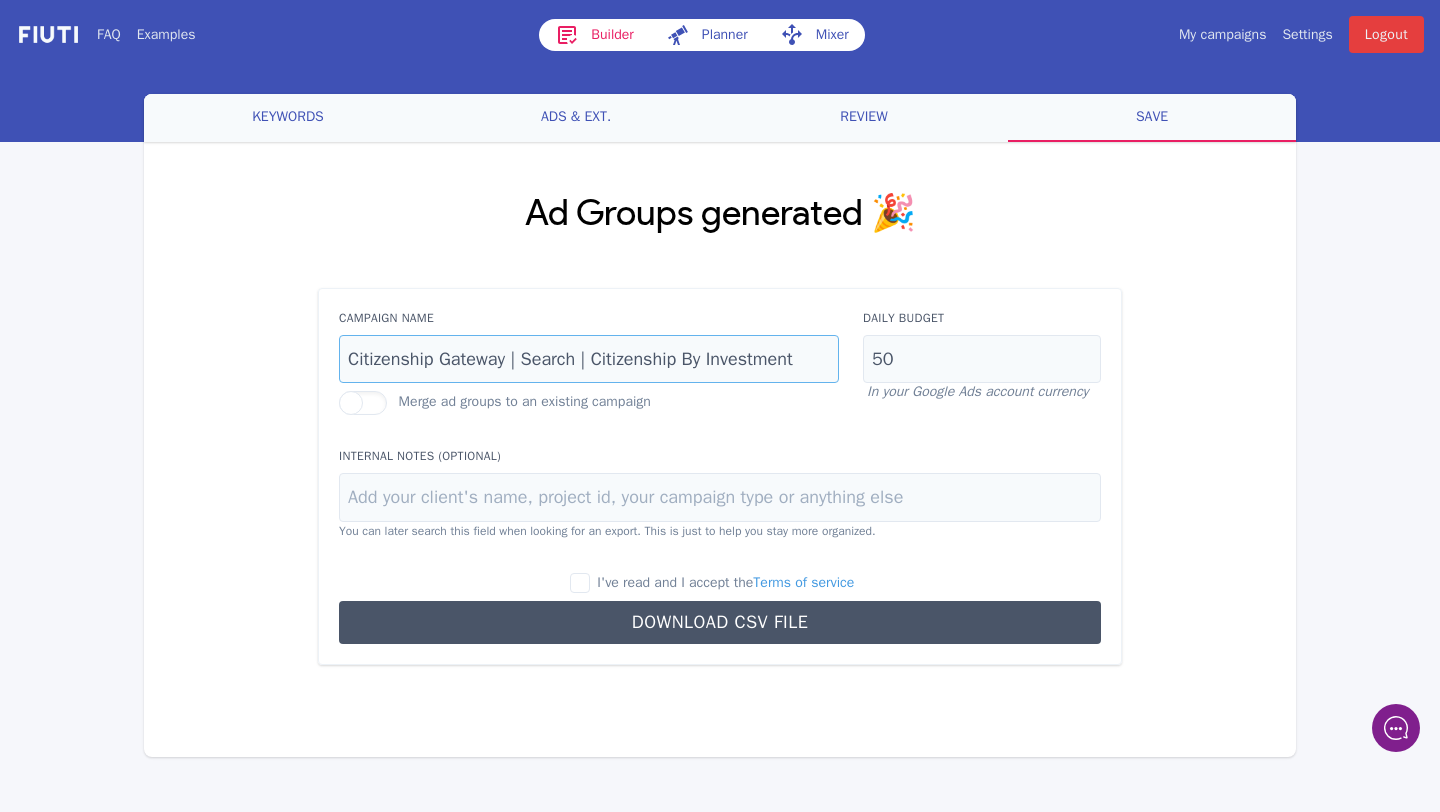 click on "Campaign Name   Citizenship Gateway | Search | Citizenship By Investment" at bounding box center (589, 346) 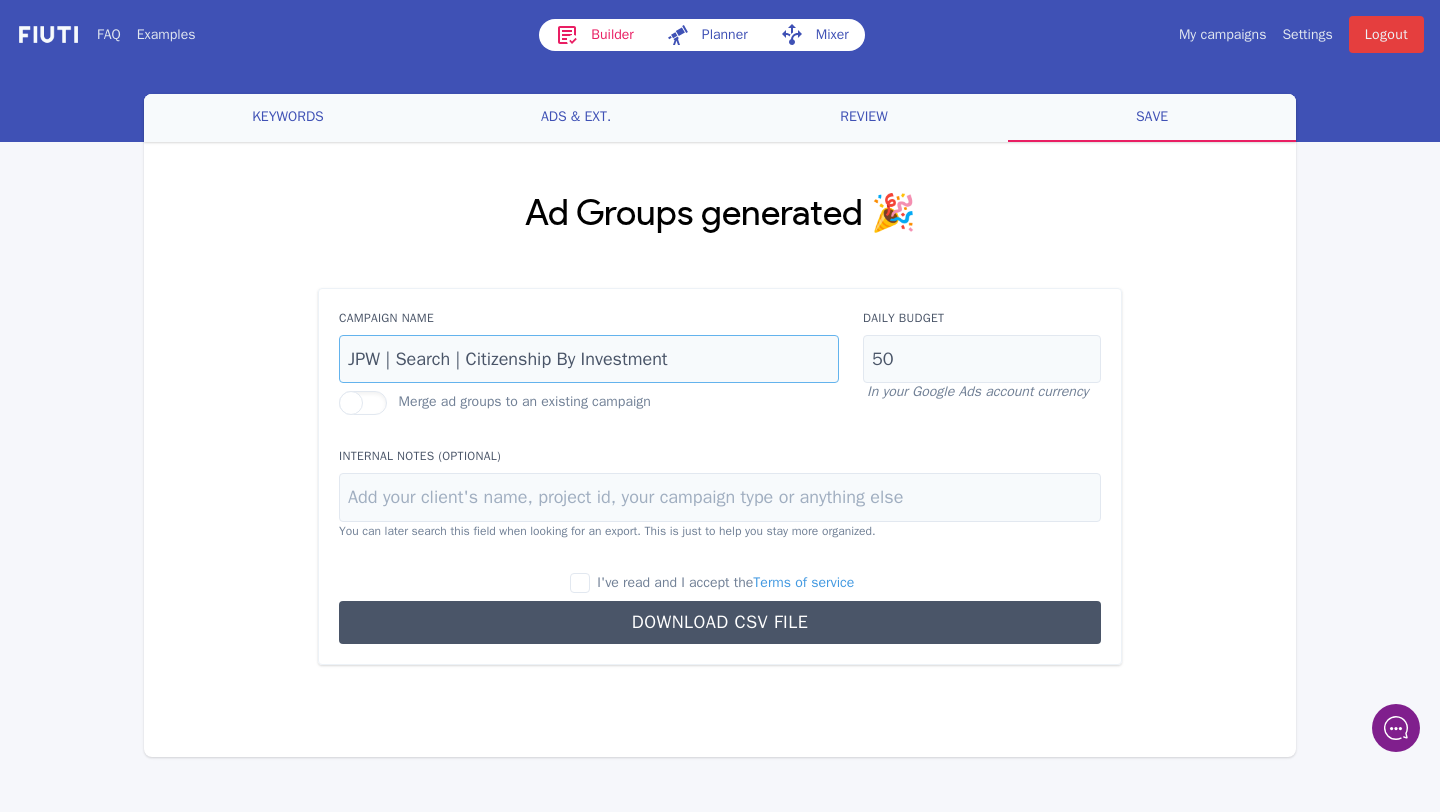 click on "JPW | Search | Citizenship By Investment" at bounding box center (589, 359) 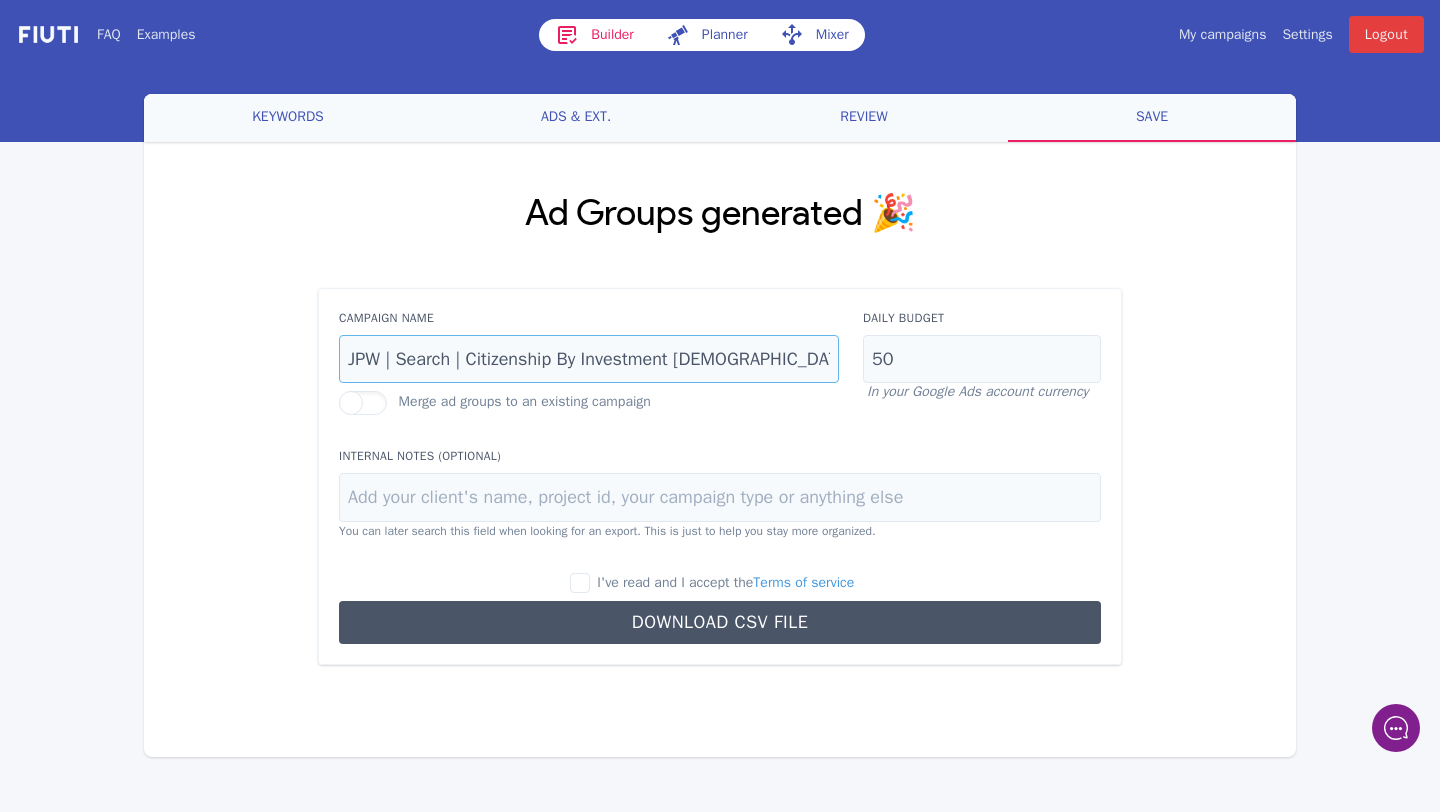 type on "JPW | Search | Citizenship By Investment [DEMOGRAPHIC_DATA]" 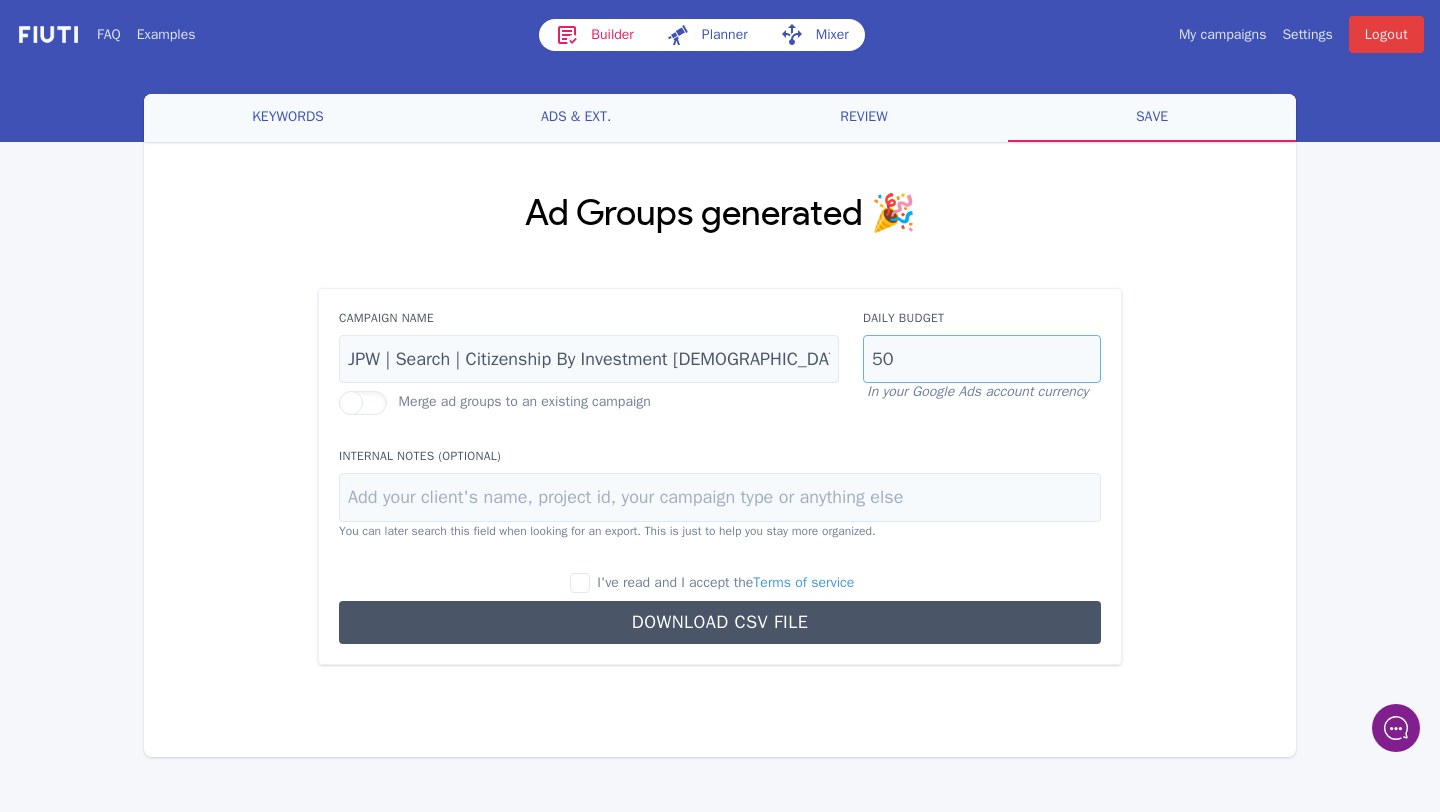 click on "50" at bounding box center [982, 359] 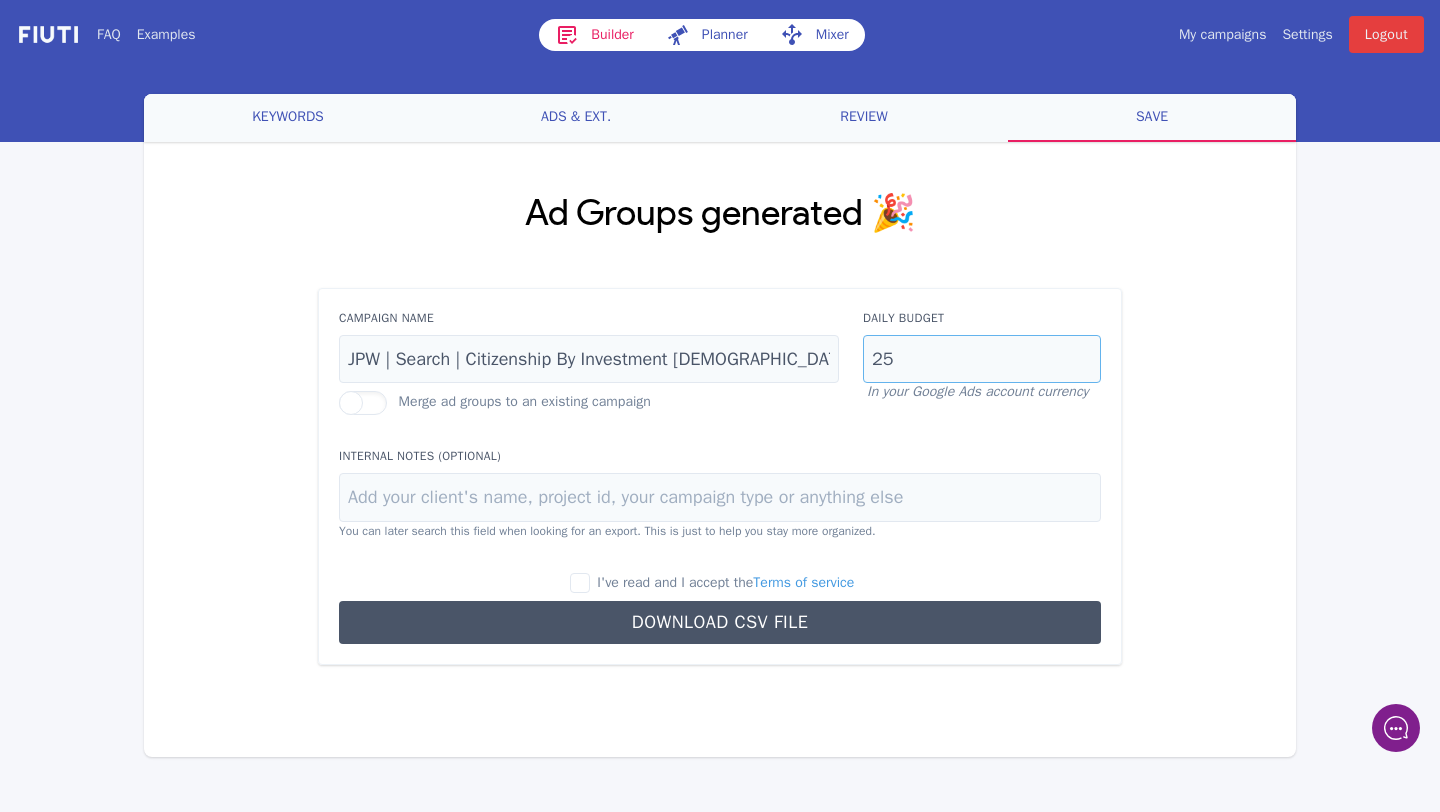 type on "25" 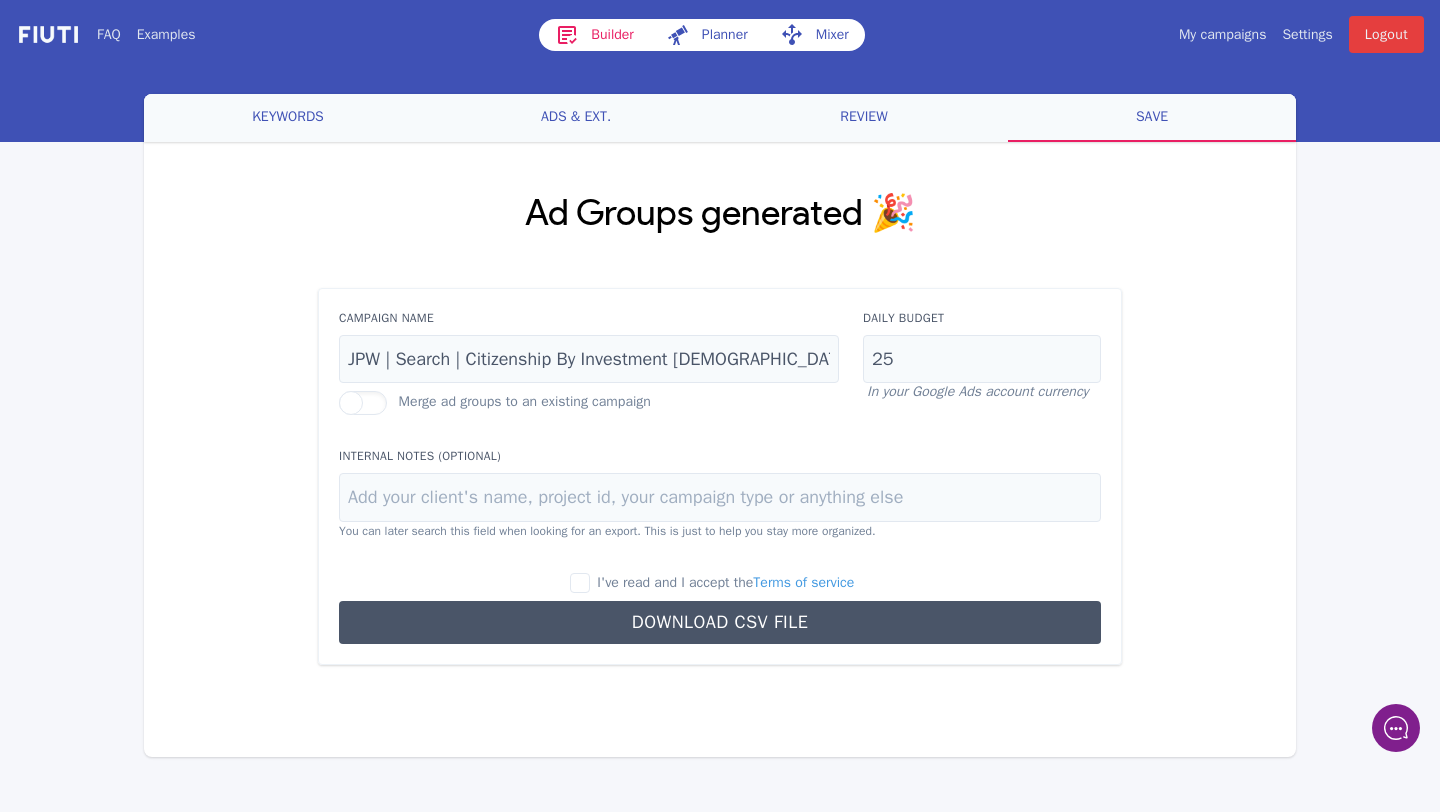 click on "I've read and I accept the  Terms of service" at bounding box center (712, 583) 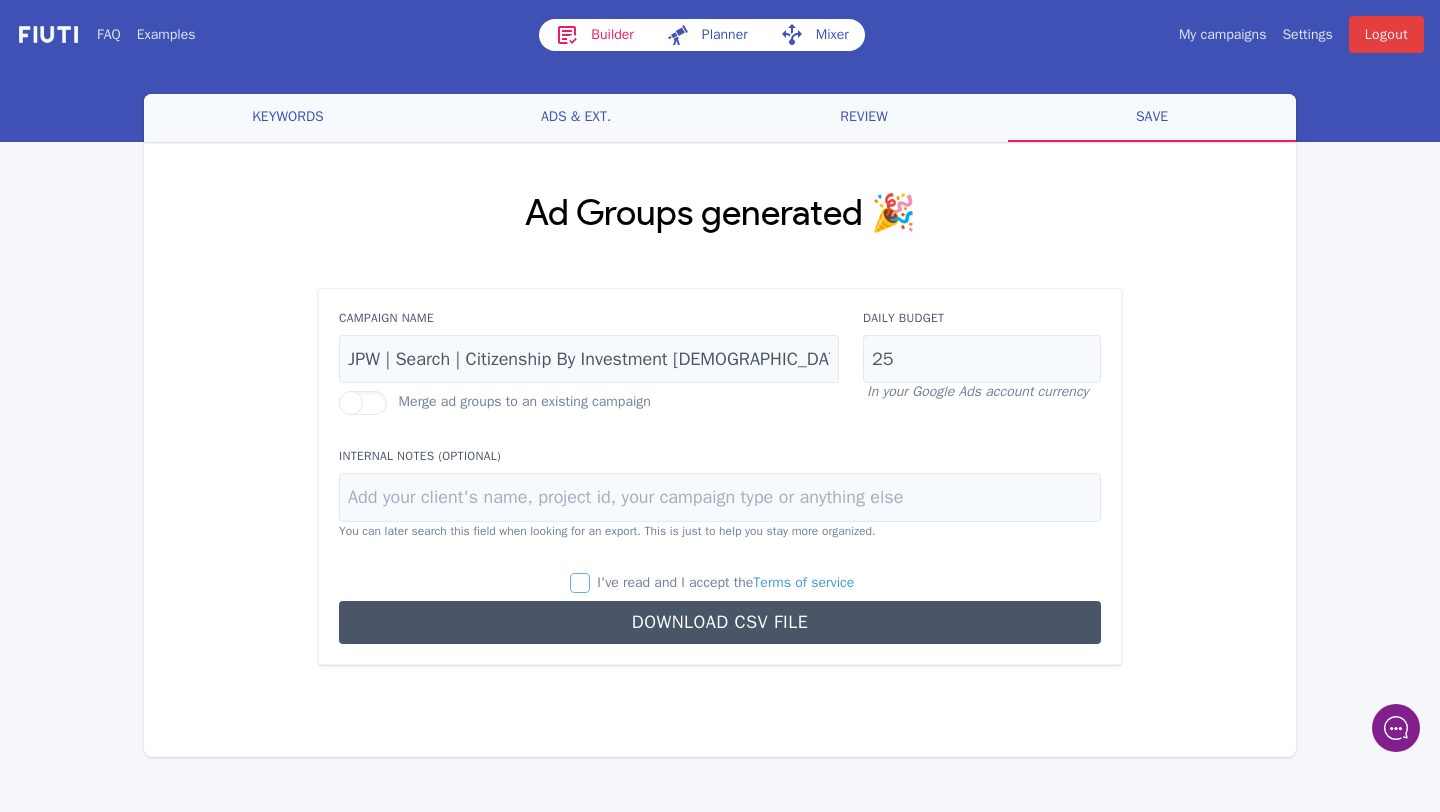 click on "I've read and I accept the  Terms of service" at bounding box center [580, 583] 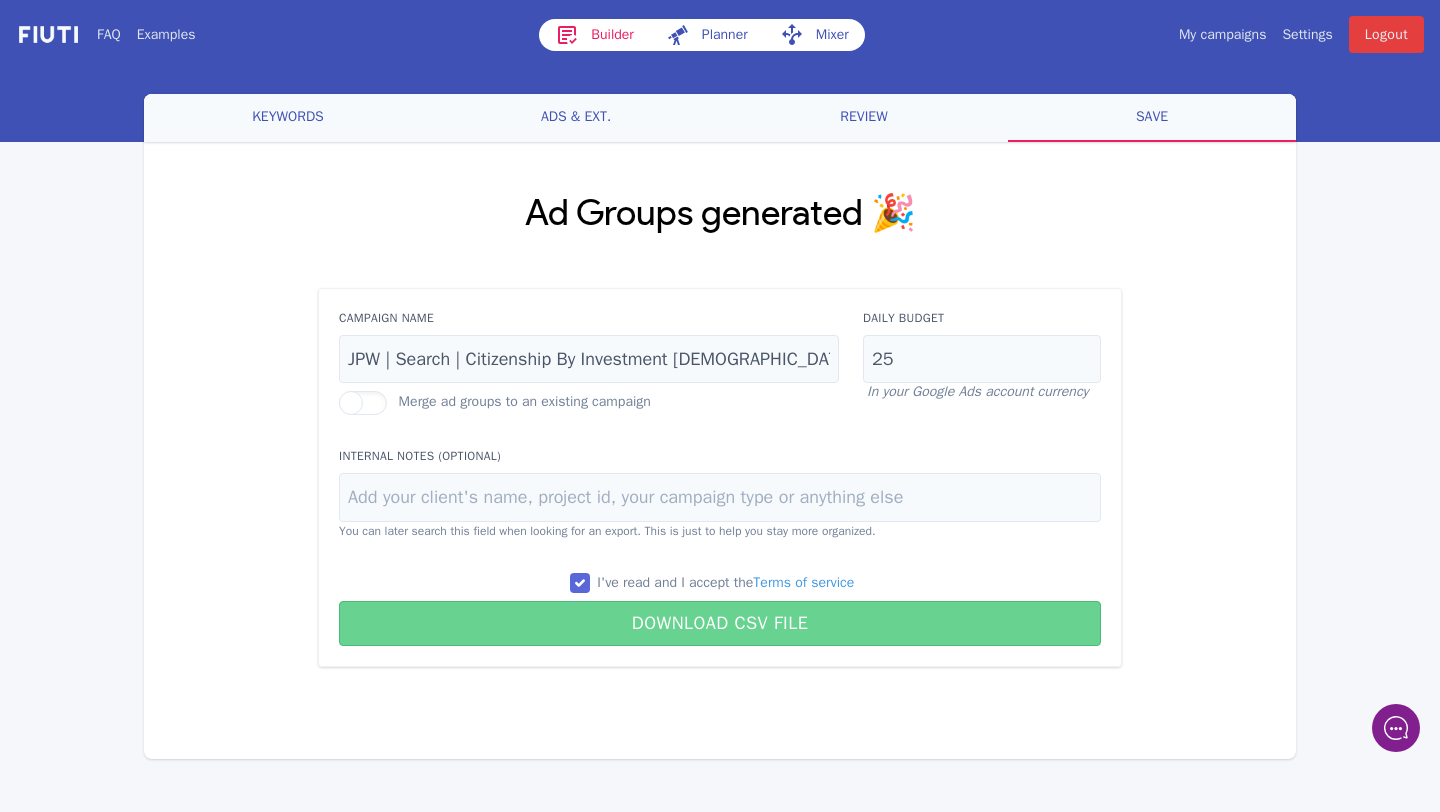 click on "Download CSV File" at bounding box center [720, 623] 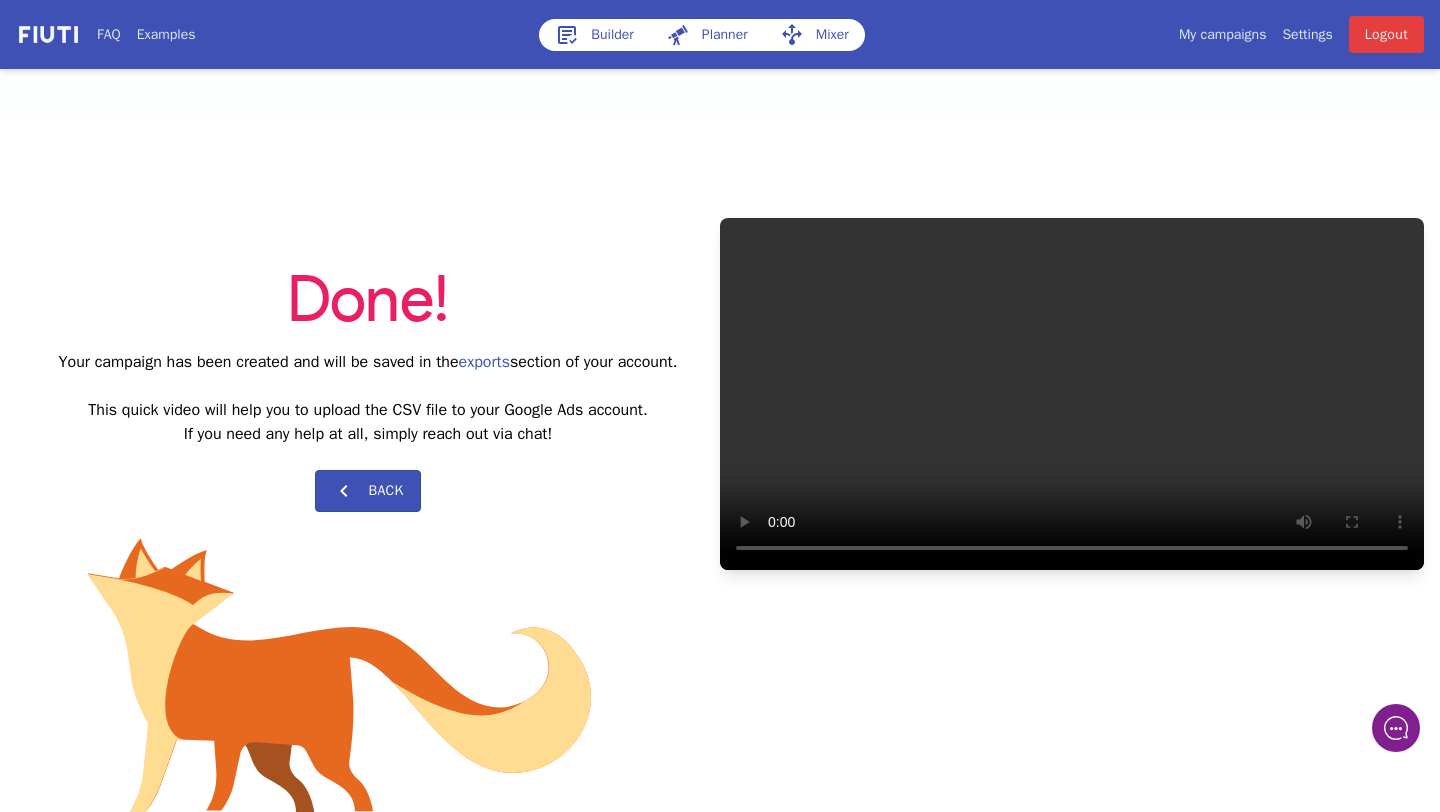 click on "Builder" at bounding box center [594, 35] 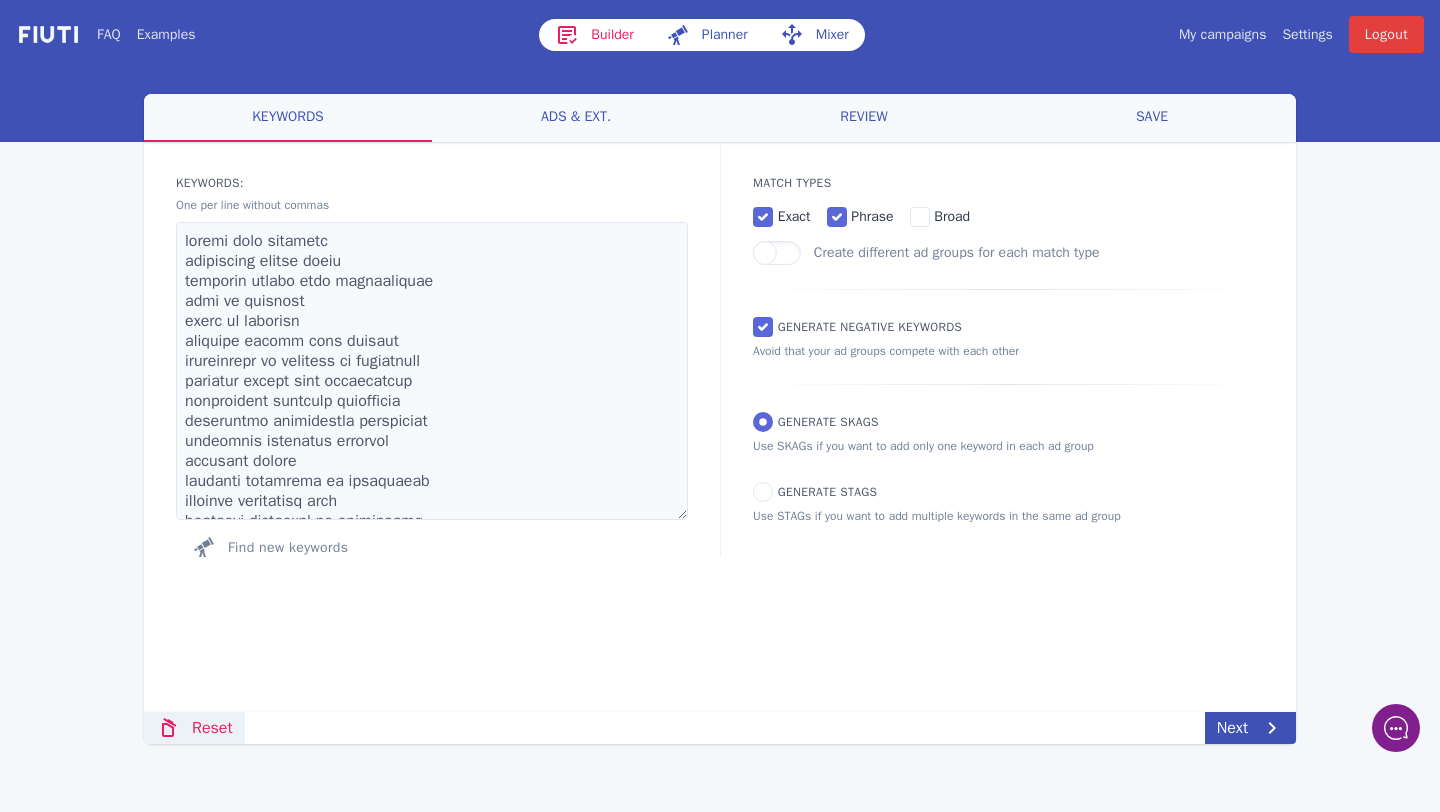 click on "Reset" at bounding box center [194, 728] 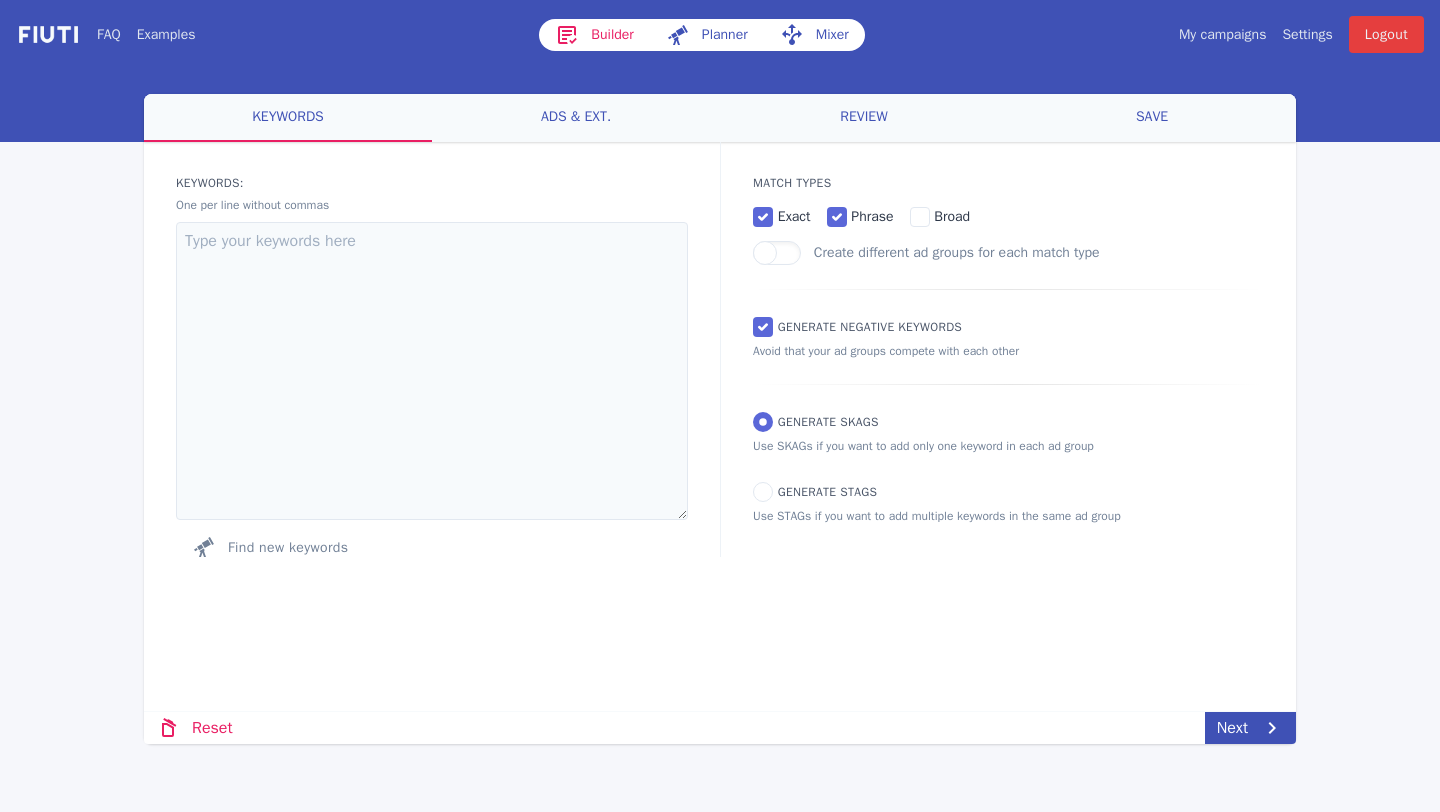 scroll, scrollTop: 0, scrollLeft: 0, axis: both 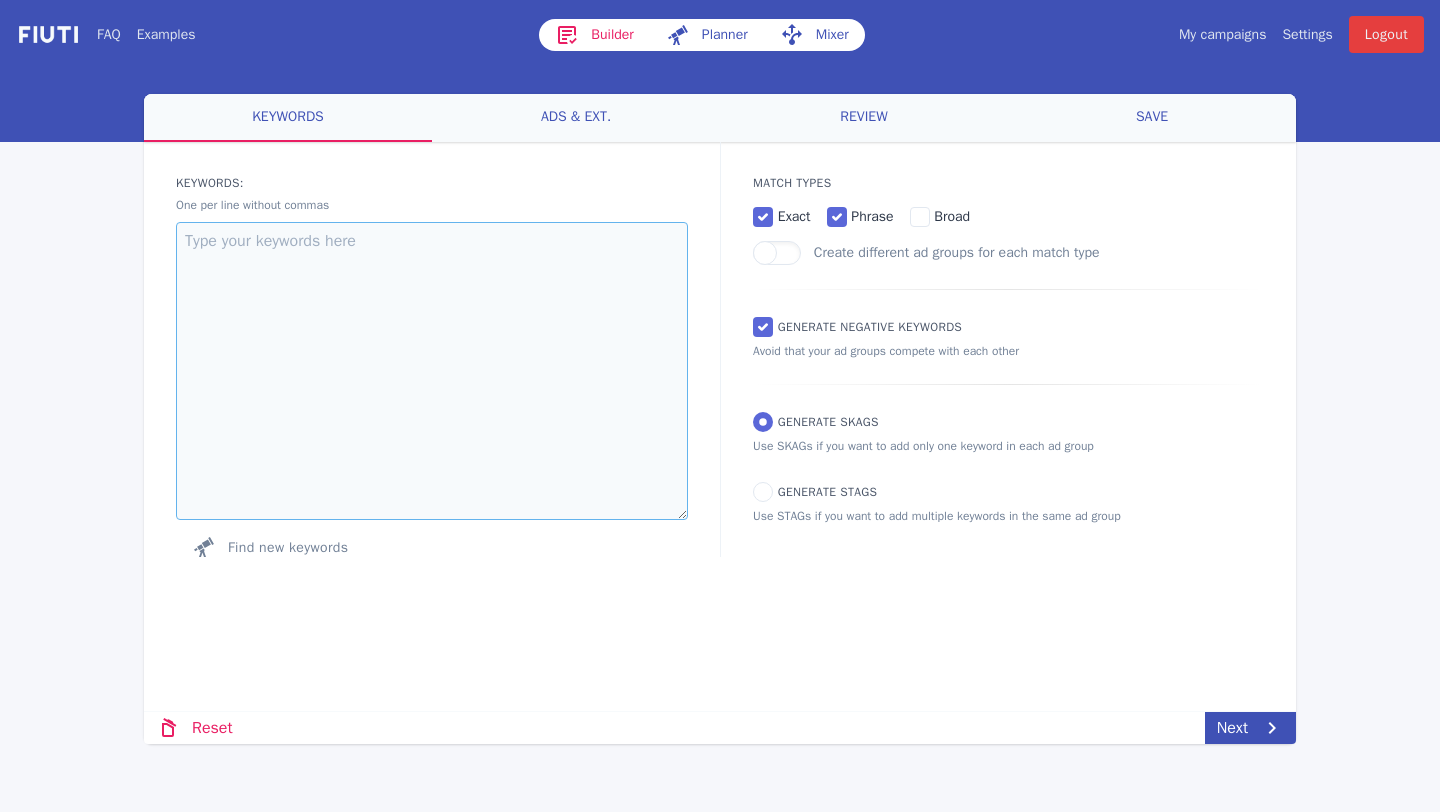 click at bounding box center (432, 371) 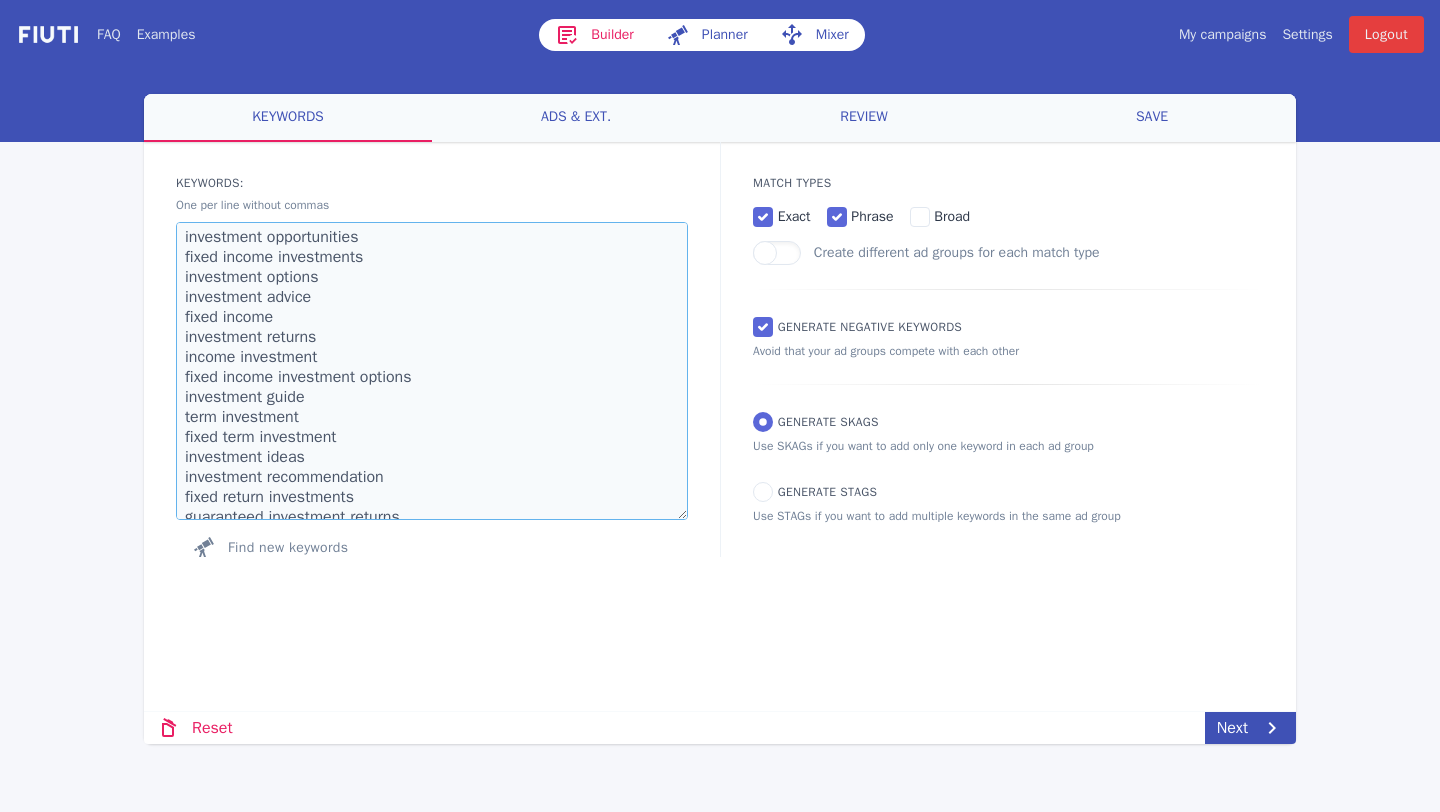 scroll, scrollTop: 0, scrollLeft: 0, axis: both 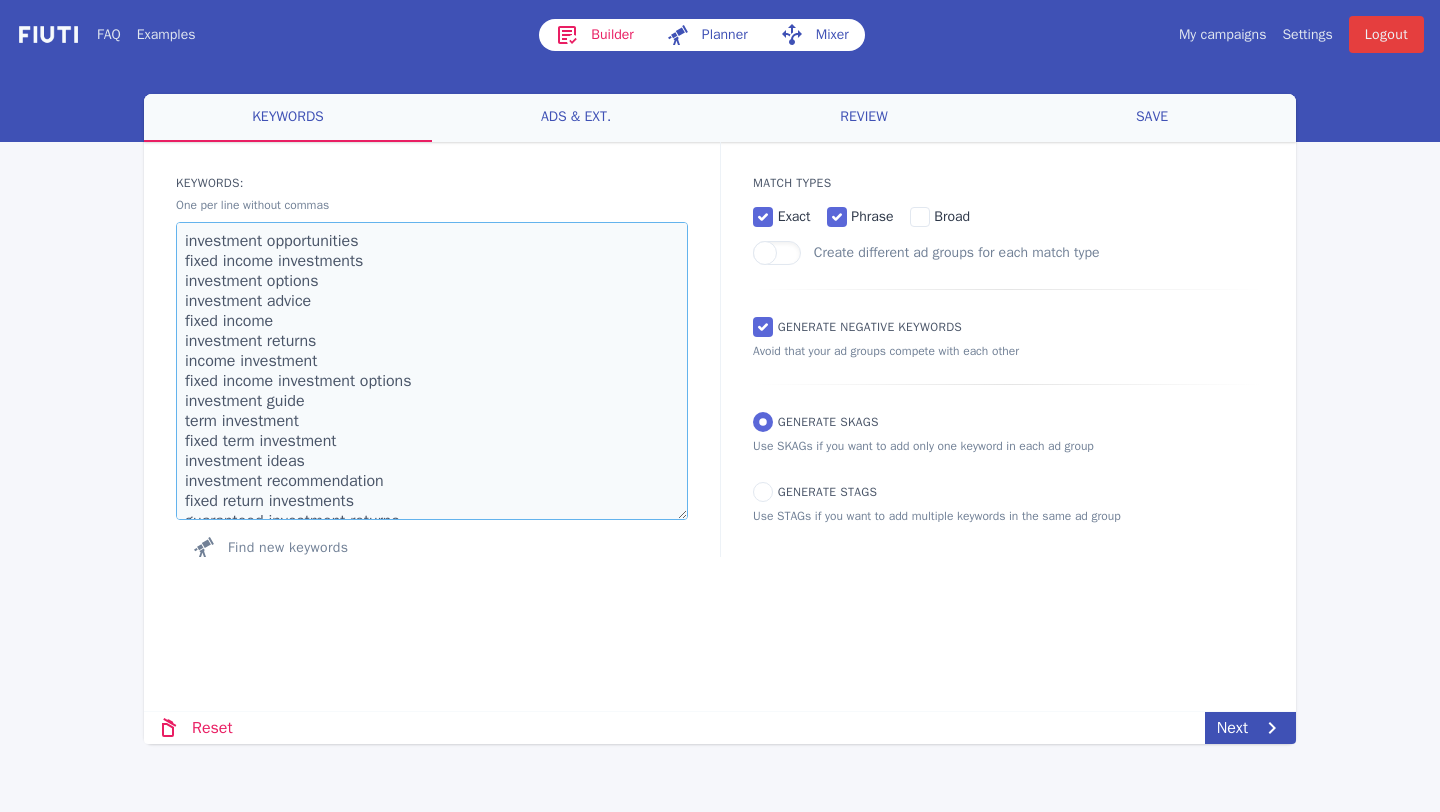 type on "investment opportunities
fixed income investments
investment options
investment advice
fixed income
investment returns
income investment
fixed income investment options
investment guide
term investment
fixed term investment
investment ideas
investment recommendation
fixed return investments
guaranteed investment returns
monthly income investments
structured investments
investing a lump sum for monthly income
guaranteed investments
secure investment options
fixed investment options
investment consultation
lump sum investment options
income generating investments
monthly return investment
note investing
fixed income options
fixed income investments returns
fixed income returns
fixed investment
notes investment
fixed return investment options" 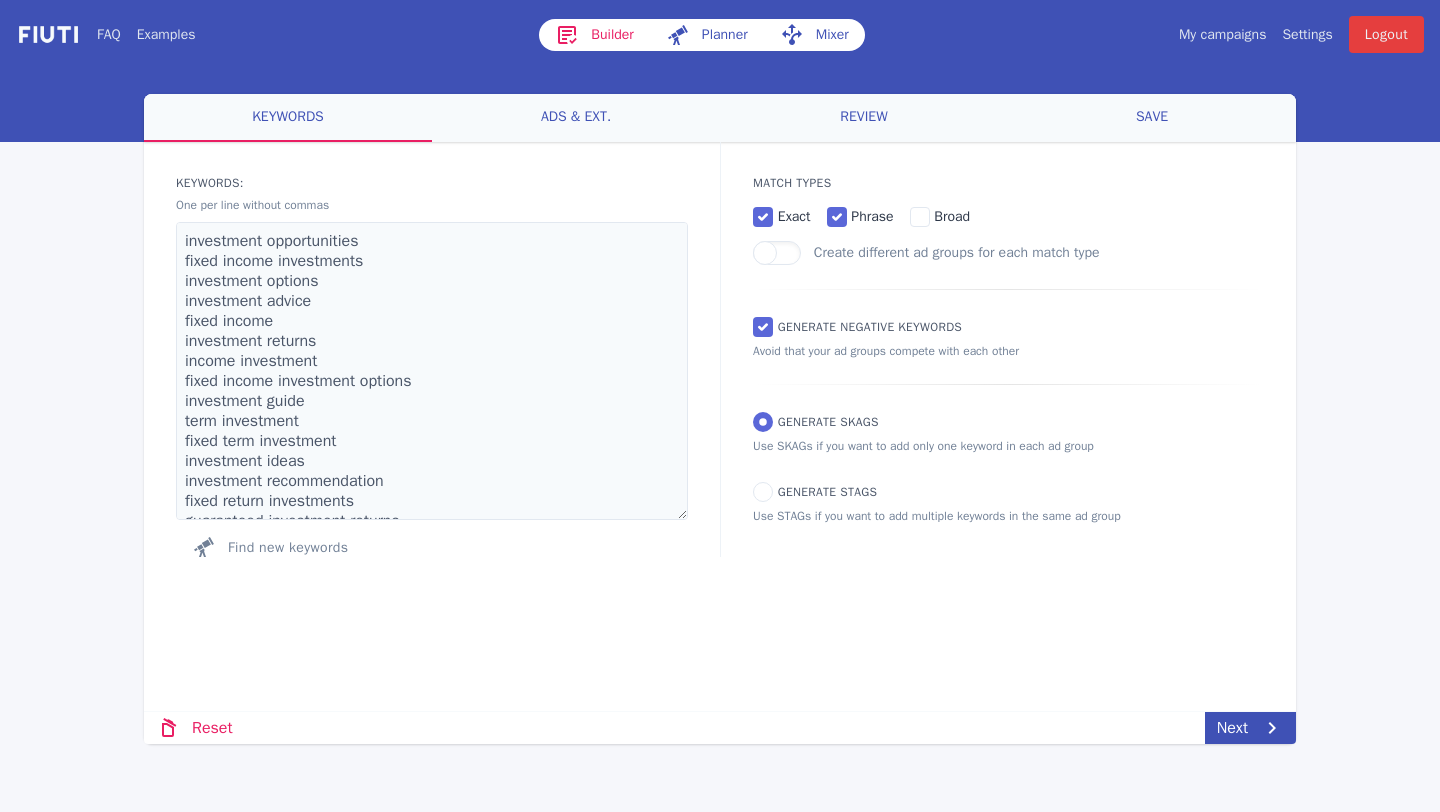 click on "ads & ext." at bounding box center [576, 118] 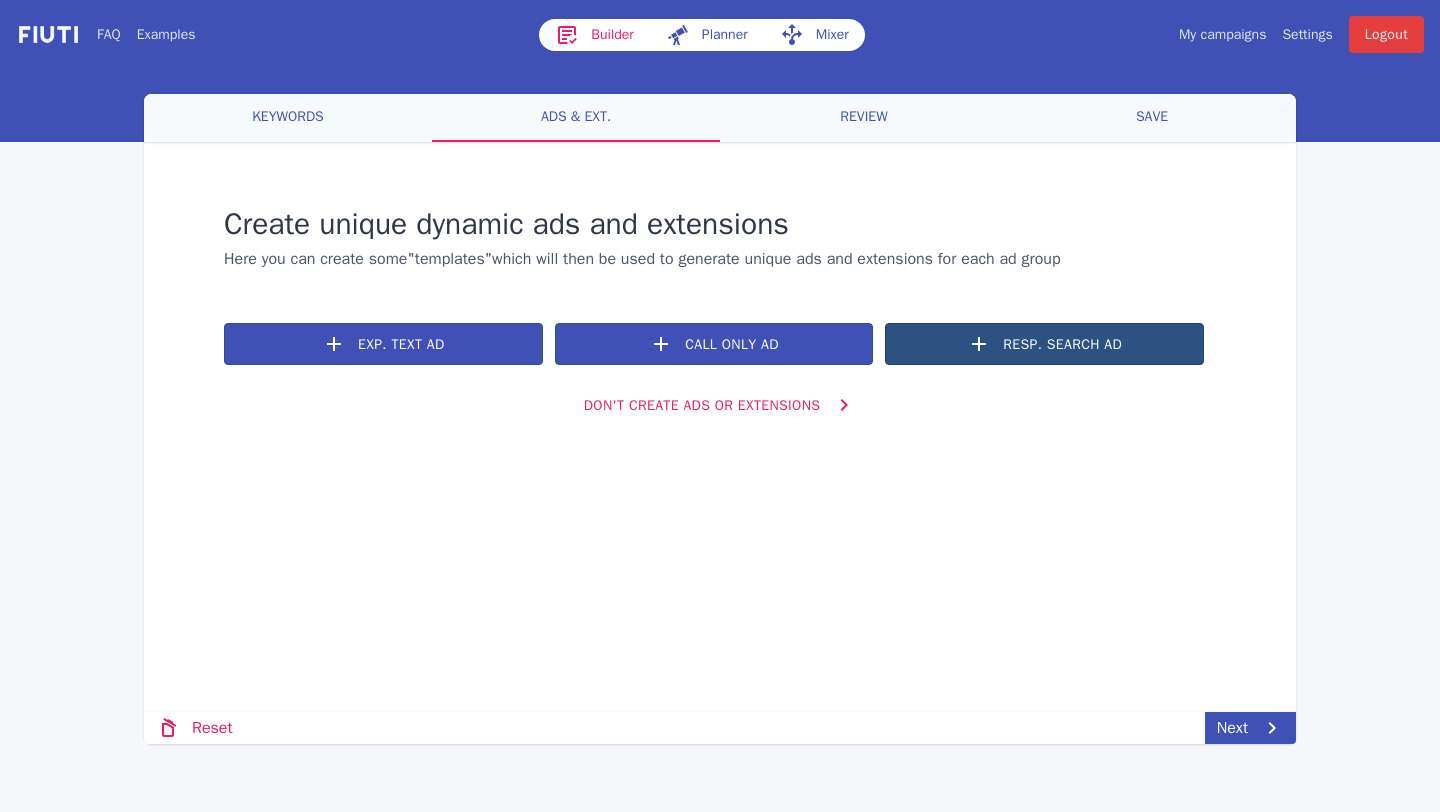 click on "Resp. Search Ad" at bounding box center (1062, 344) 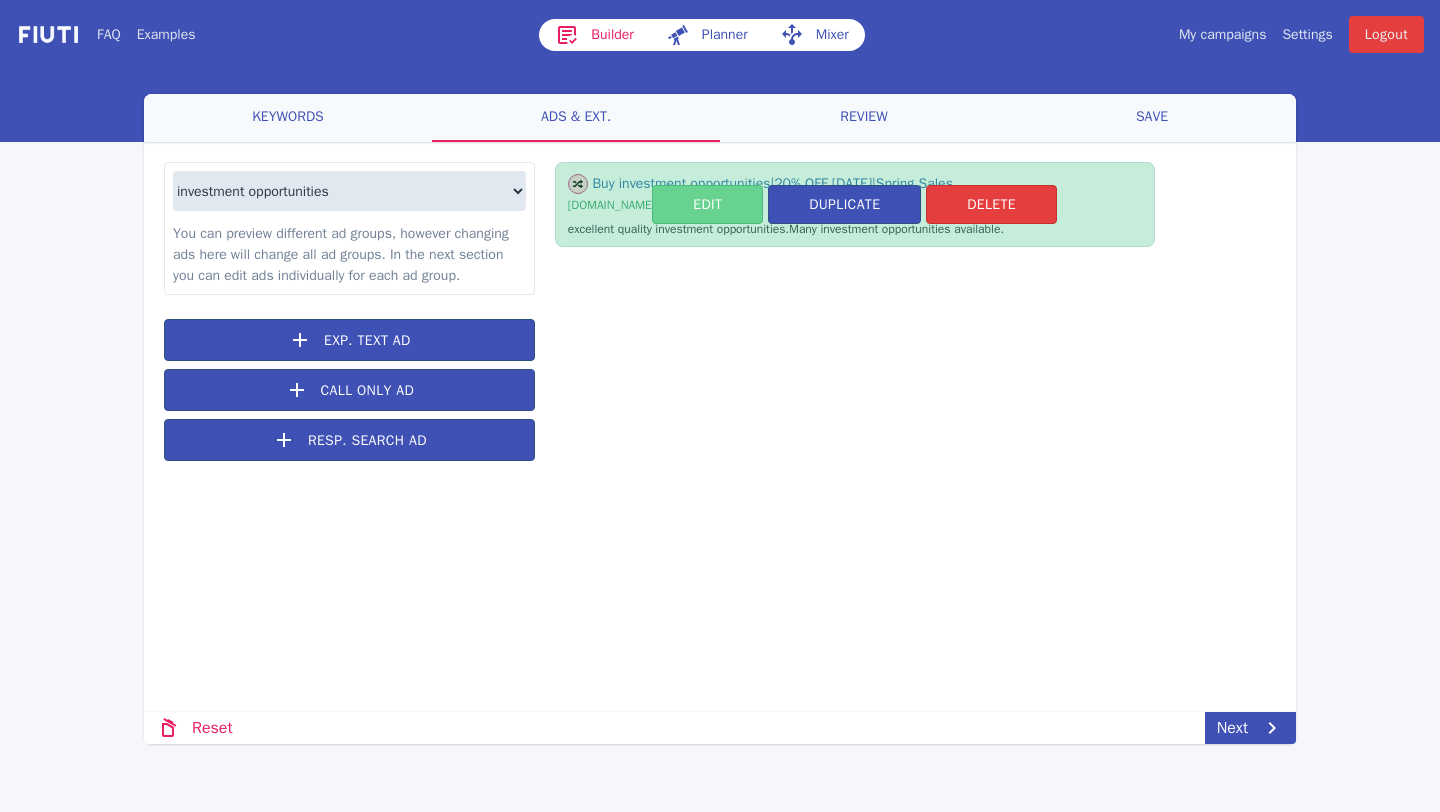 click on "Edit" at bounding box center [707, 204] 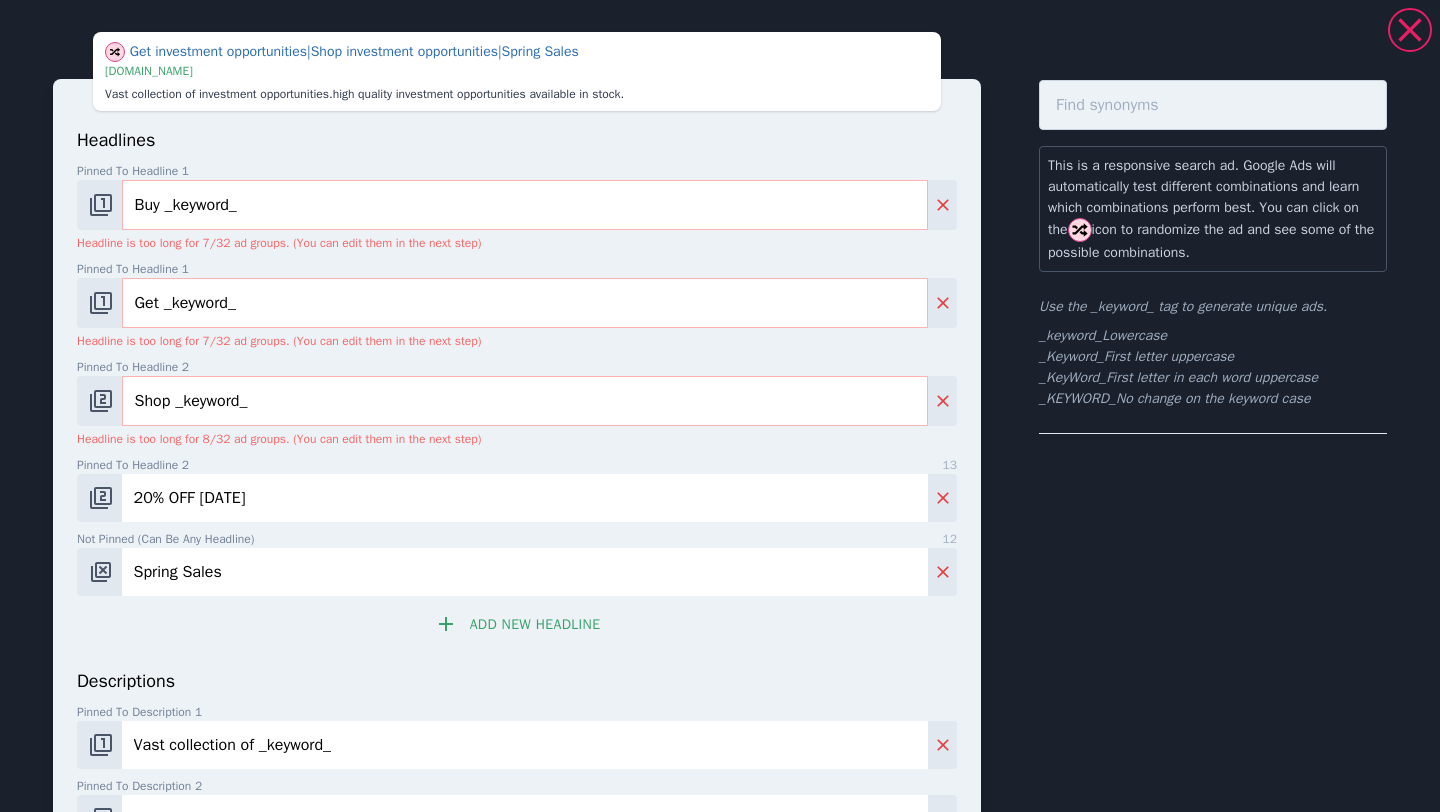 click on "Get _keyword_" at bounding box center (525, 303) 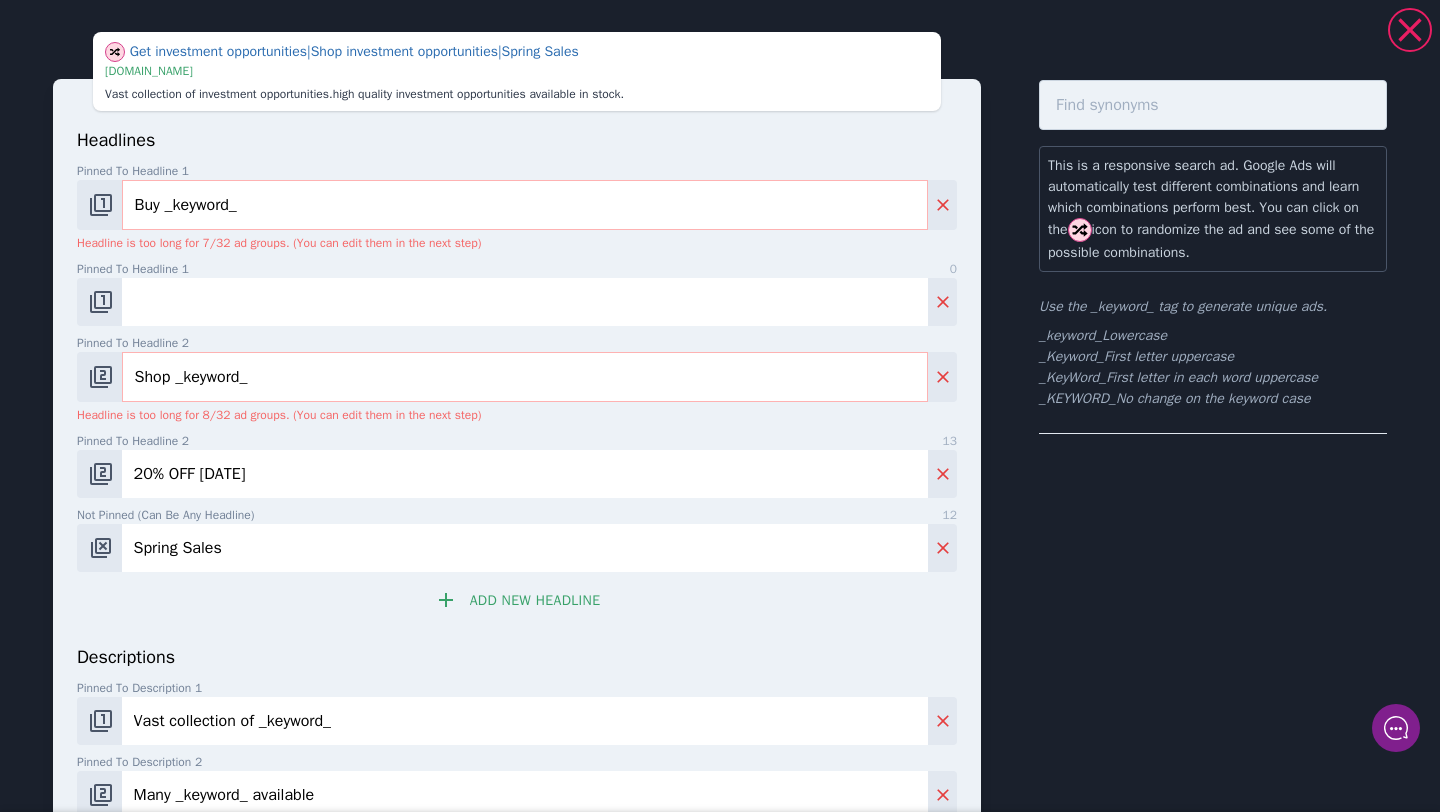 type 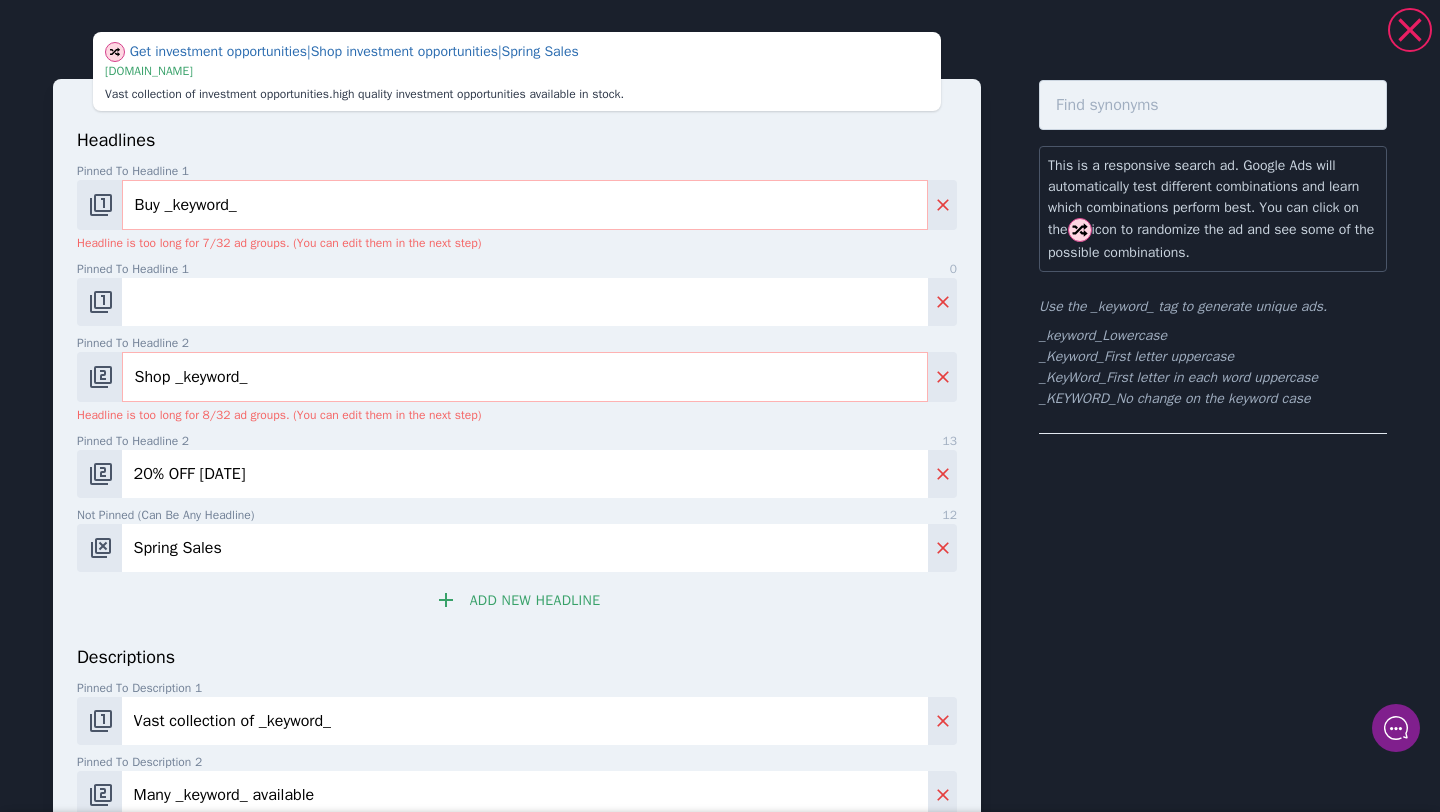 click on "Shop _keyword_" at bounding box center (525, 377) 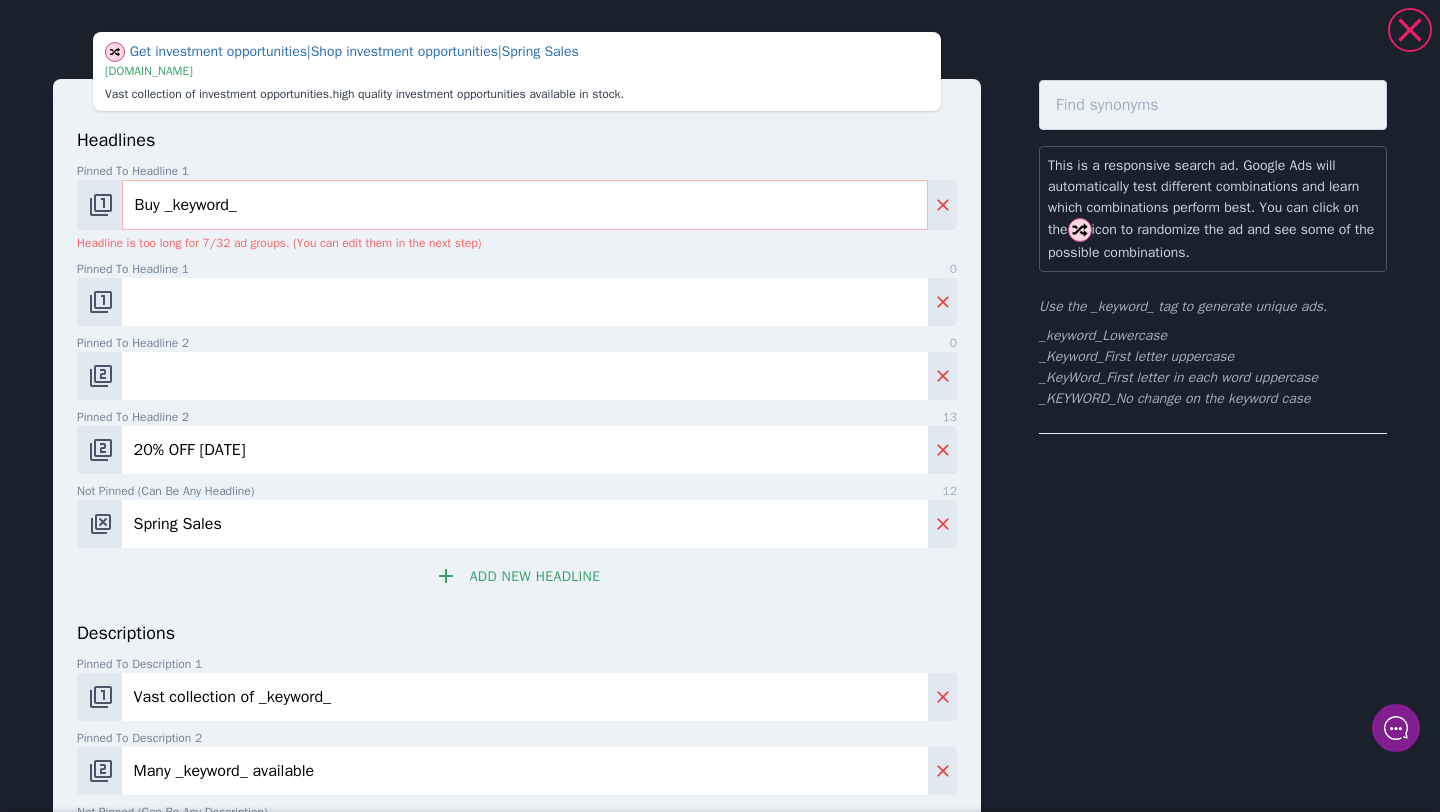 type 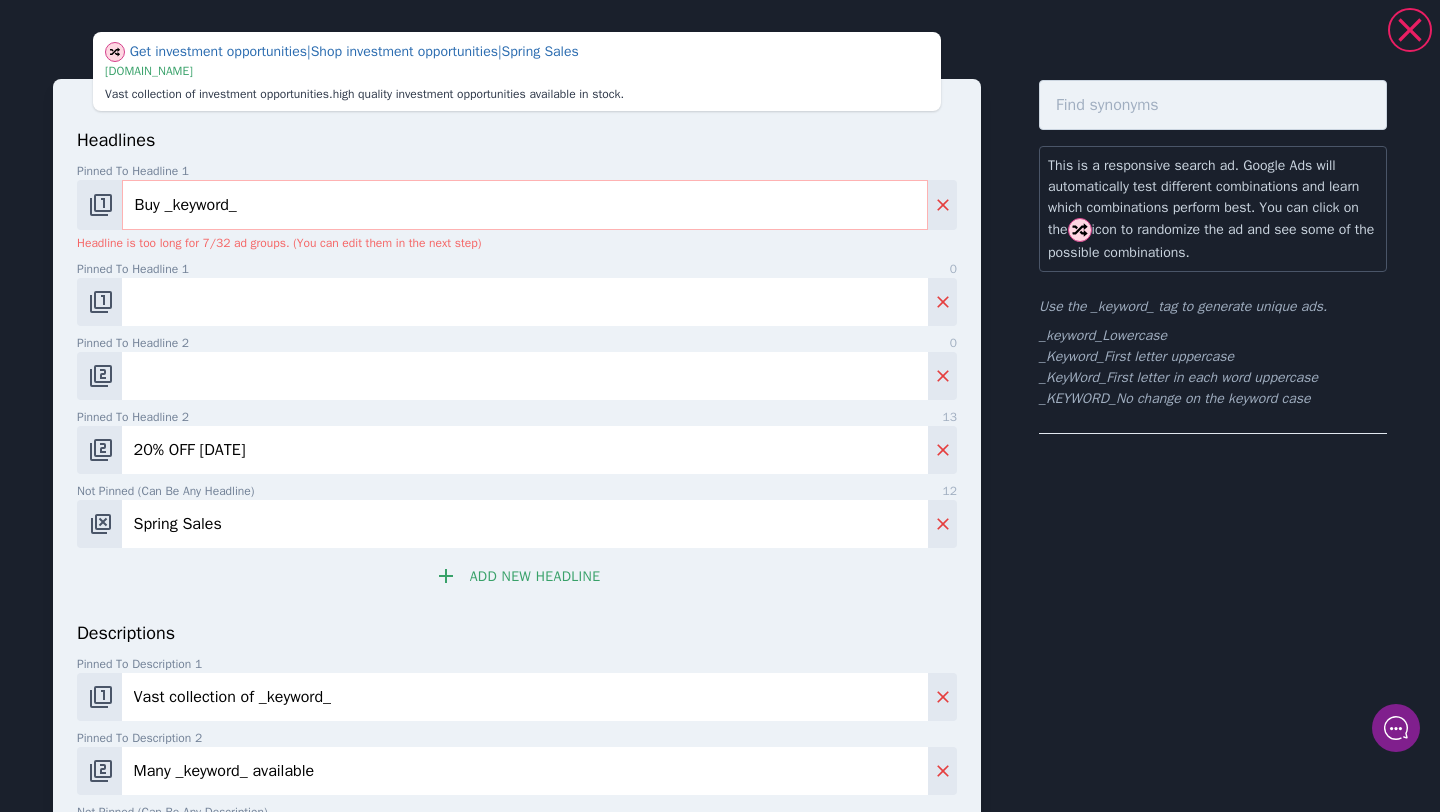 click on "20% OFF Today" at bounding box center (525, 450) 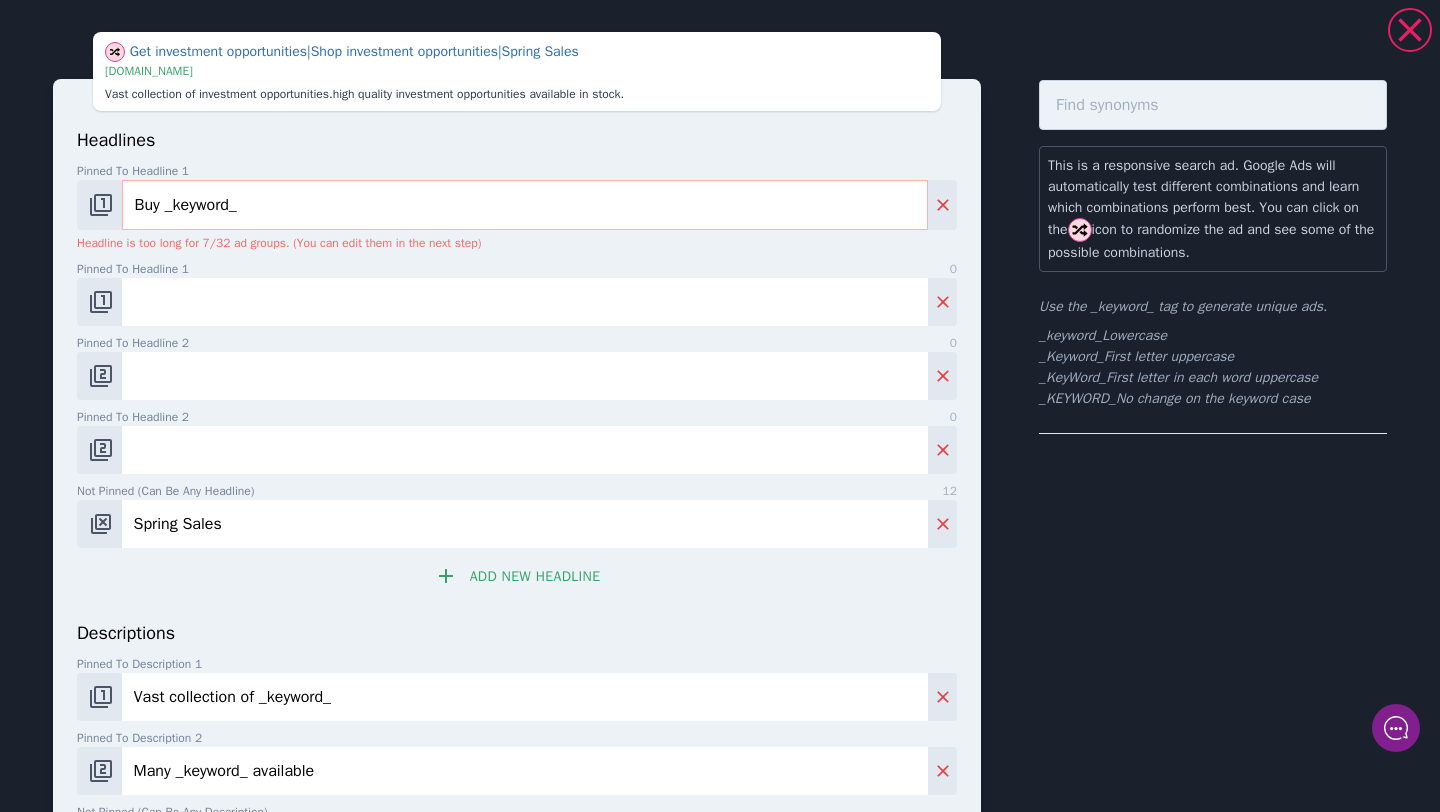 type 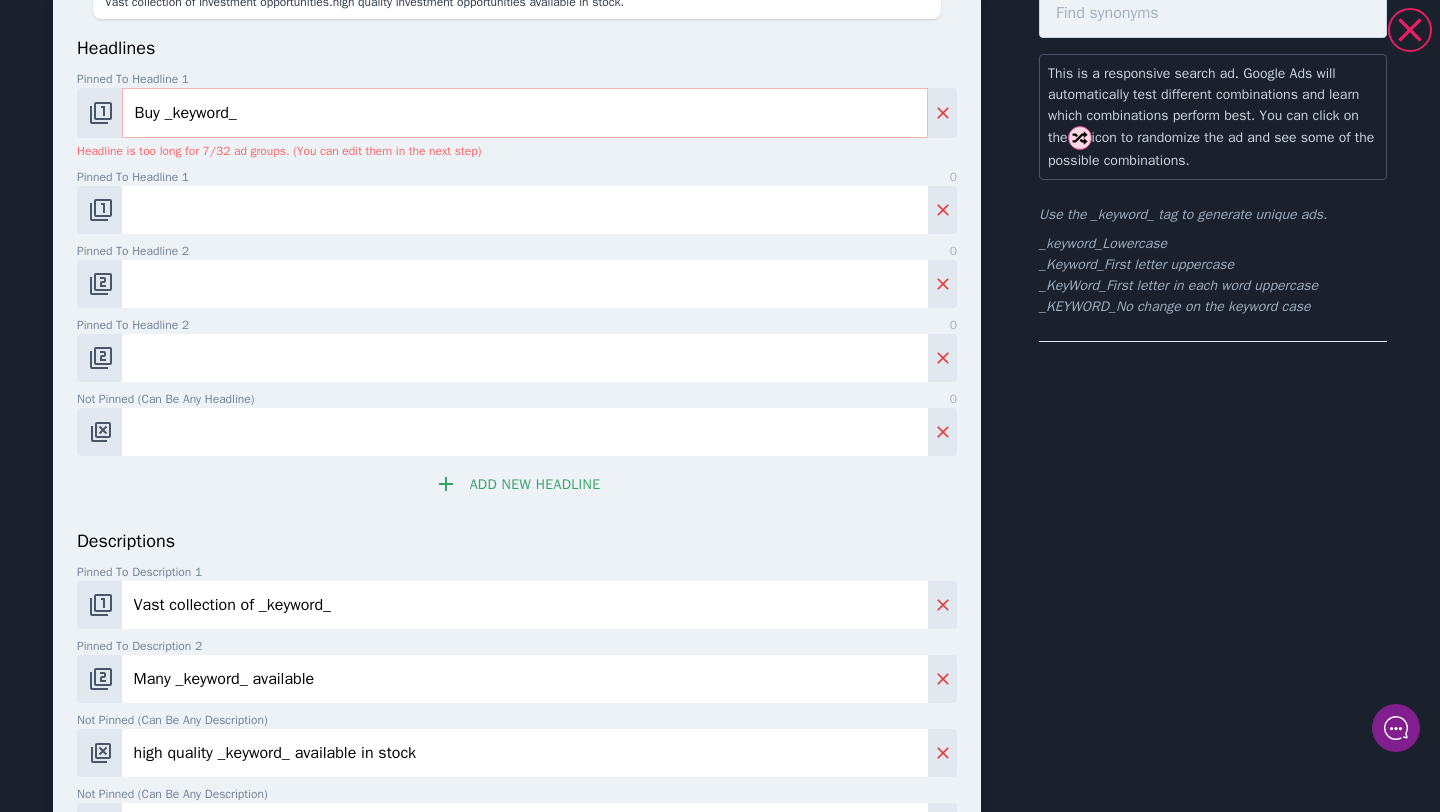 scroll, scrollTop: 97, scrollLeft: 0, axis: vertical 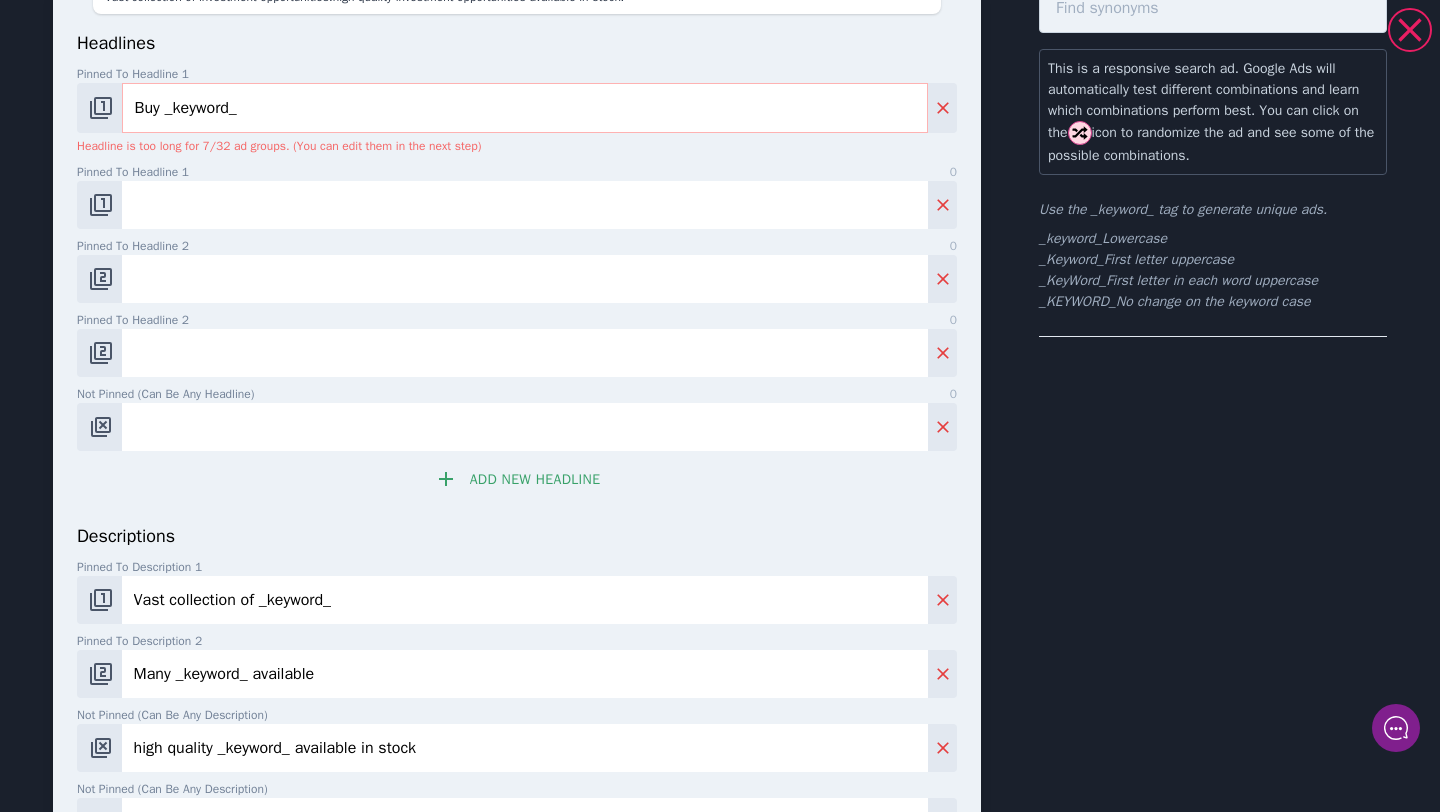 type 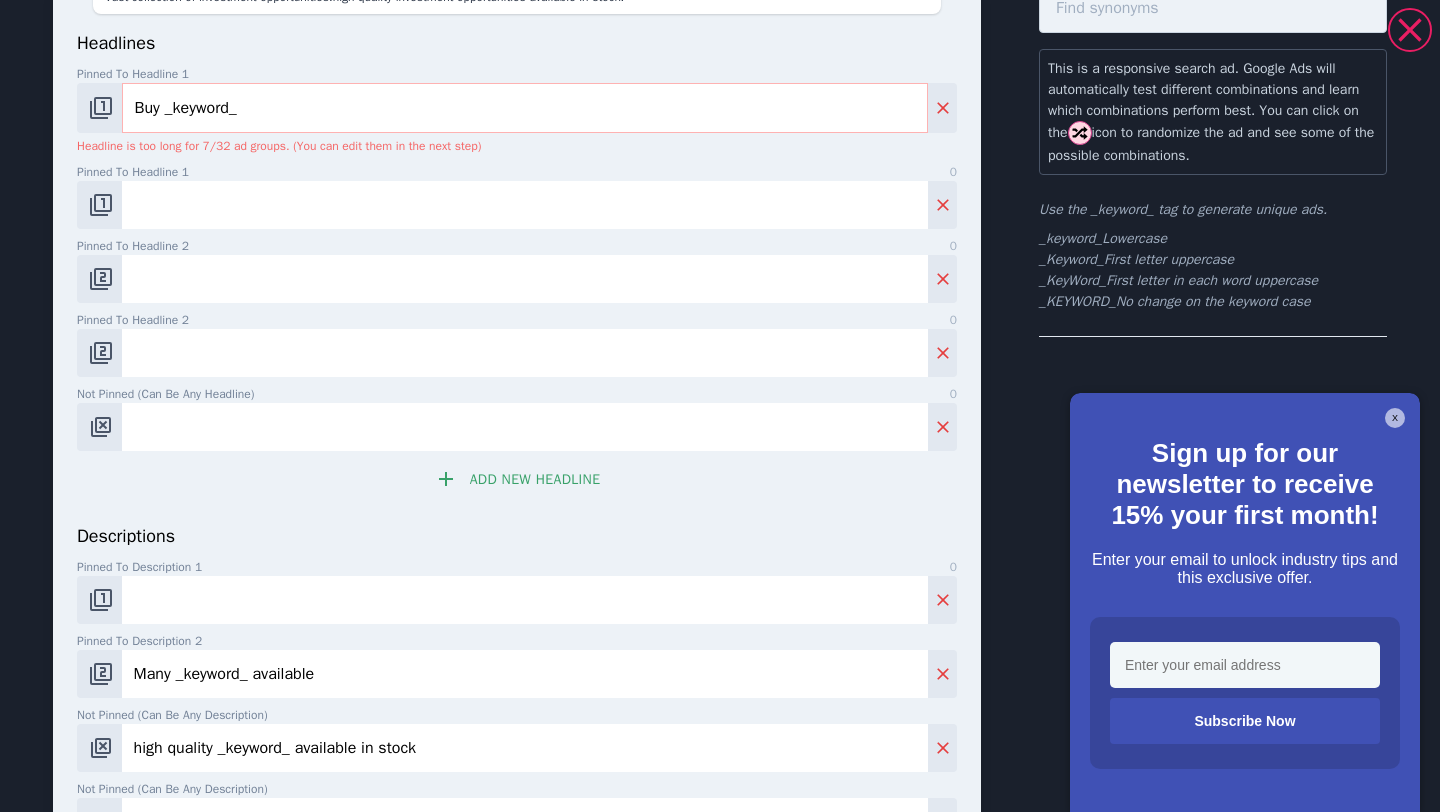 type 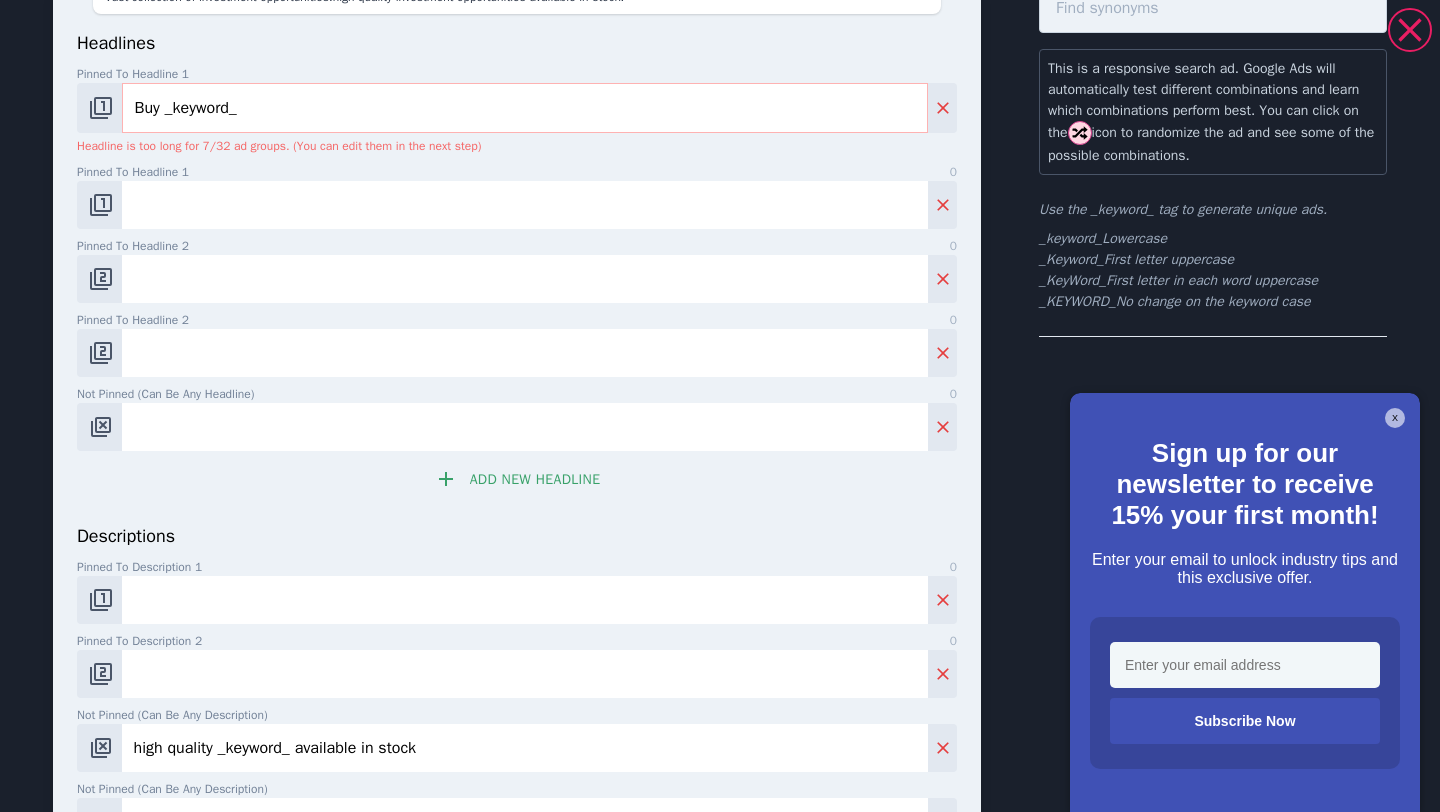type 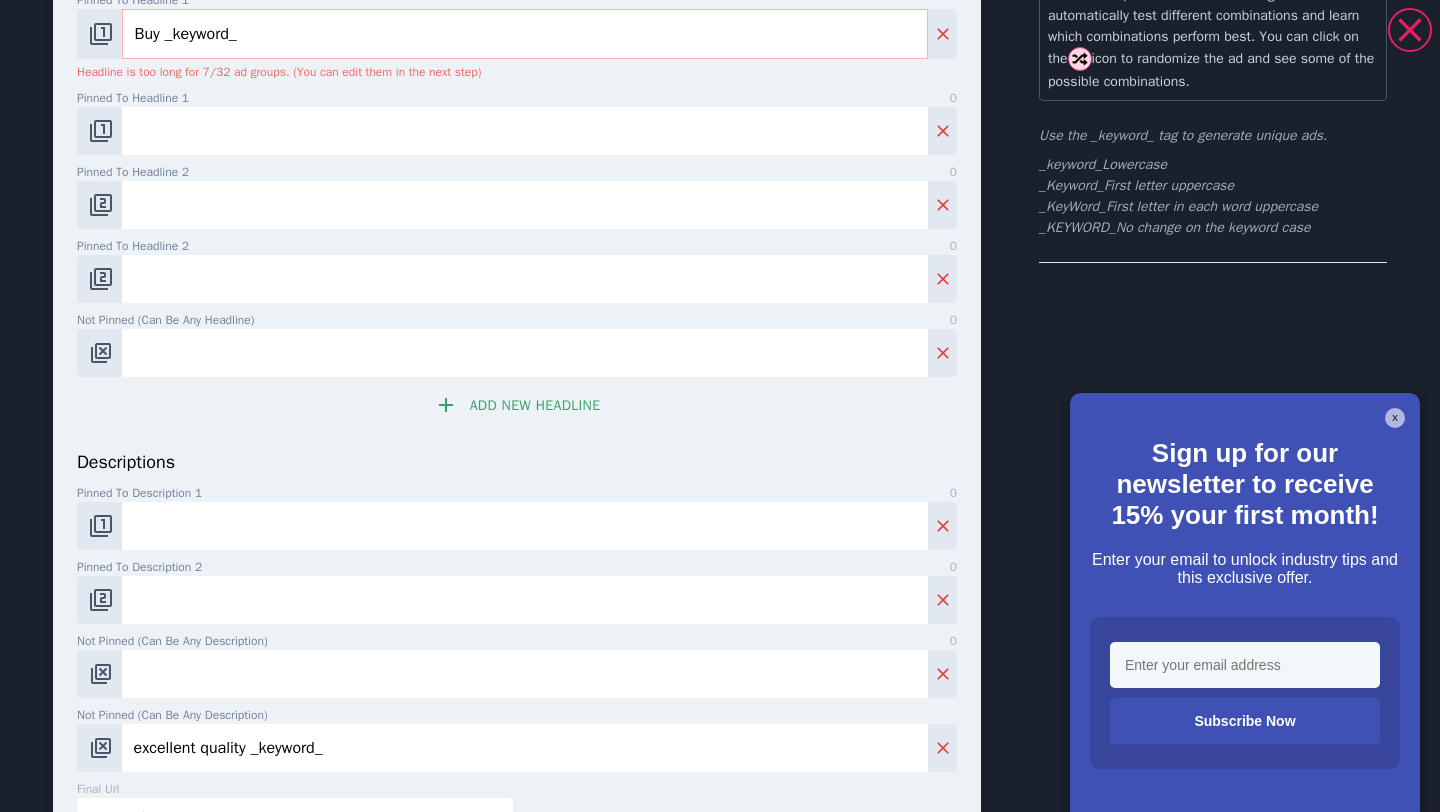 scroll, scrollTop: 175, scrollLeft: 0, axis: vertical 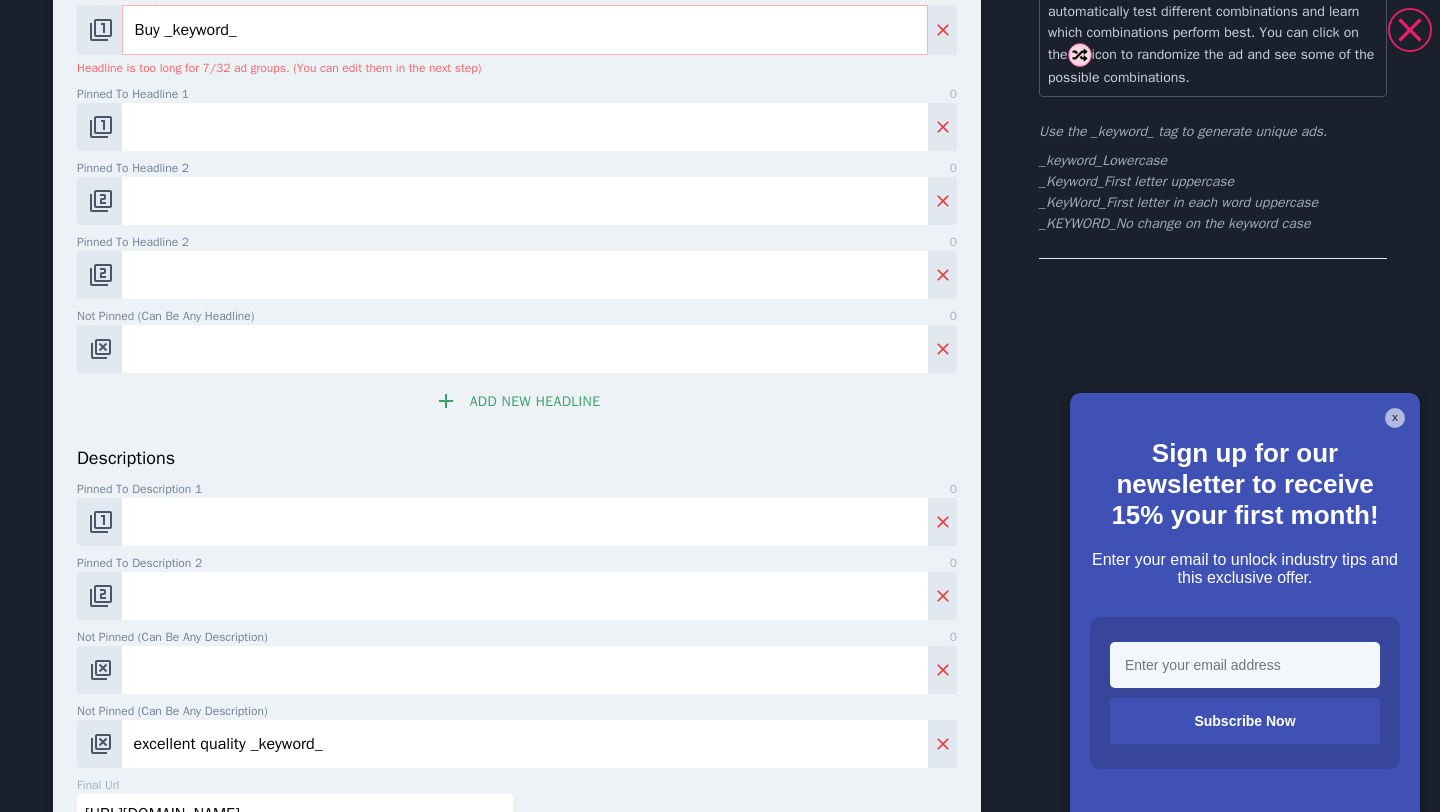 type 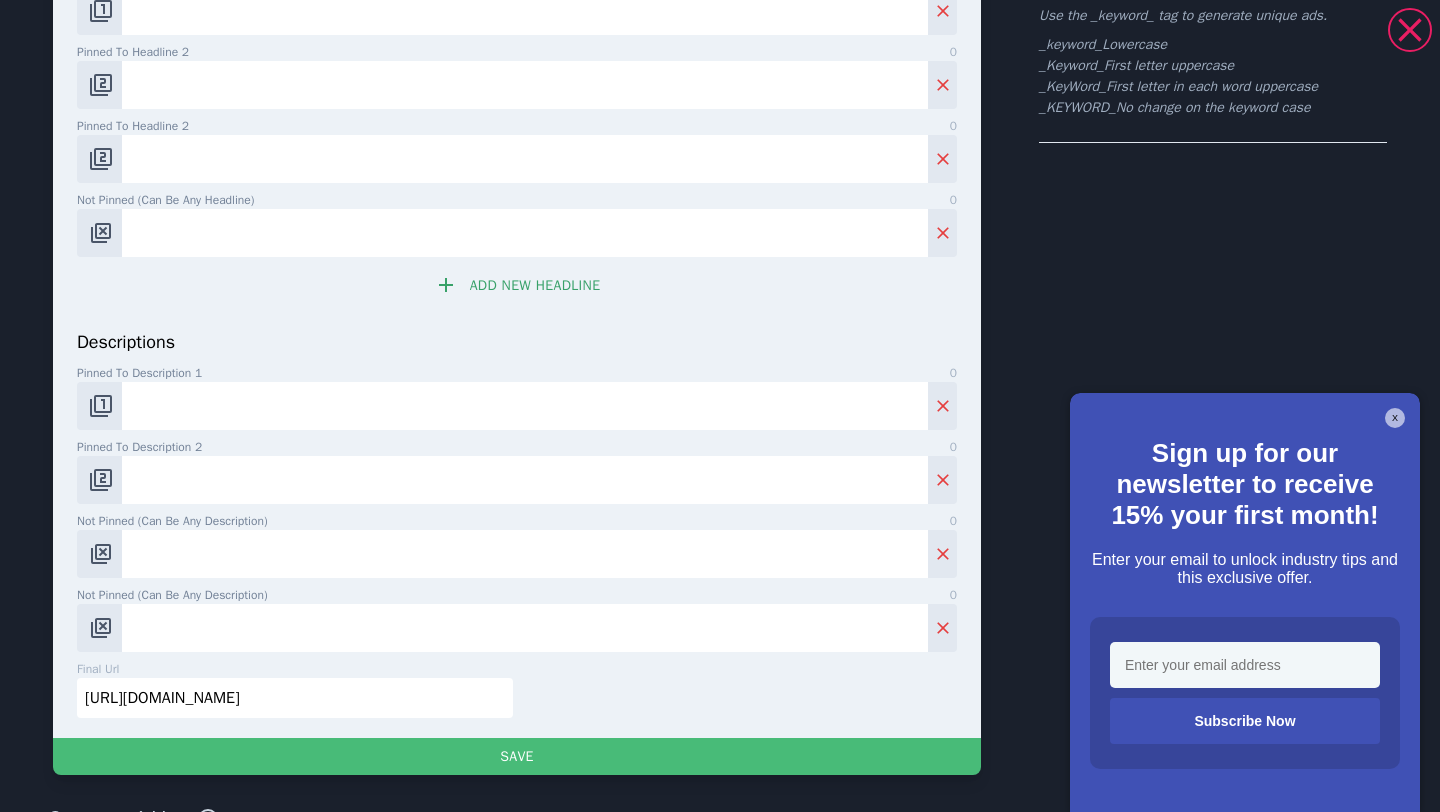 scroll, scrollTop: 294, scrollLeft: 0, axis: vertical 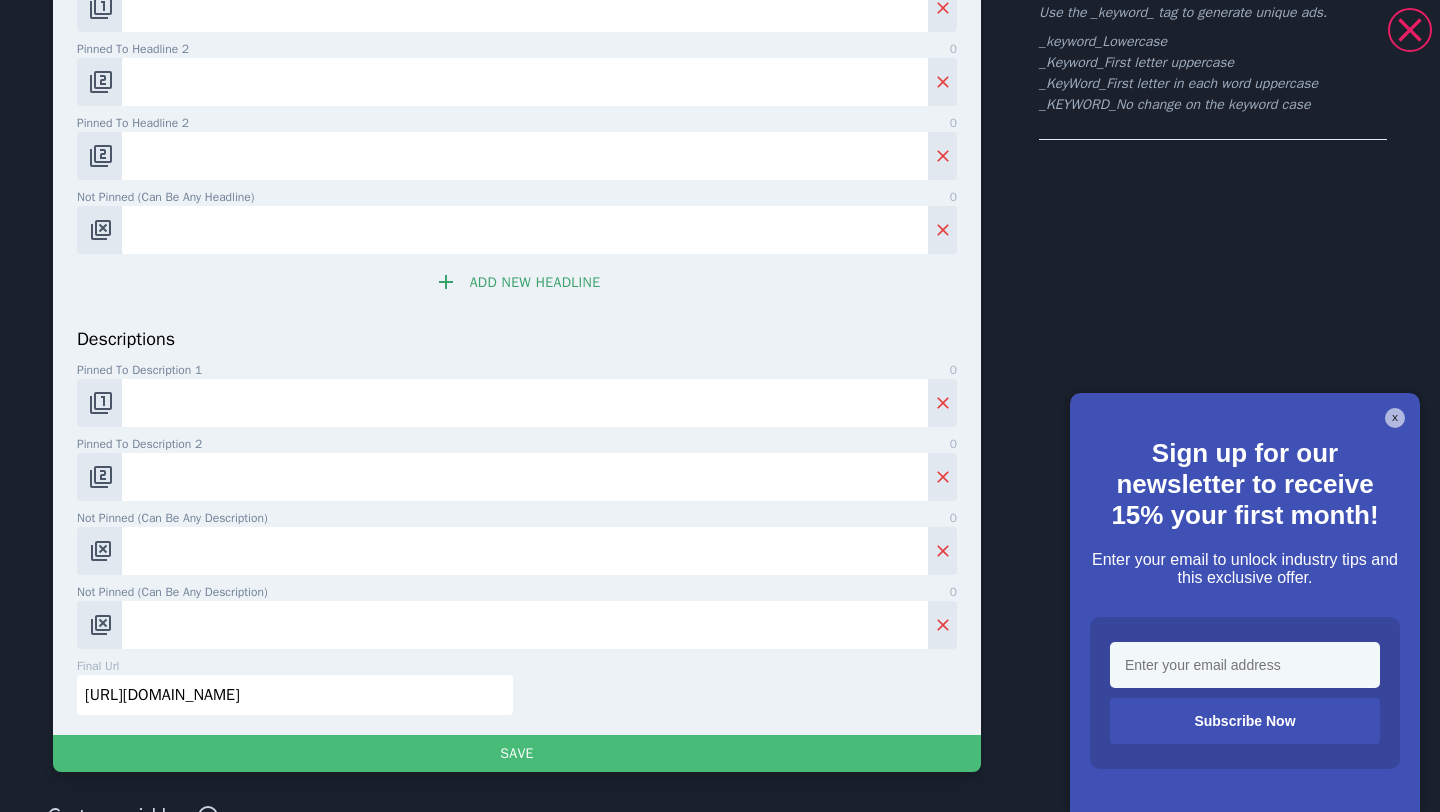 type 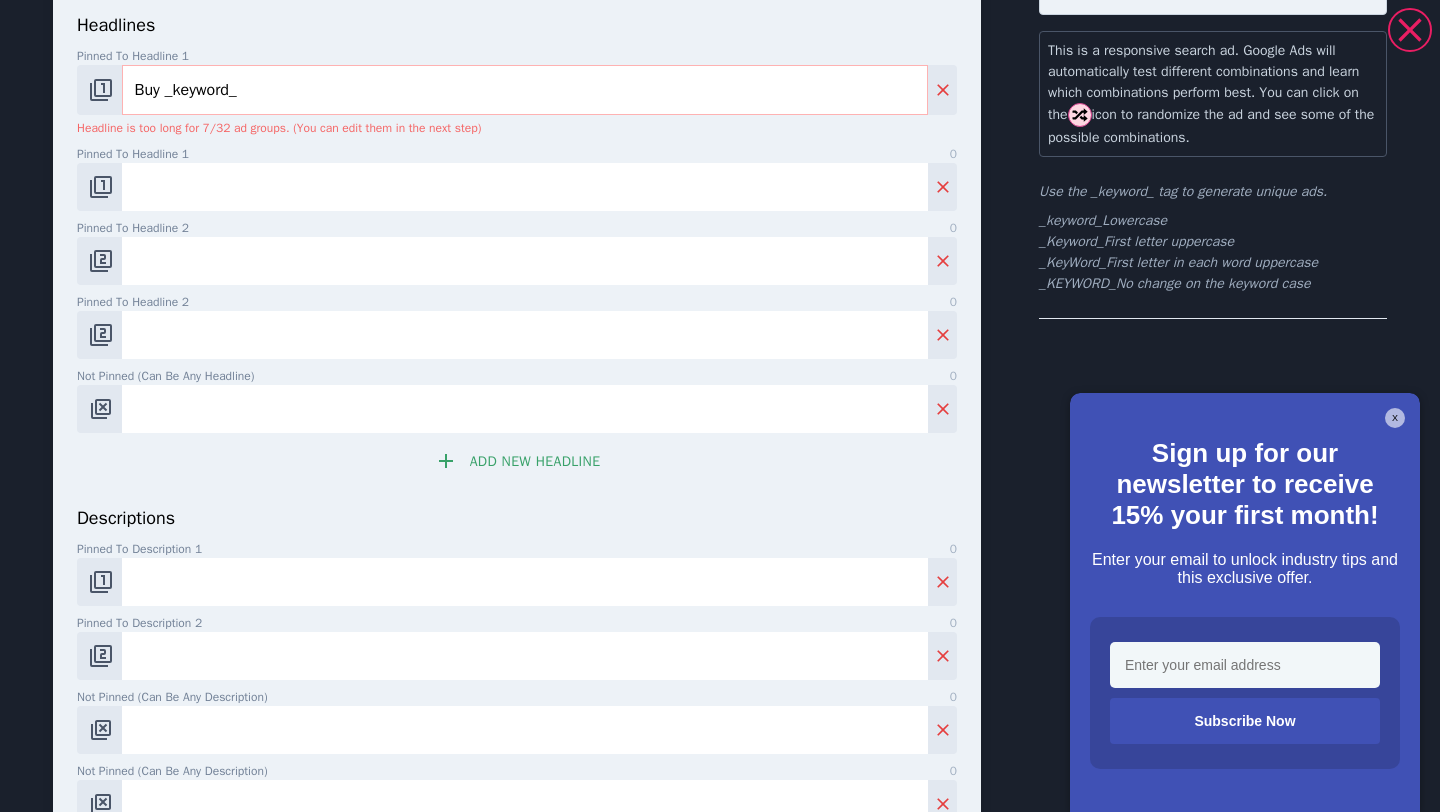 scroll, scrollTop: 0, scrollLeft: 0, axis: both 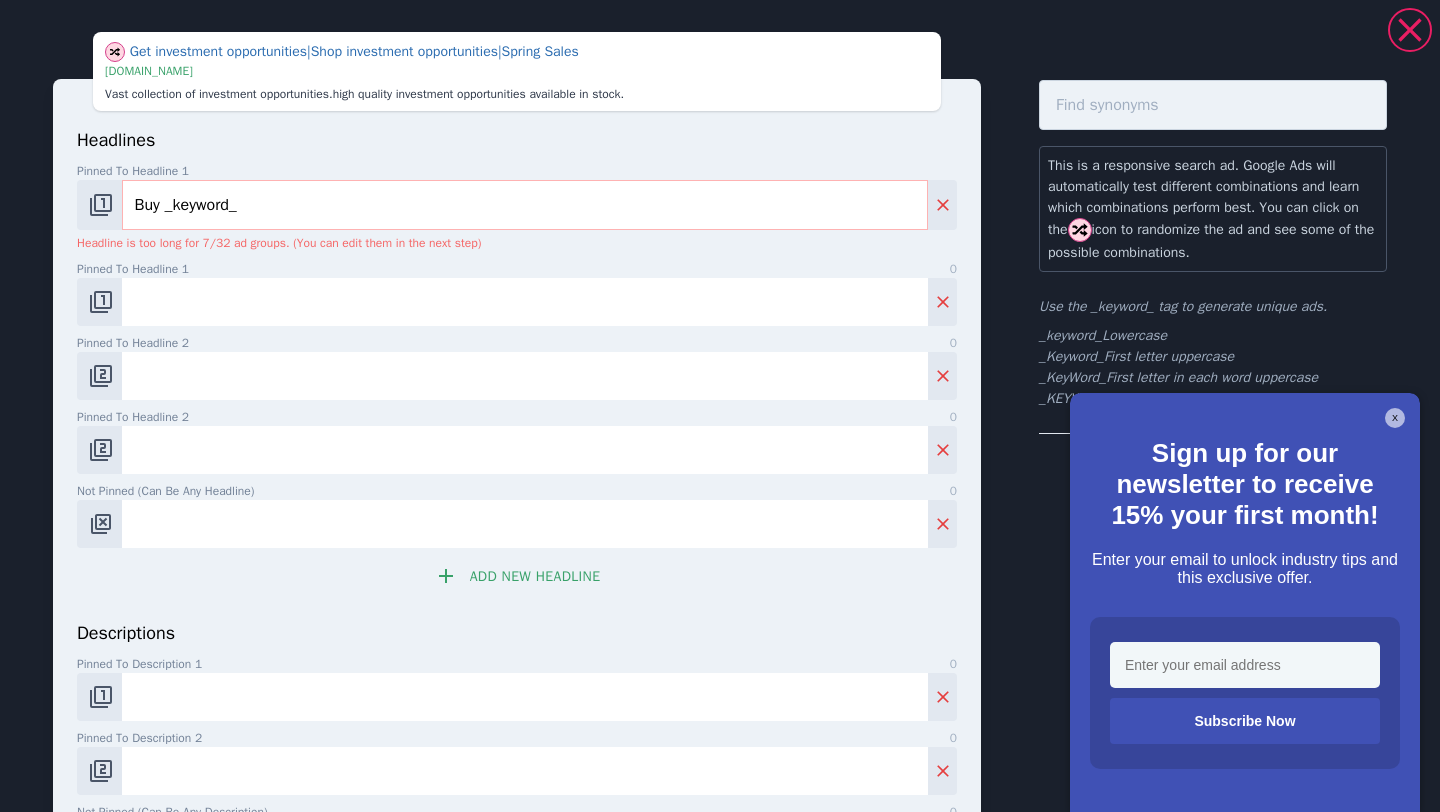 click on "Pinned to headline 1   0" at bounding box center (525, 302) 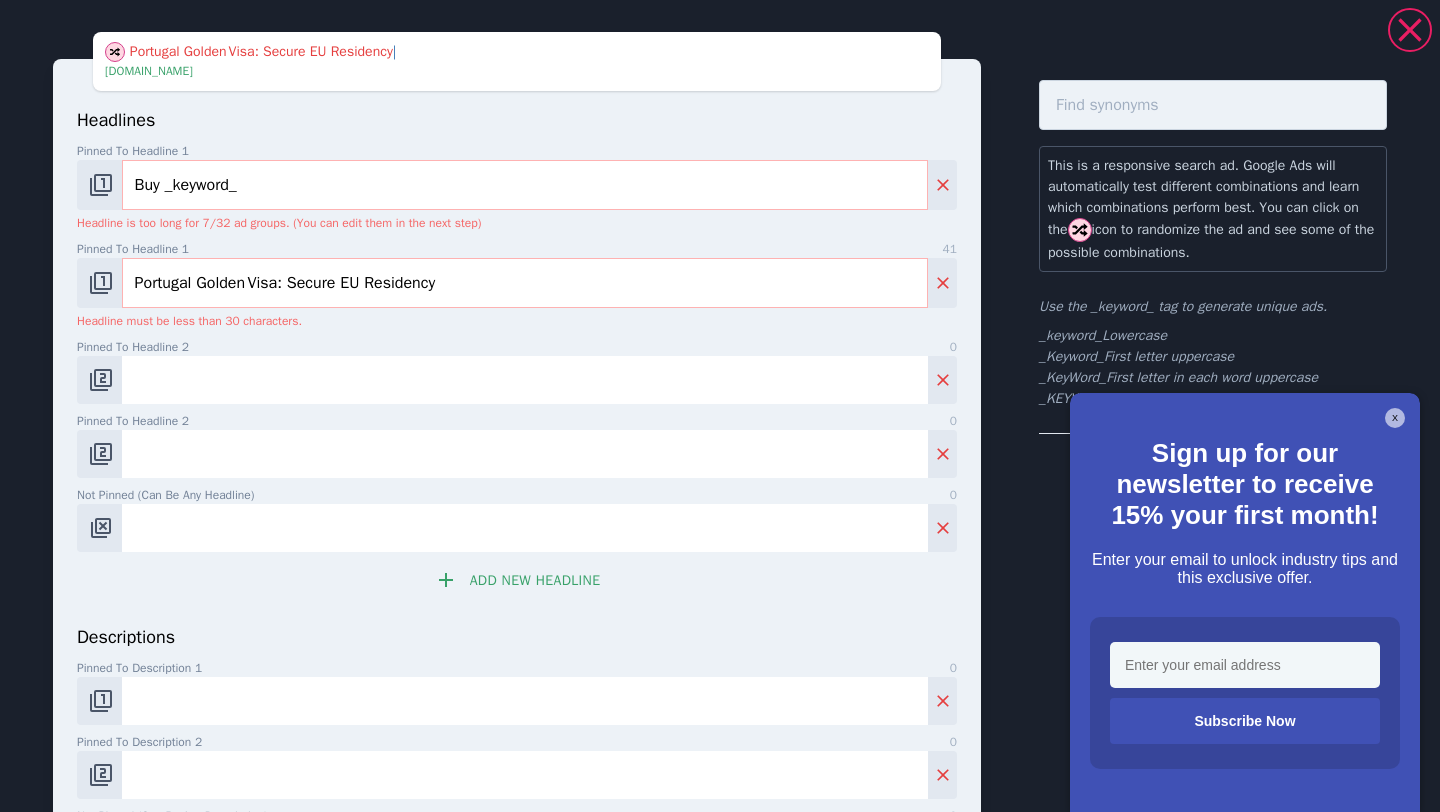 click on "Portugal Golden Visa: Secure EU Residency" at bounding box center (525, 283) 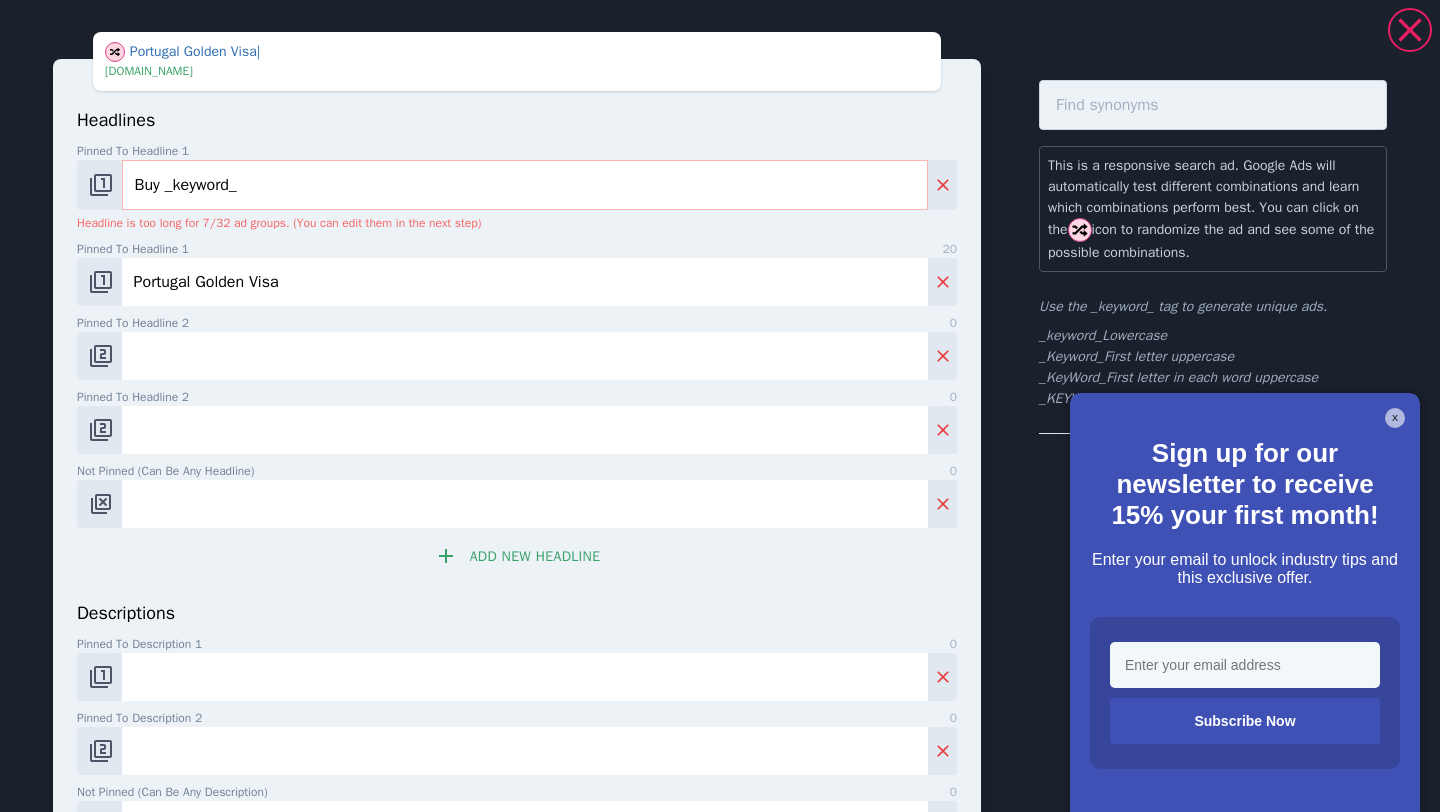 click on "Portugal Golden Visa" at bounding box center (525, 282) 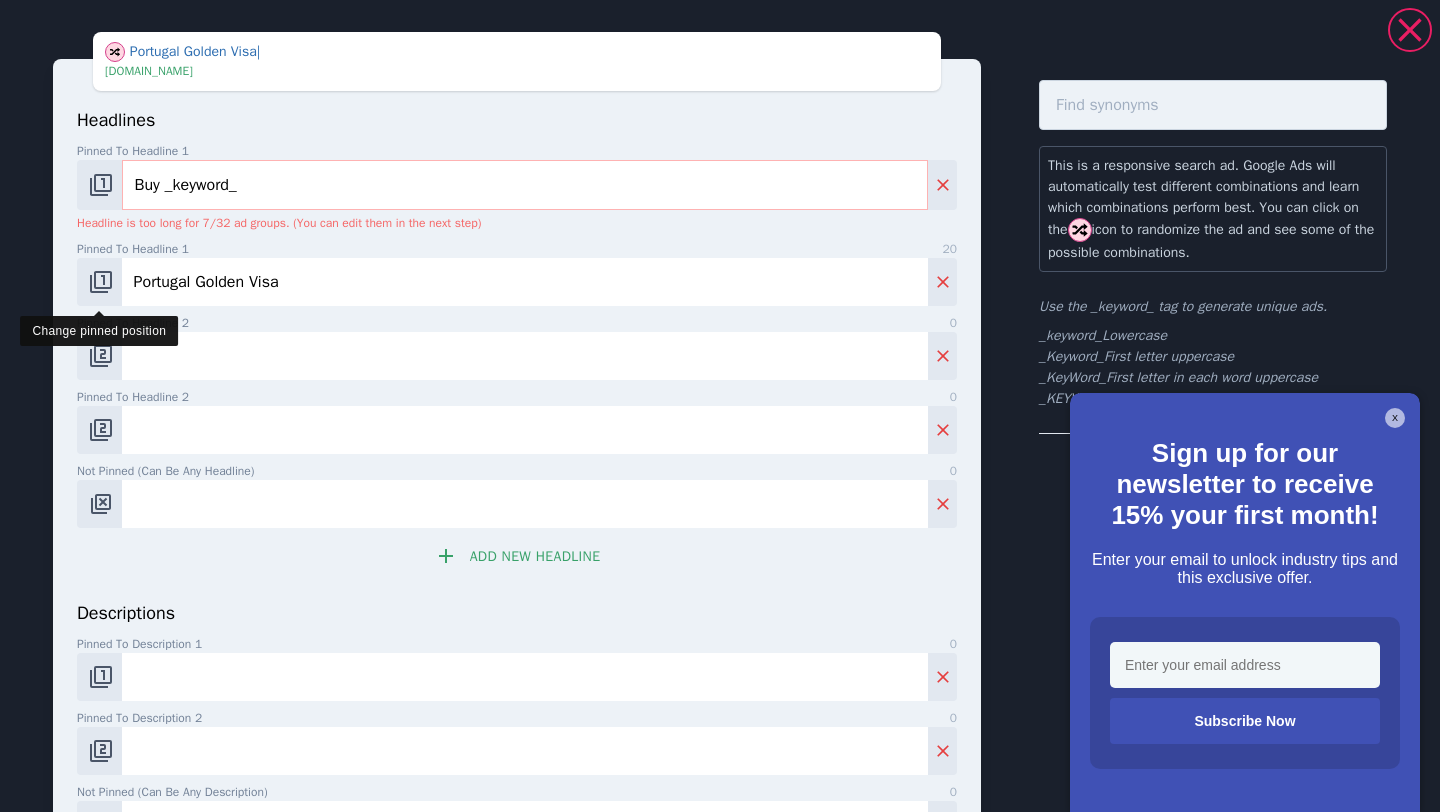 type on "Portugal Golden Visa" 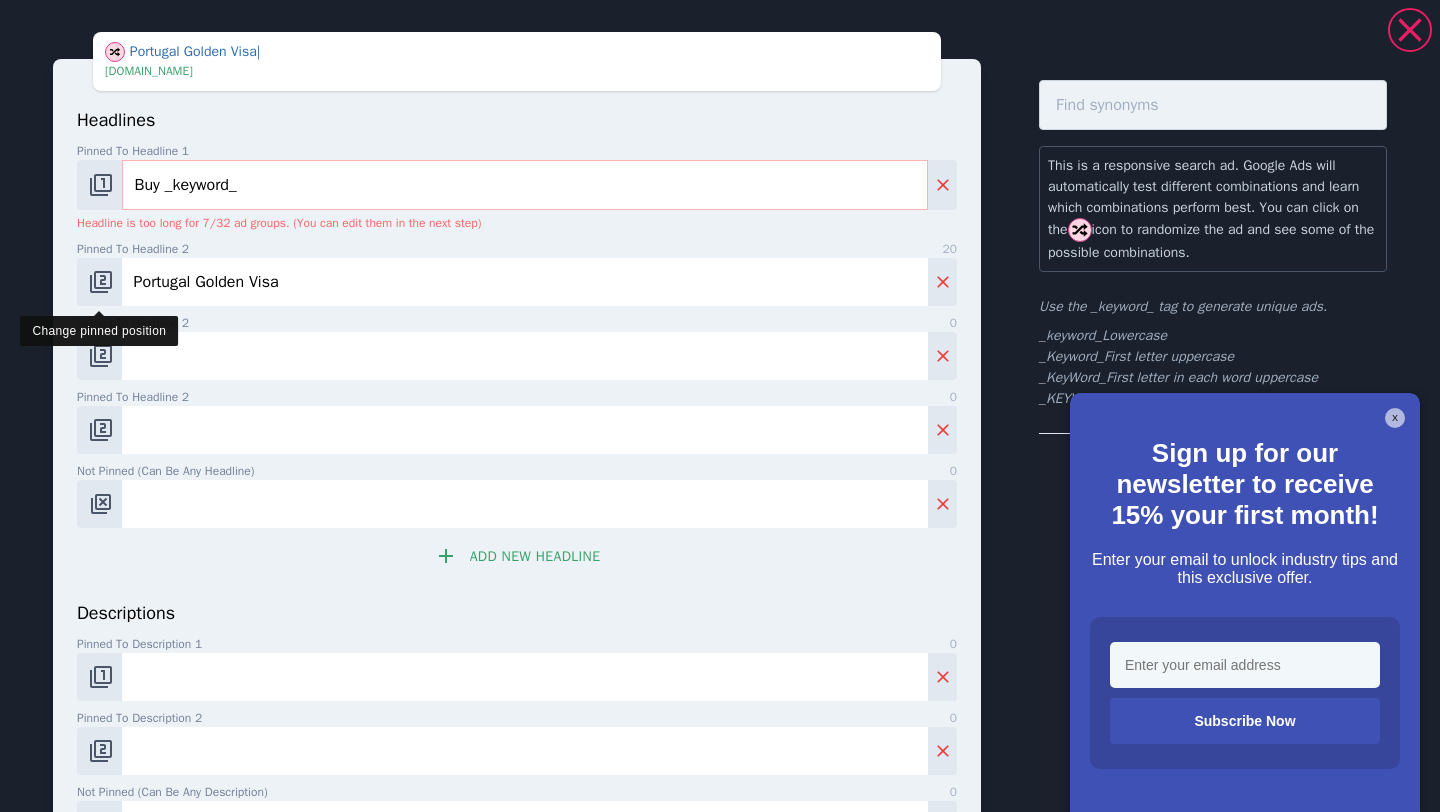 click at bounding box center [101, 282] 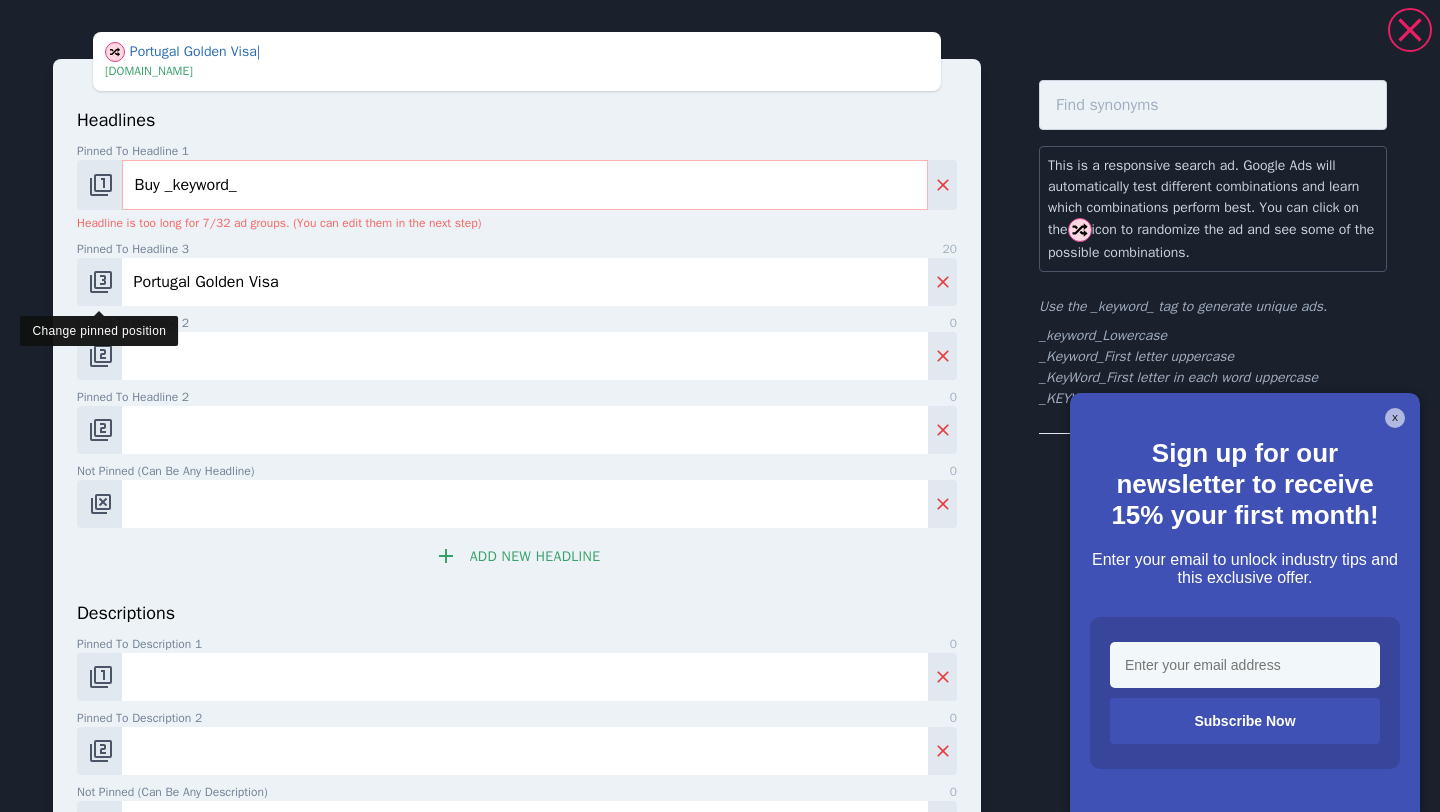 click at bounding box center [101, 282] 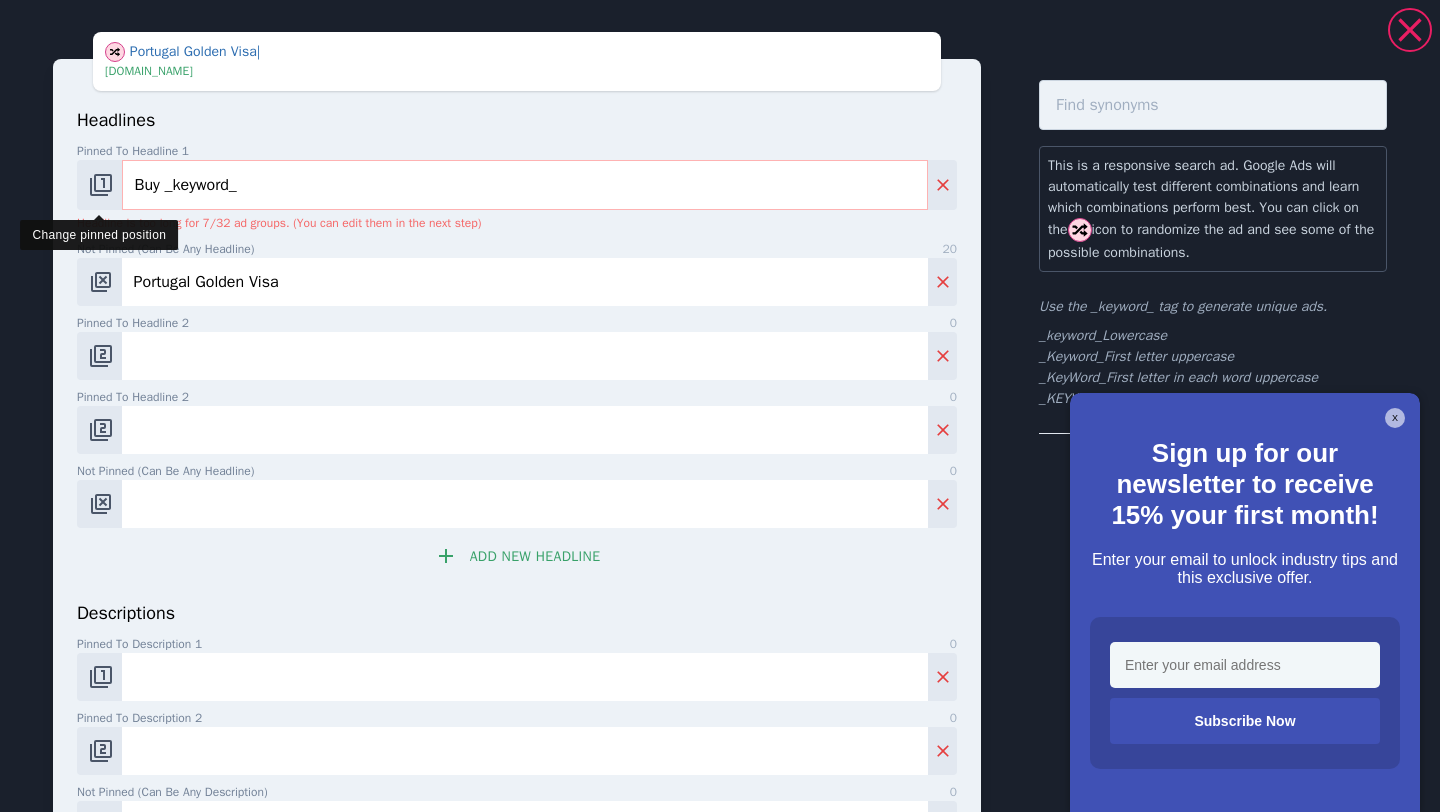 click at bounding box center (101, 185) 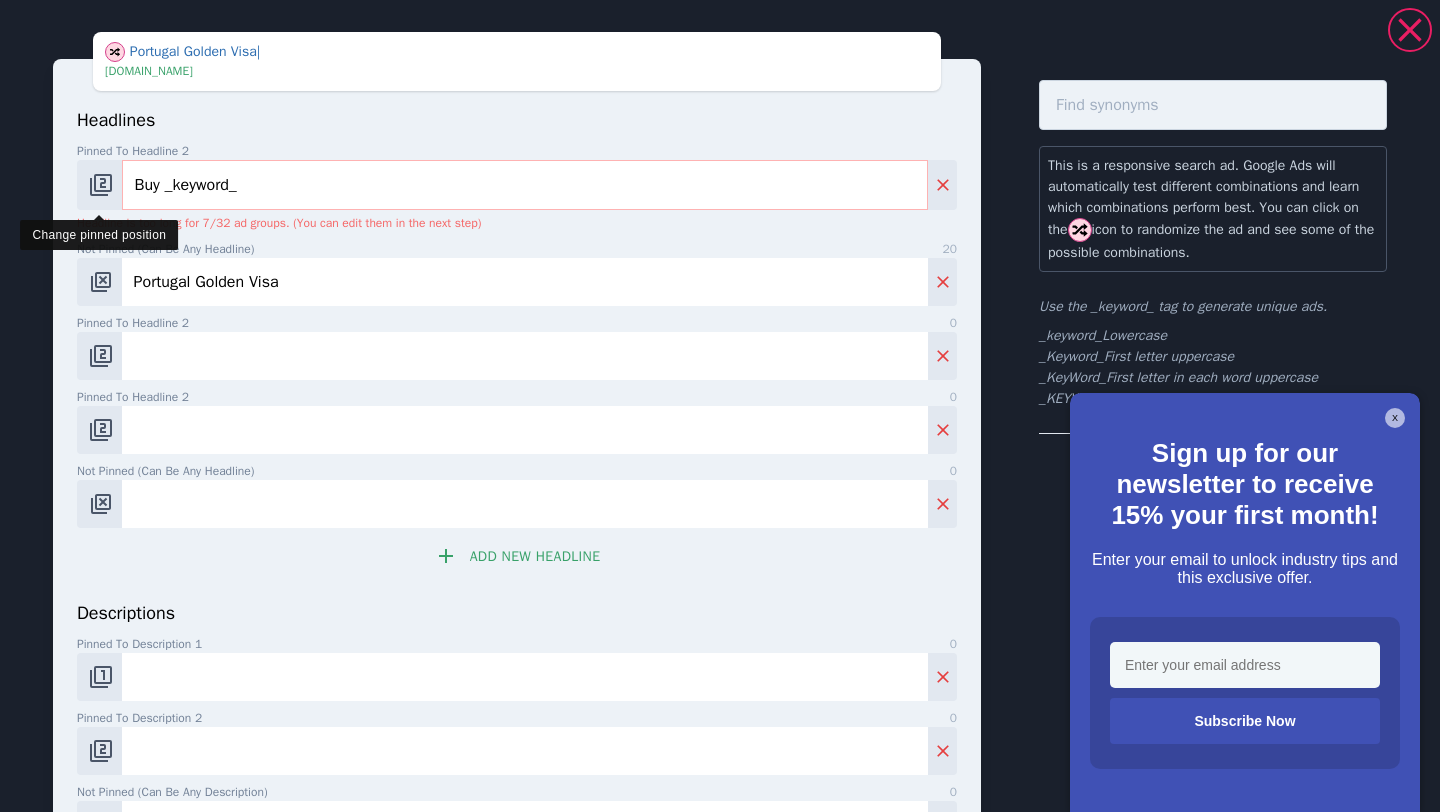 click at bounding box center (101, 185) 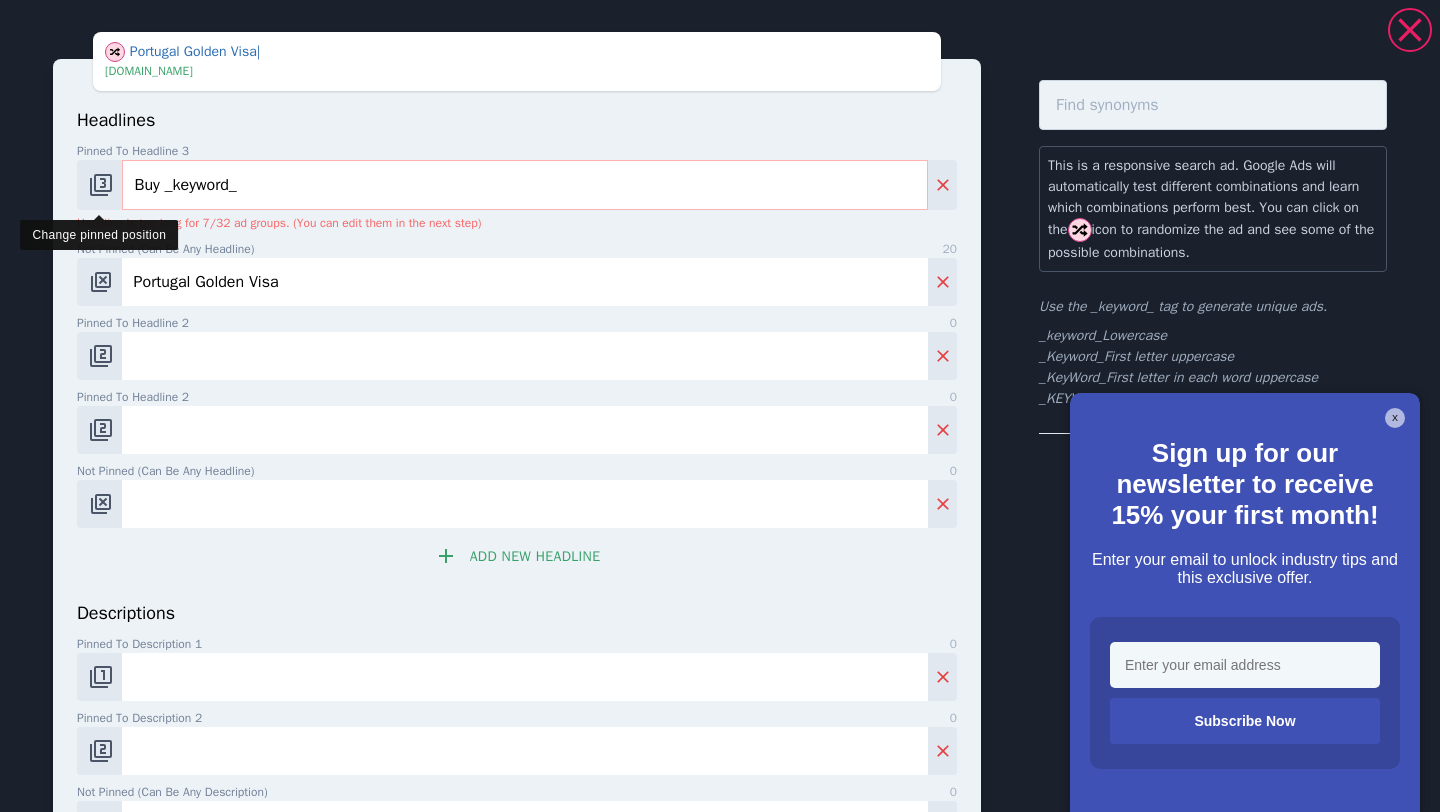 click at bounding box center [101, 185] 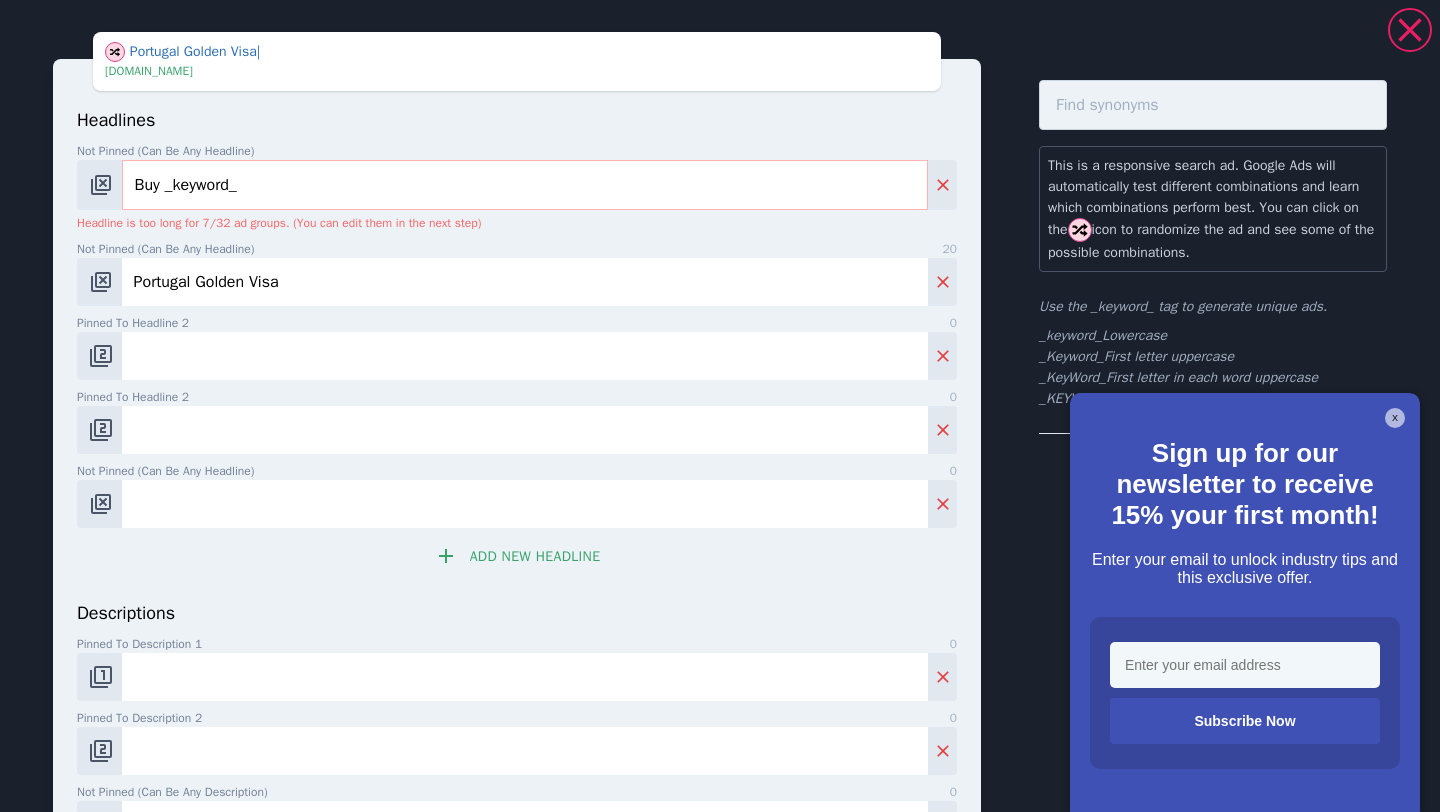 click on "Buy _keyword_" at bounding box center (525, 185) 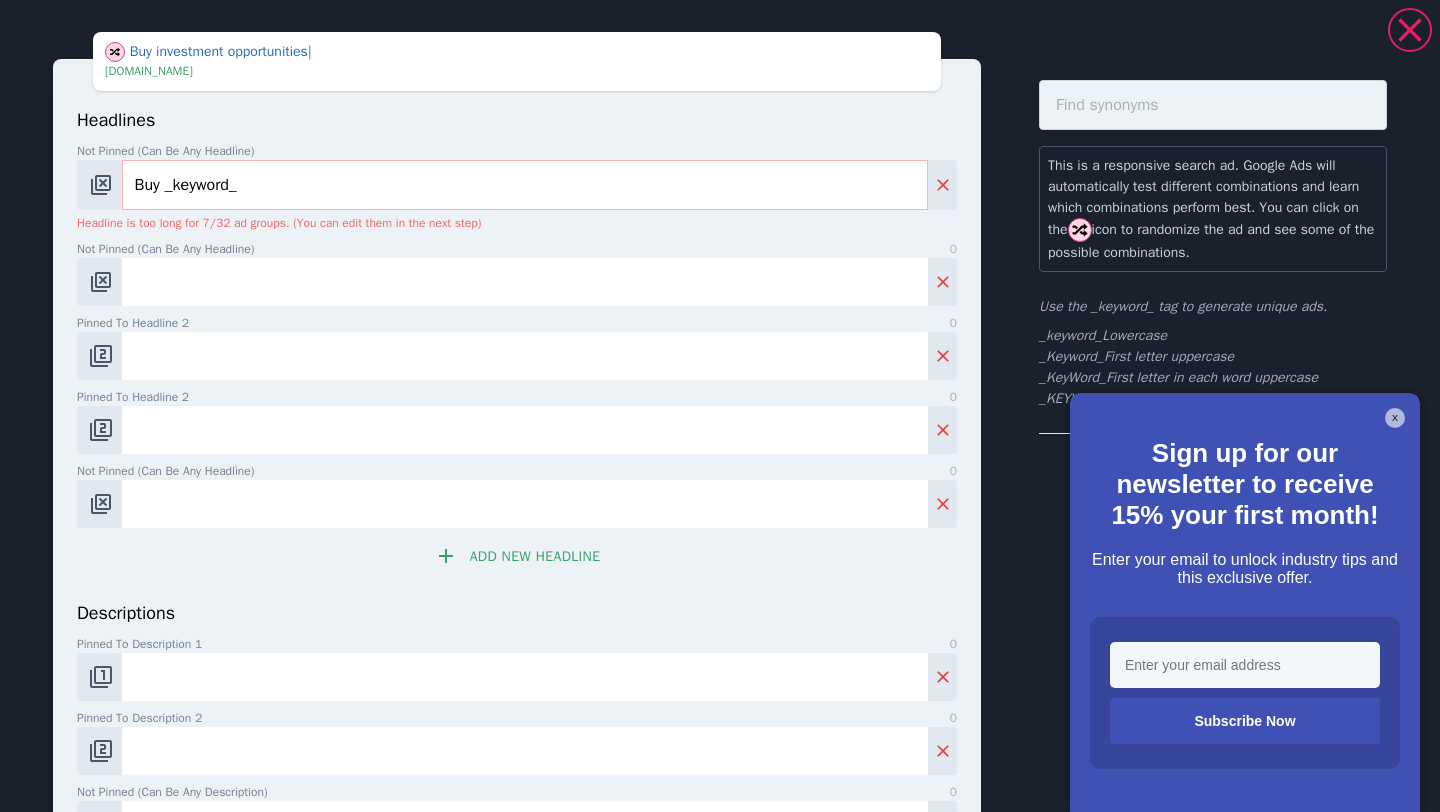 type 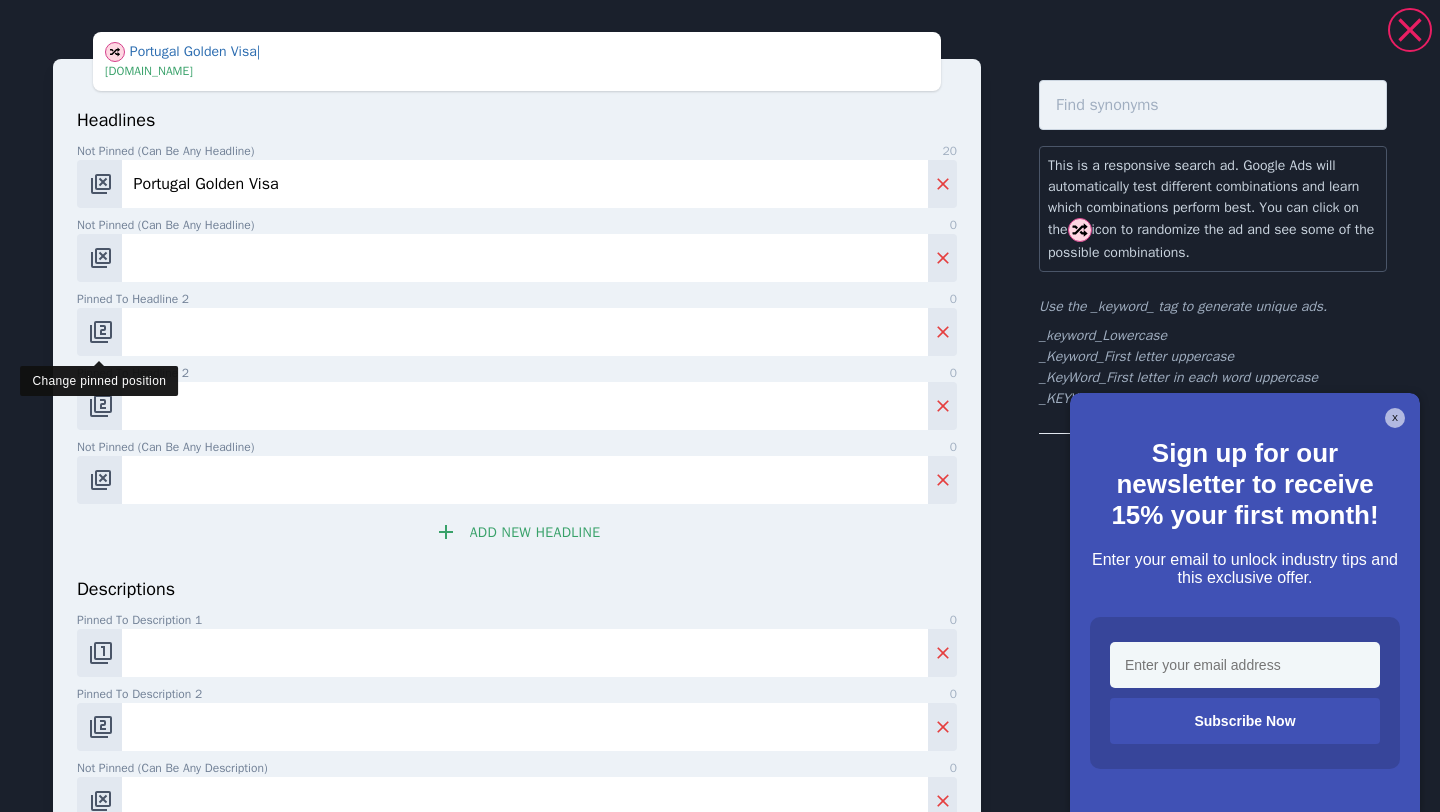 type on "Portugal Golden Visa" 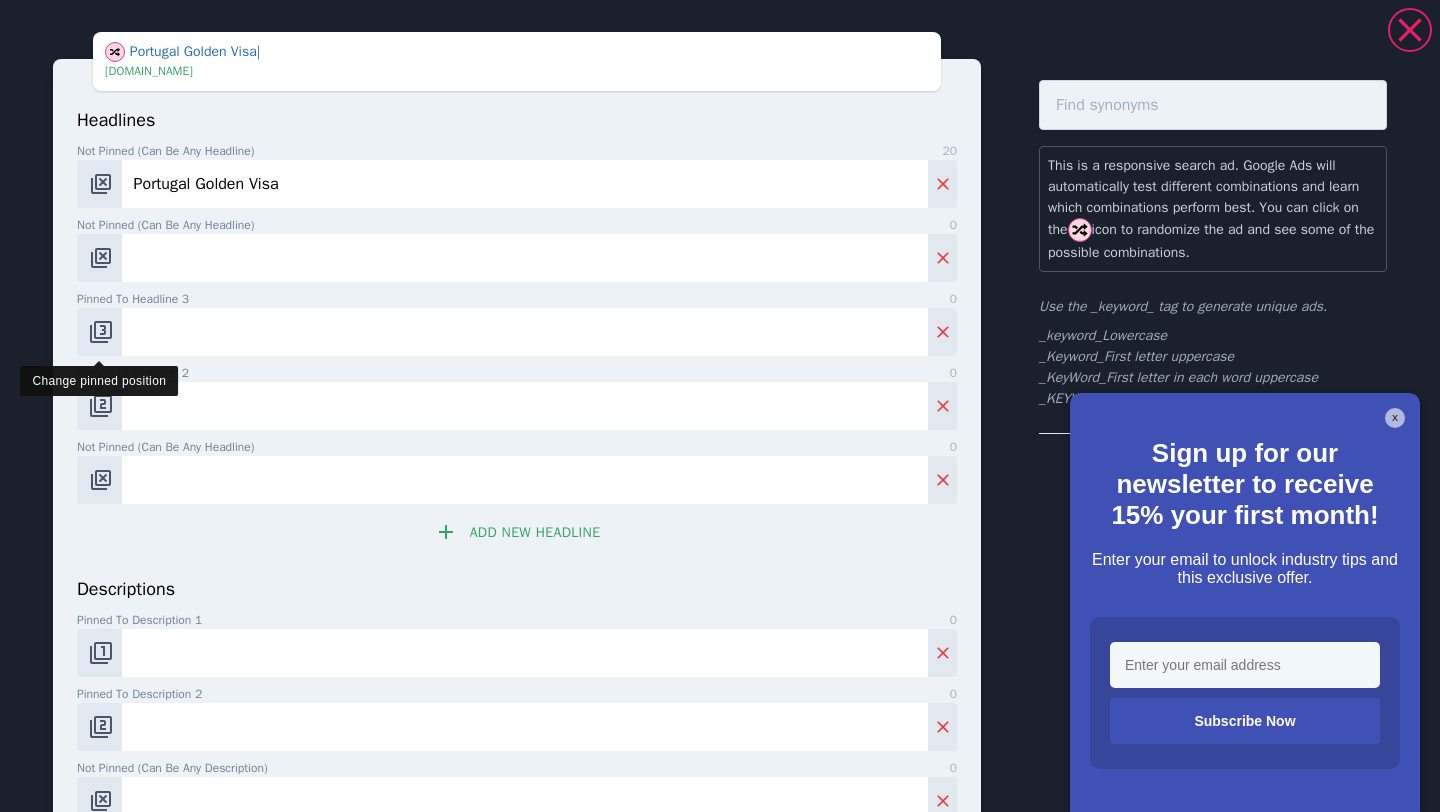 click at bounding box center [101, 332] 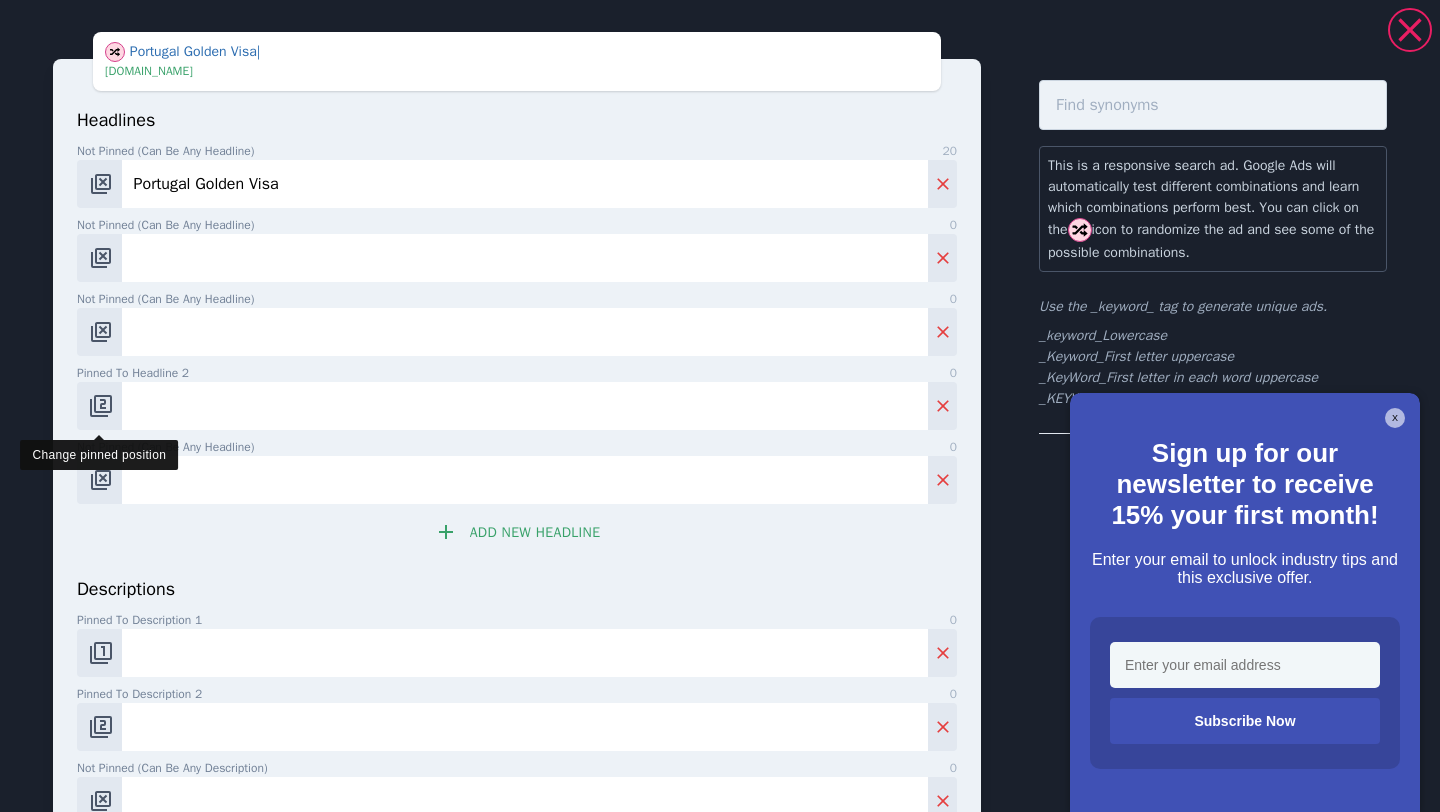 click at bounding box center (101, 406) 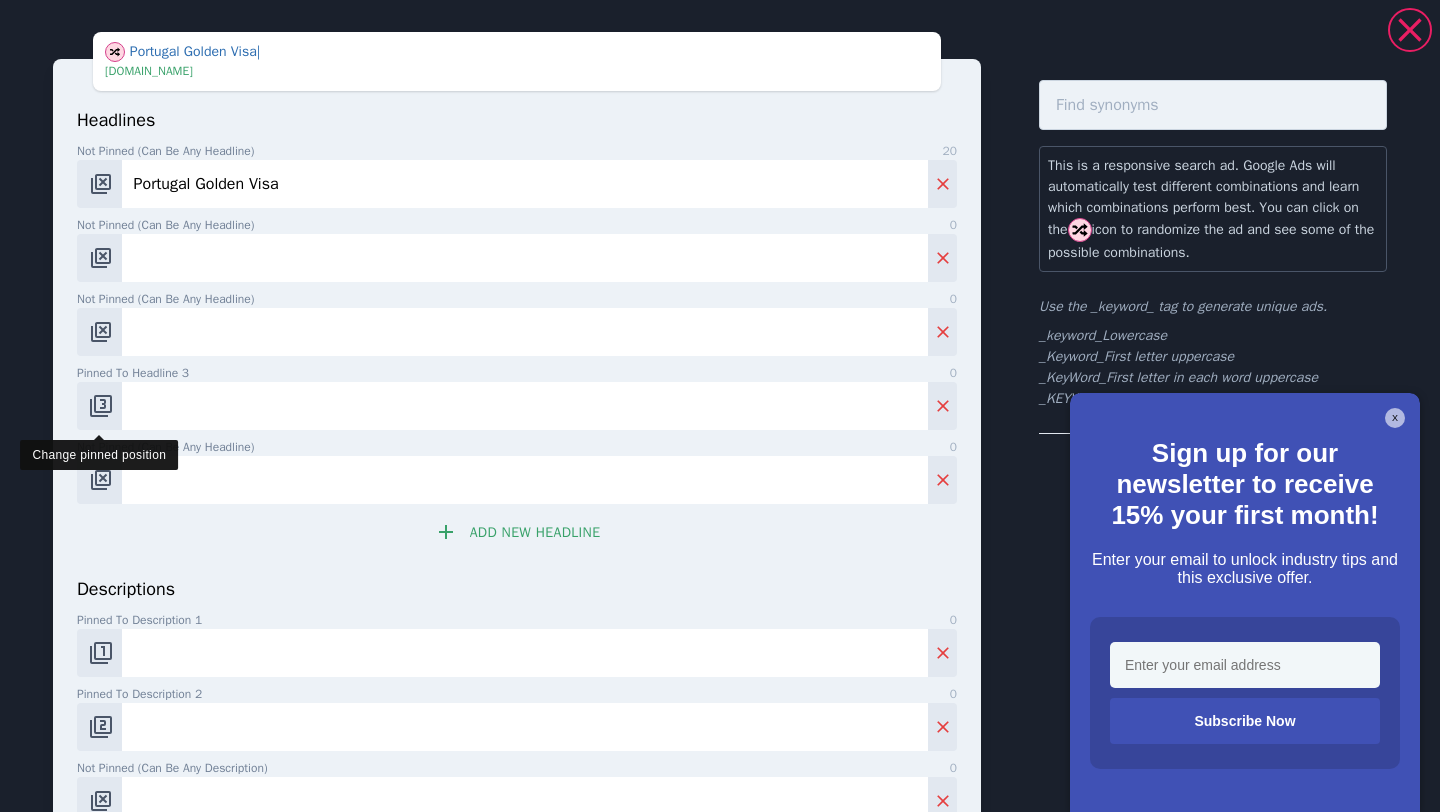 click at bounding box center [101, 406] 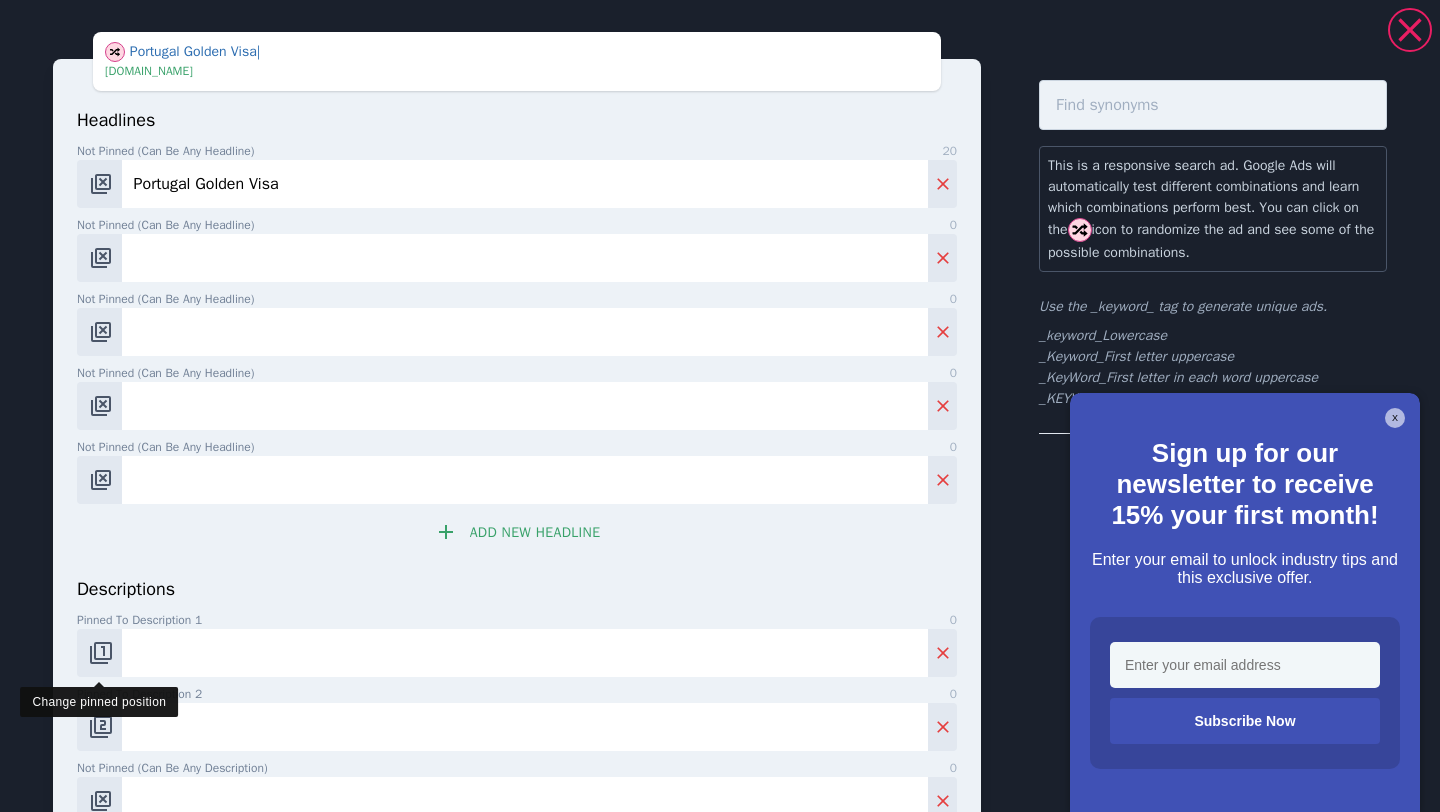 click at bounding box center [101, 653] 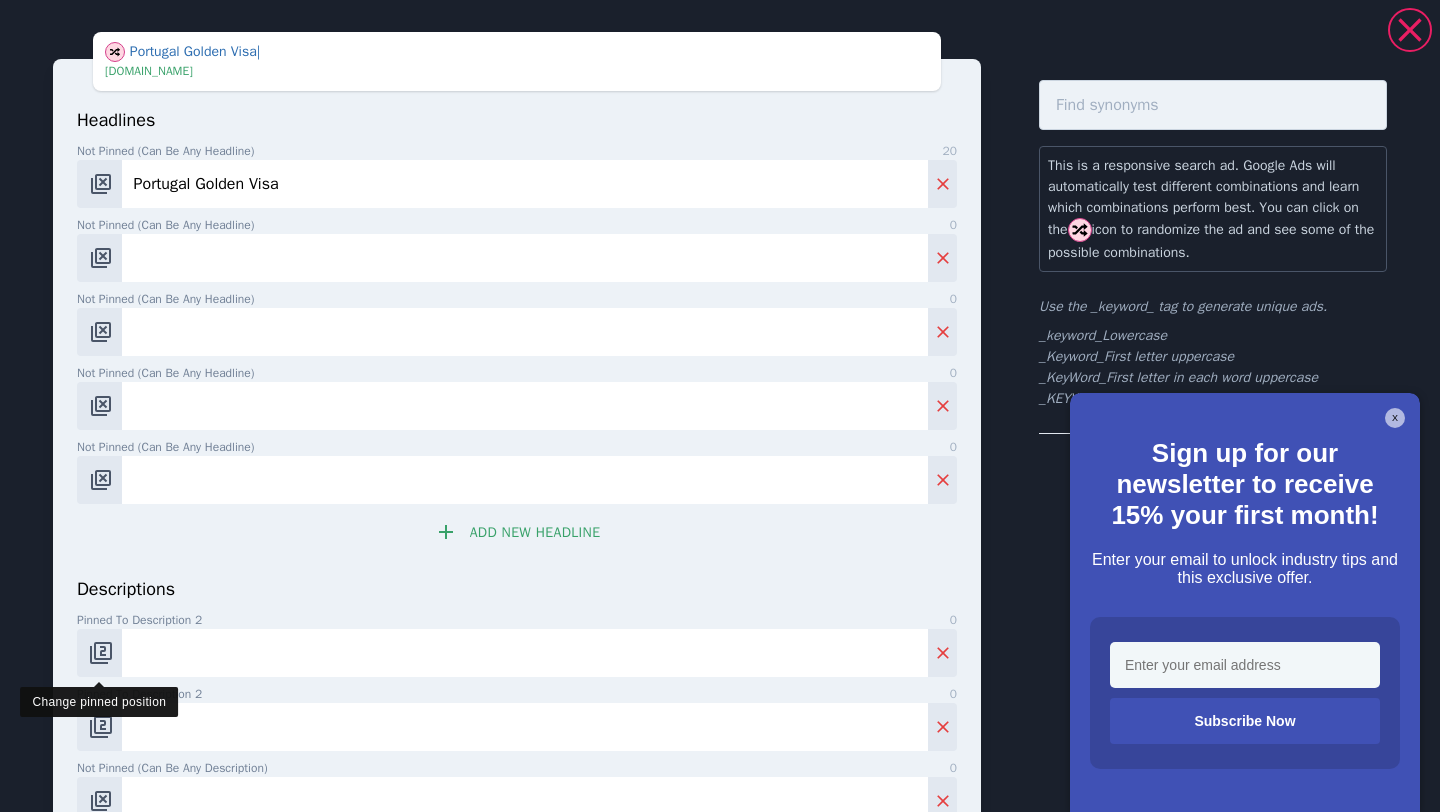 click at bounding box center (101, 653) 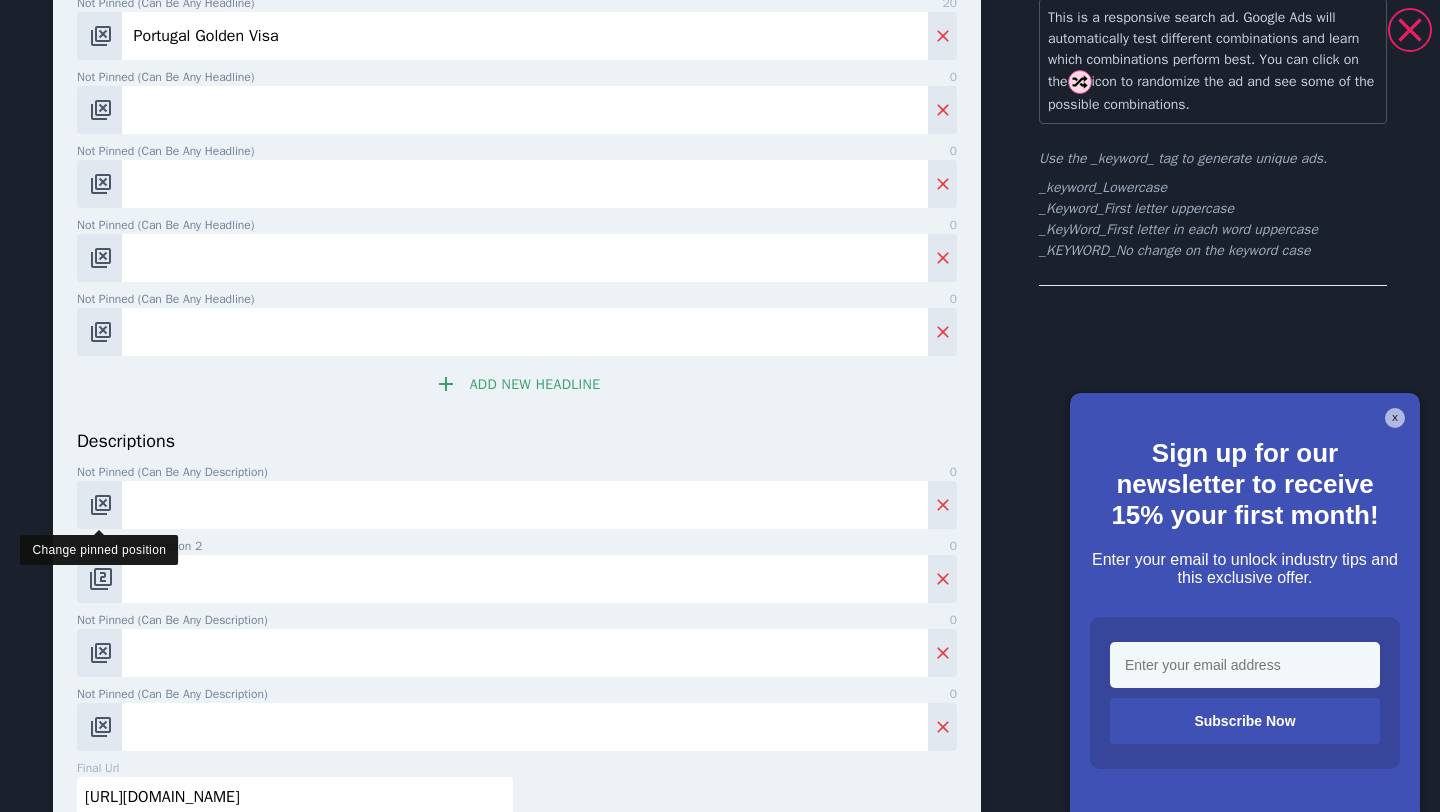 scroll, scrollTop: 160, scrollLeft: 0, axis: vertical 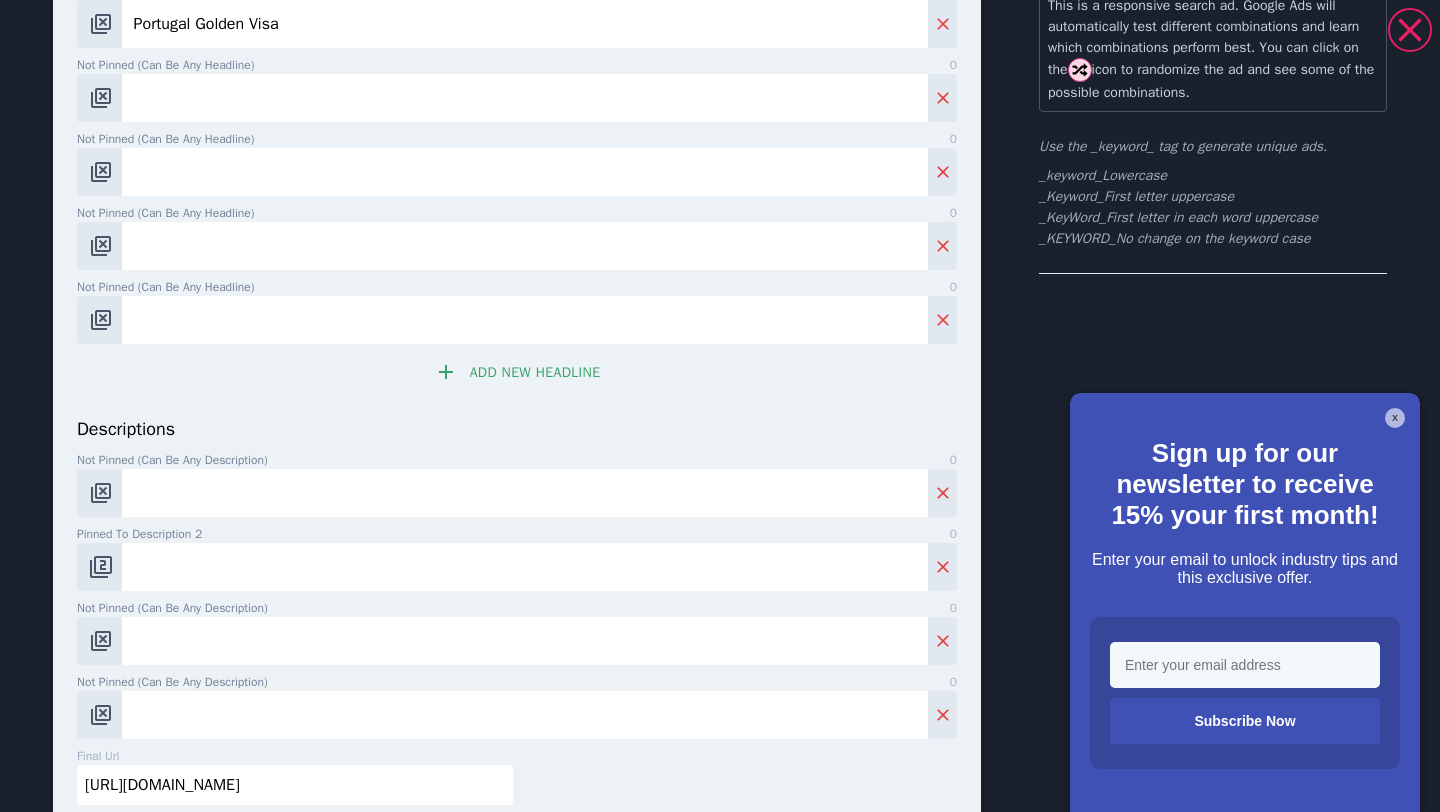 click on "Not pinned (Can be any description)   0" at bounding box center (525, 493) 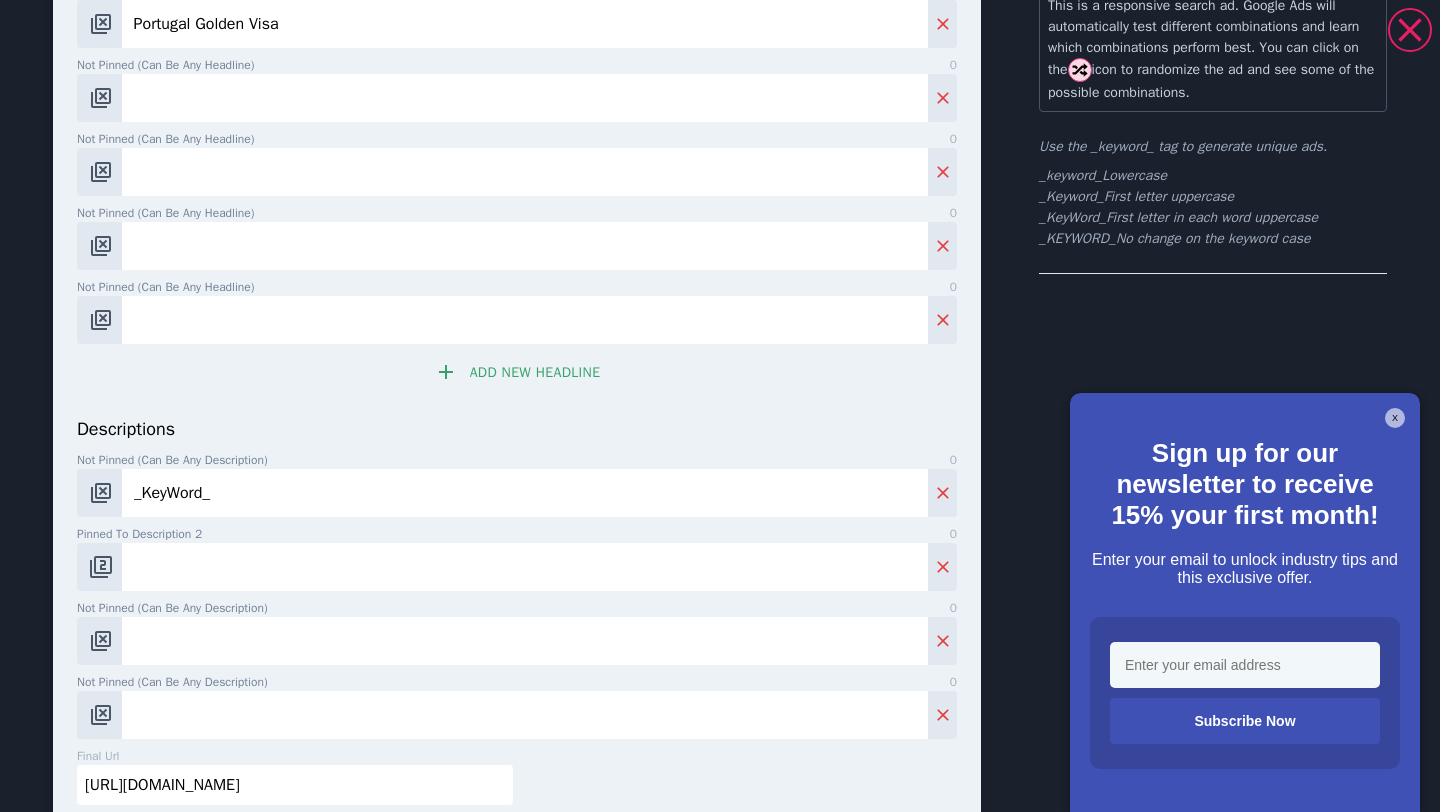 scroll, scrollTop: 180, scrollLeft: 0, axis: vertical 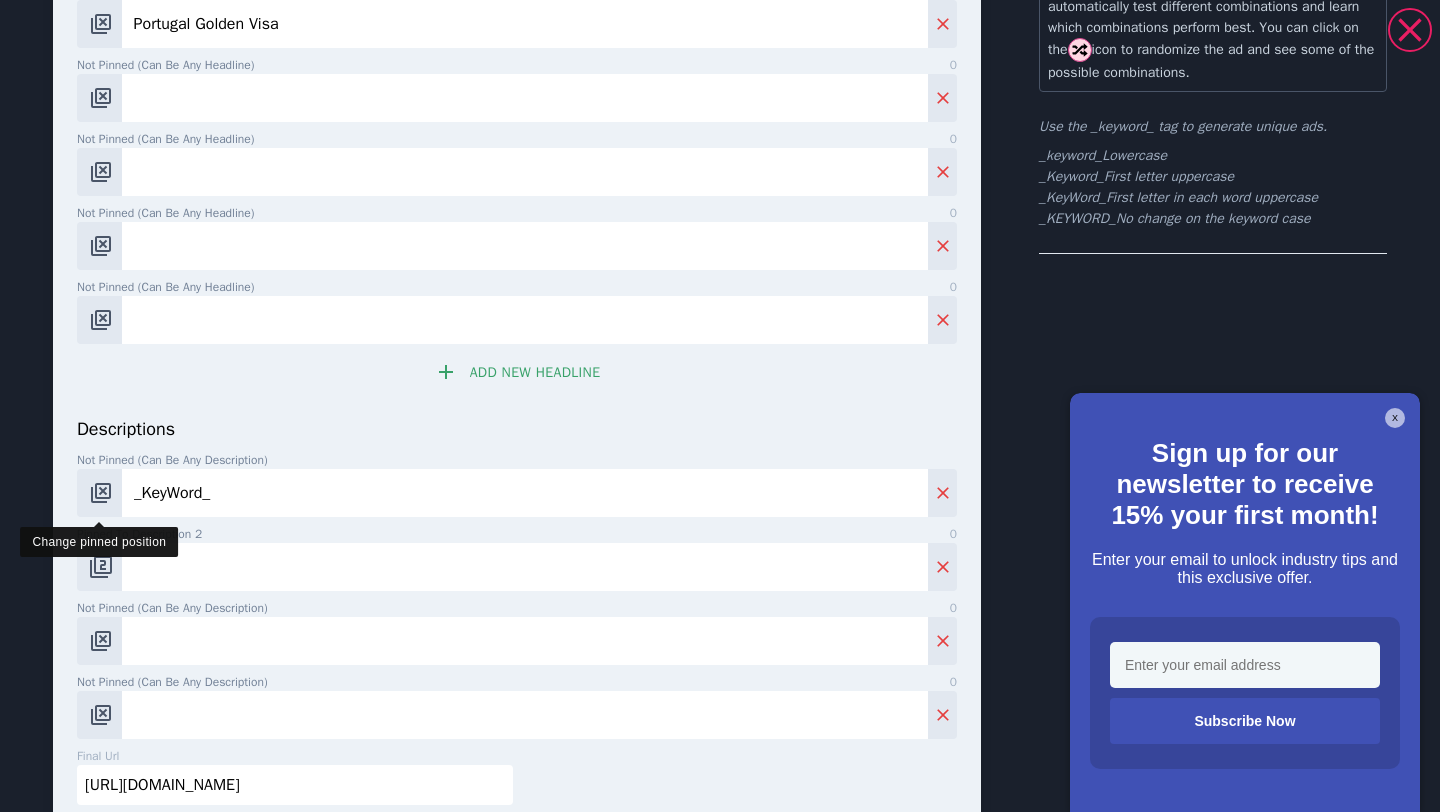 click at bounding box center (101, 493) 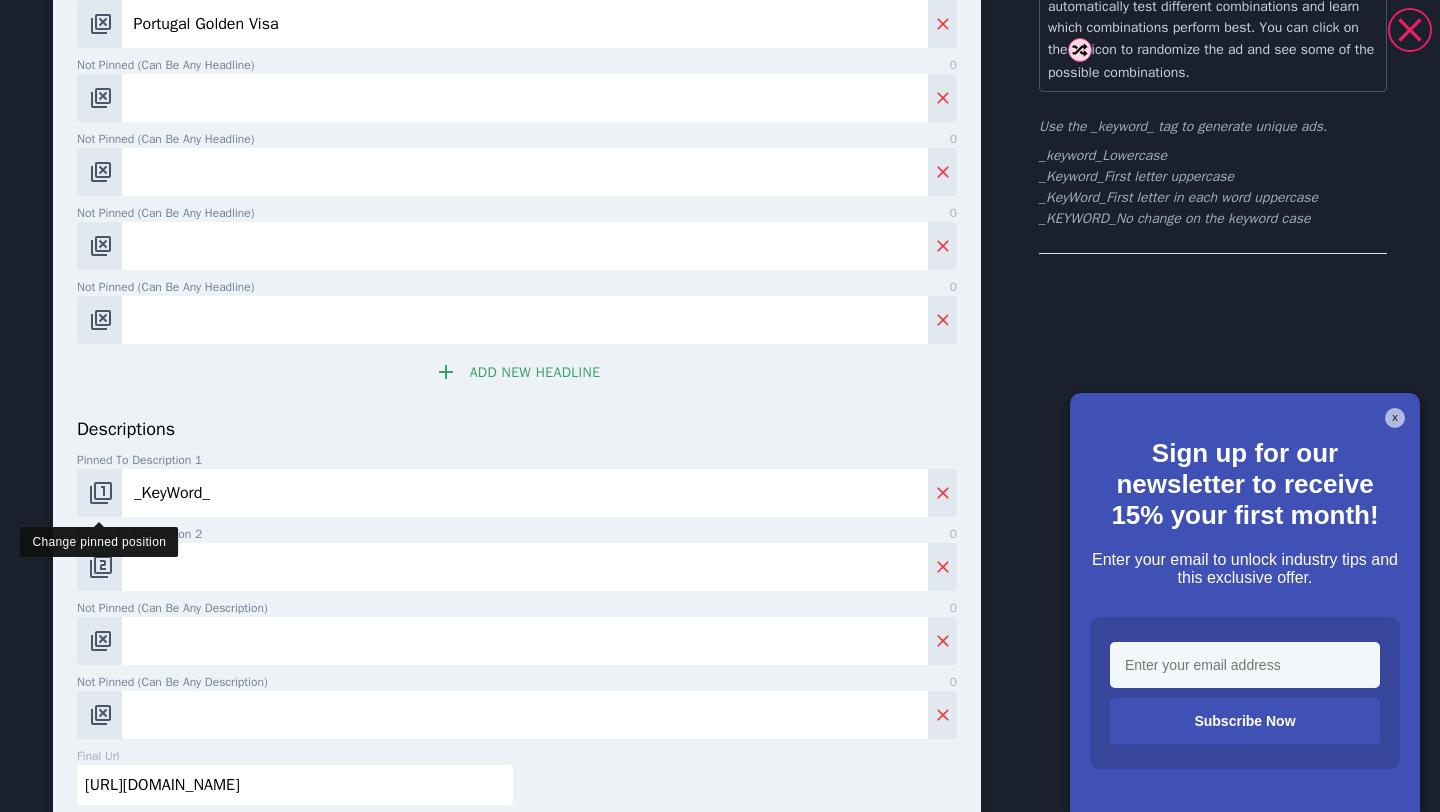 click at bounding box center [101, 493] 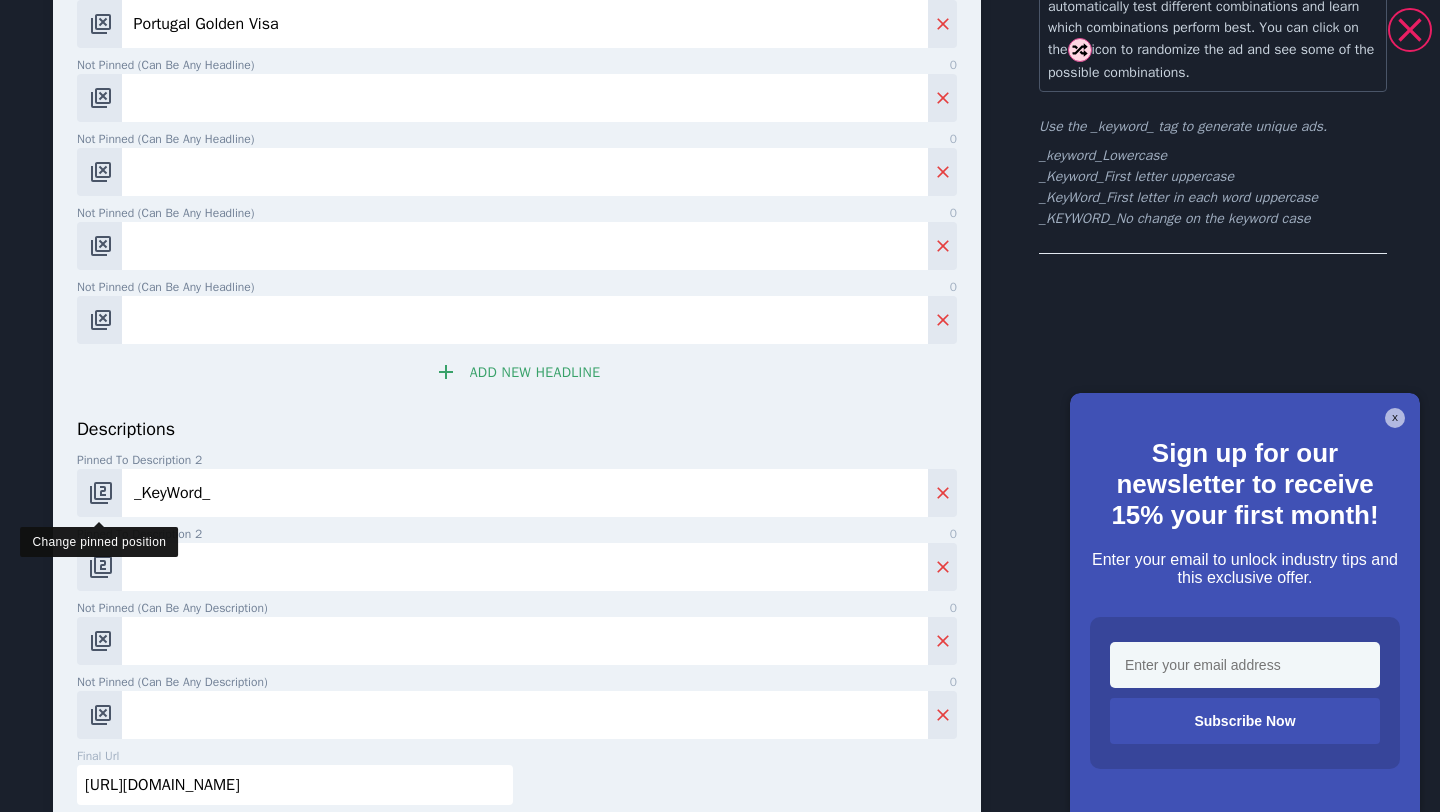 click at bounding box center [101, 493] 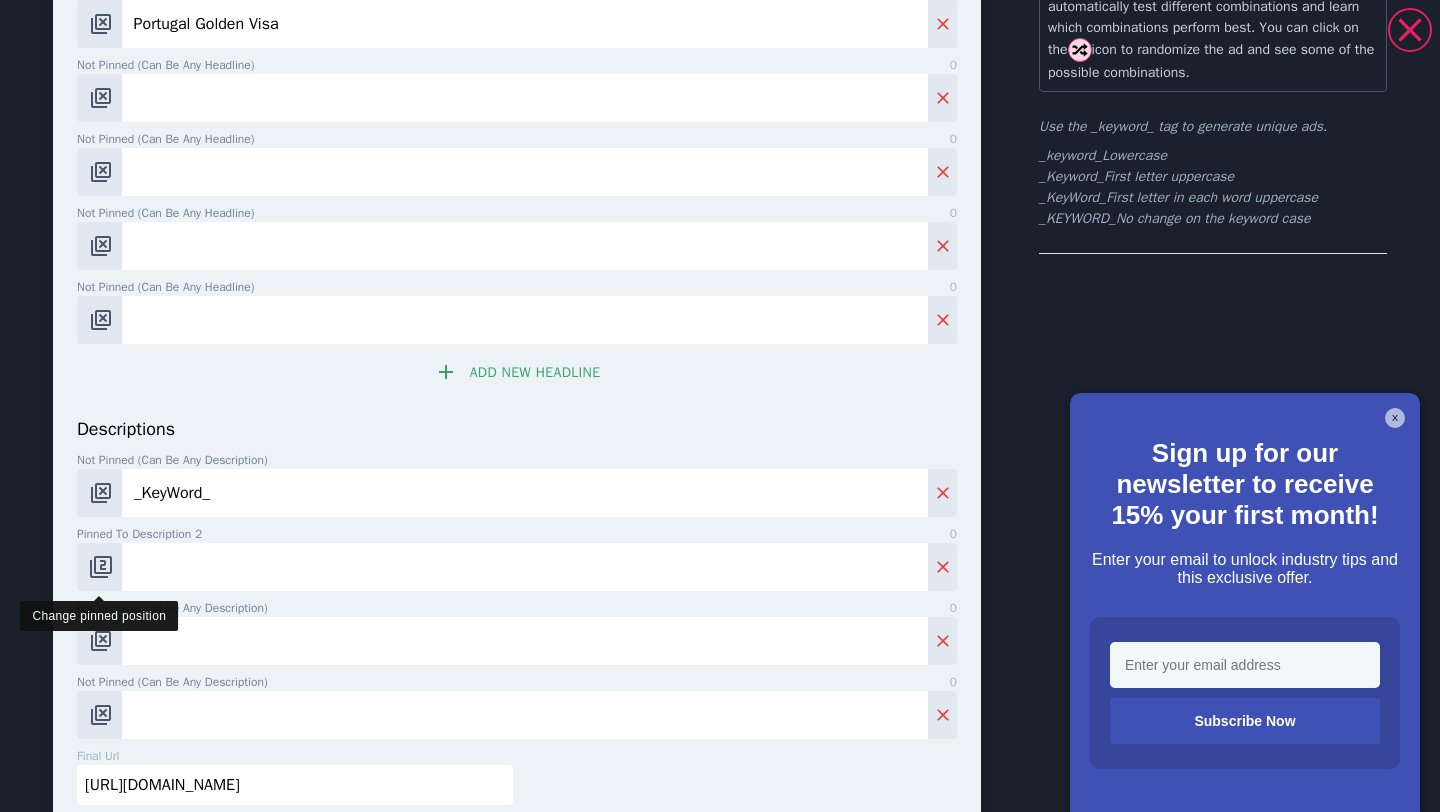click at bounding box center (101, 567) 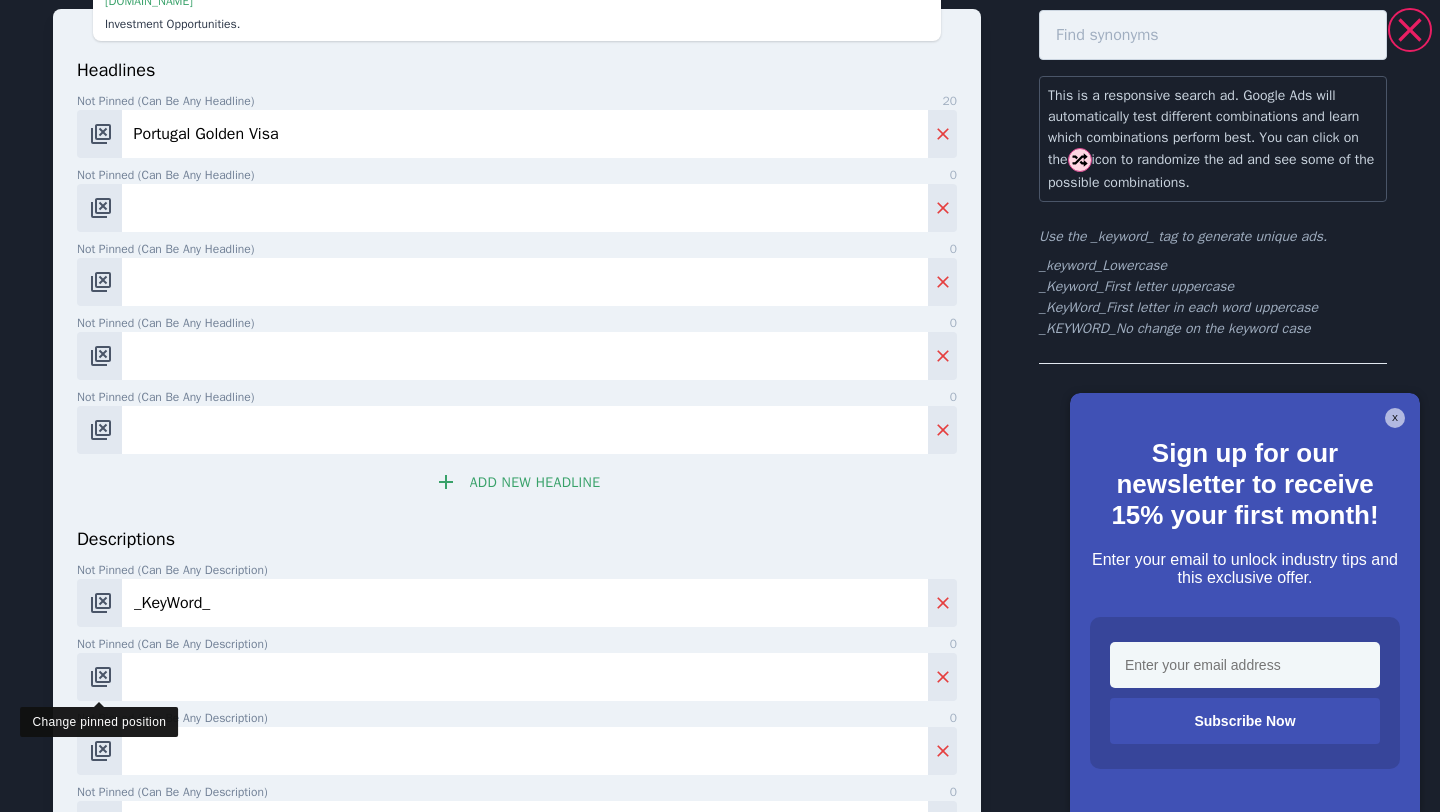scroll, scrollTop: 0, scrollLeft: 0, axis: both 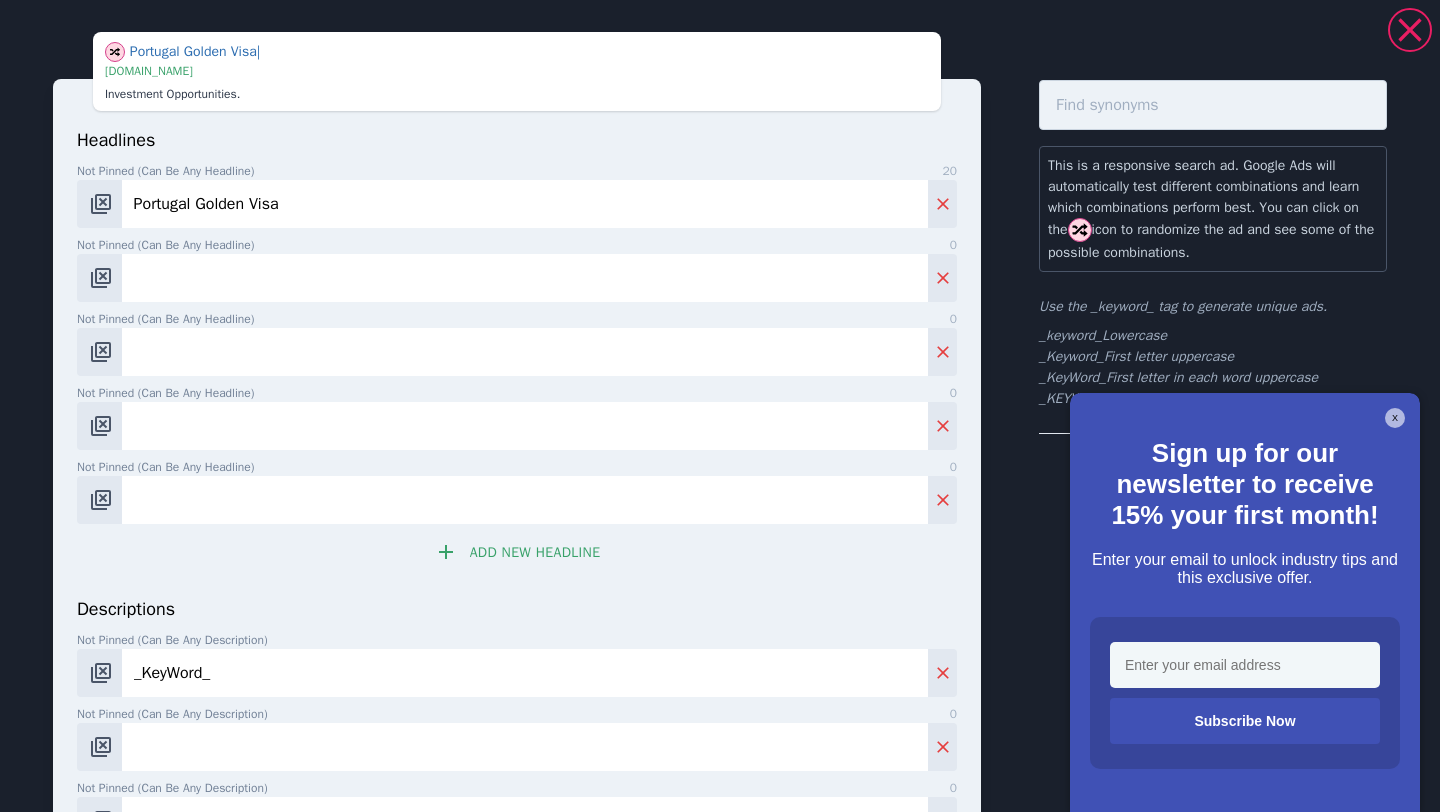 click on "Not pinned (Can be any headline)   0" at bounding box center (525, 278) 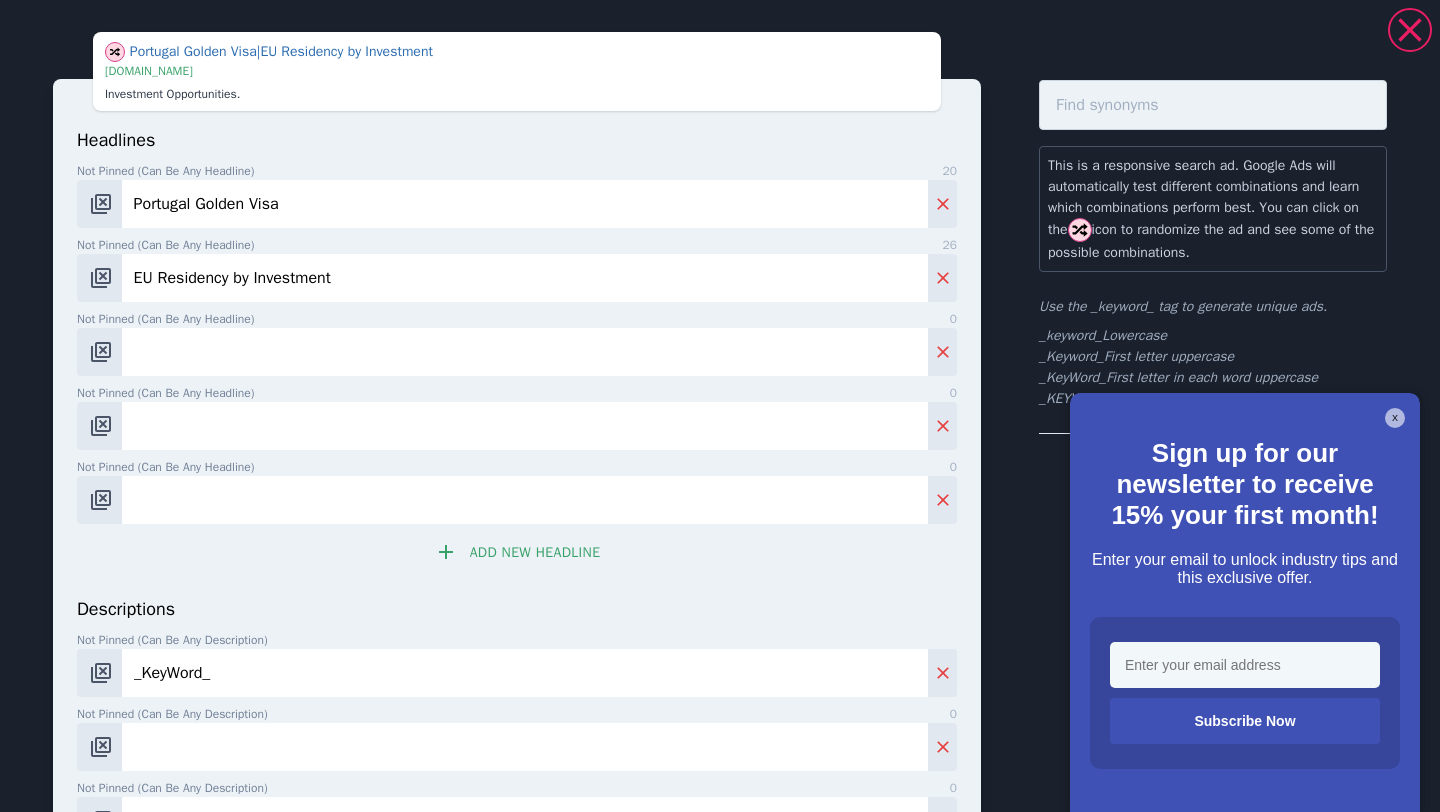 type on "EU Residency by Investment" 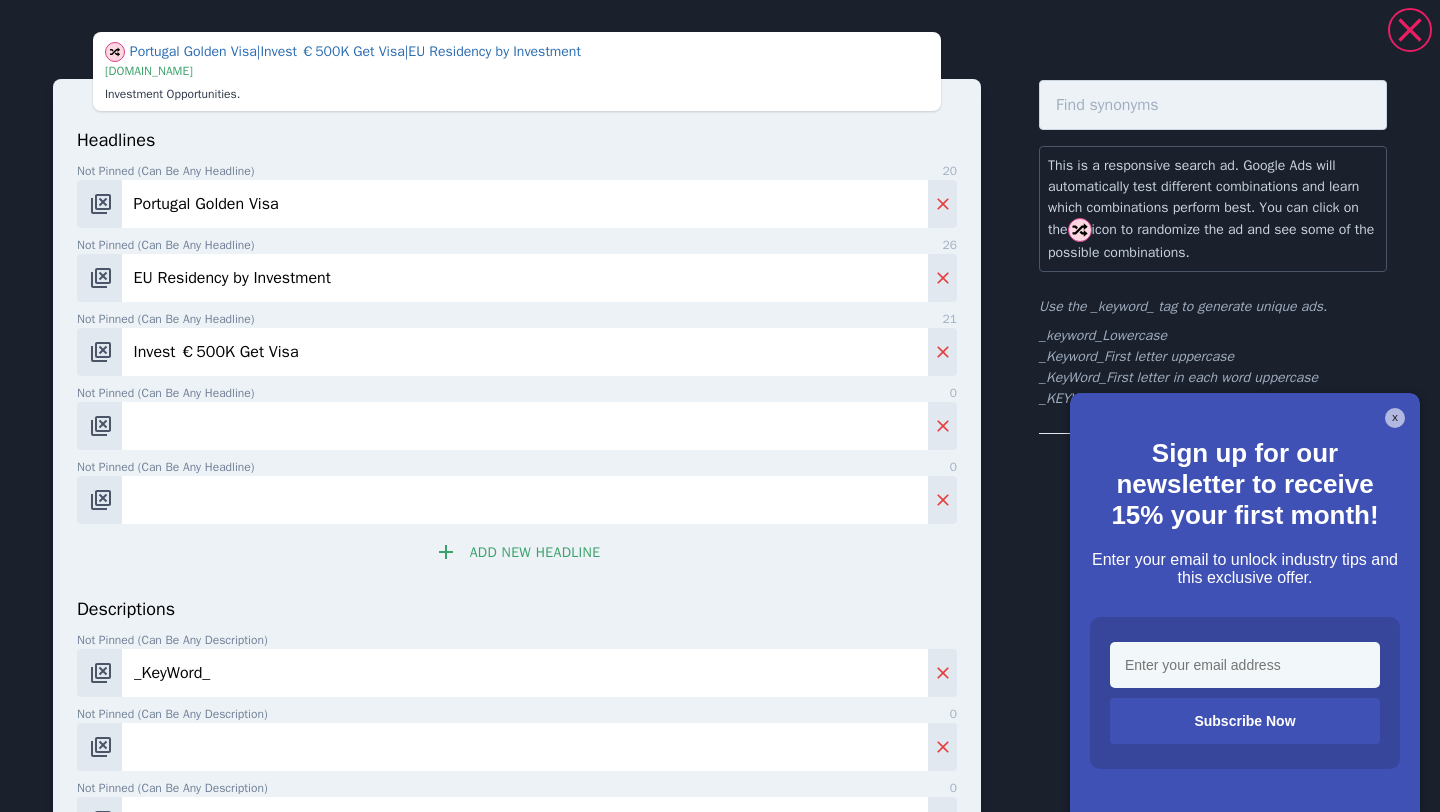 type on "Invest €500K Get Visa" 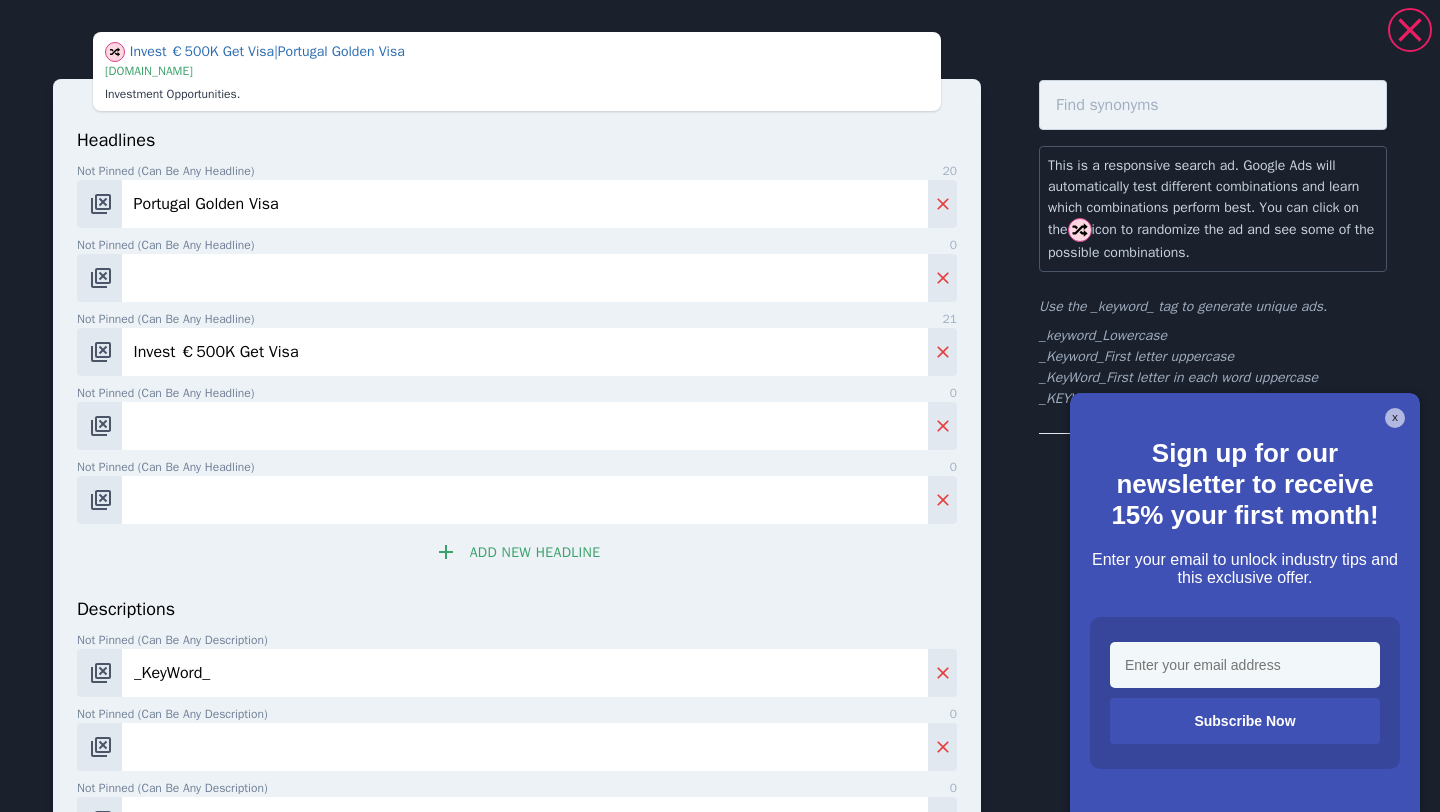 type 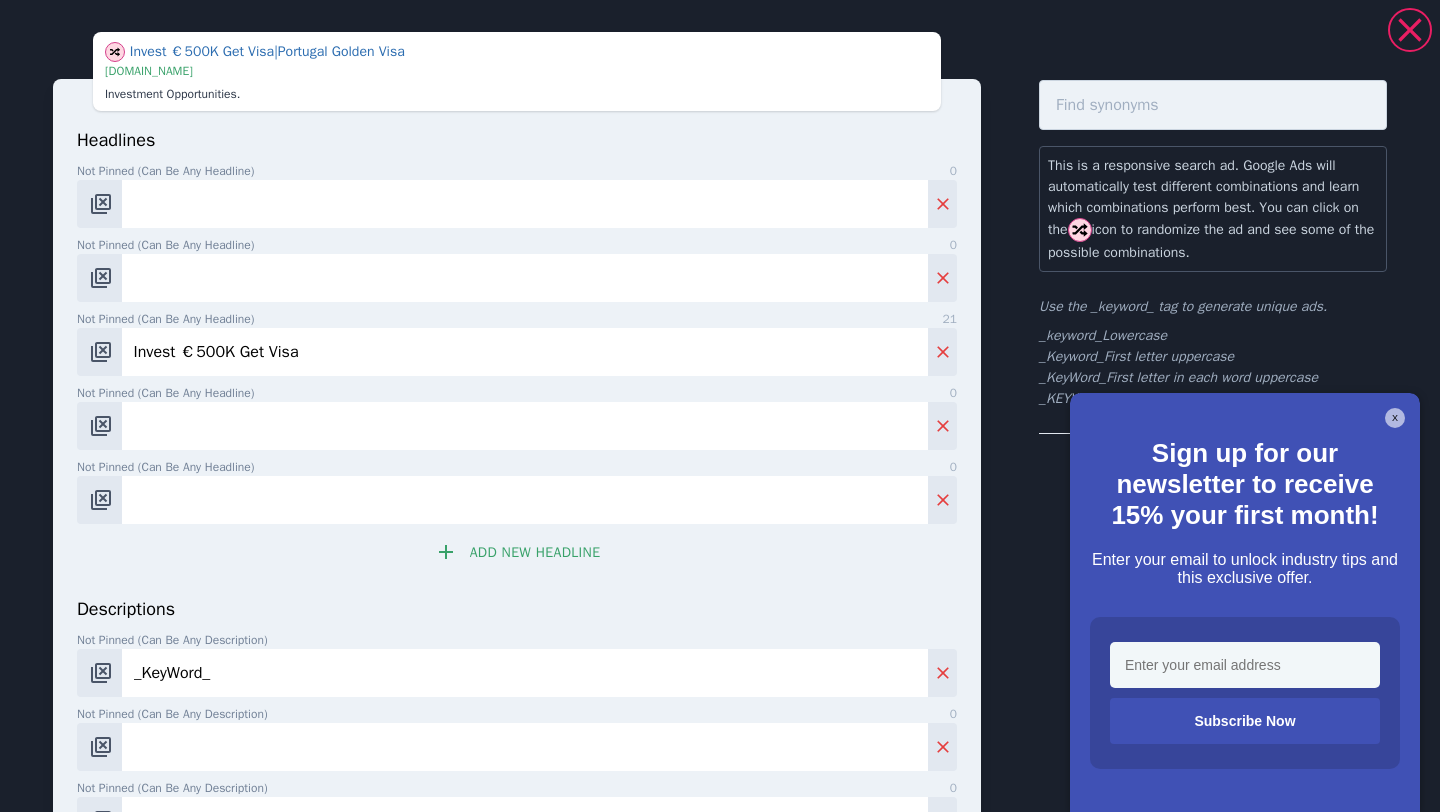 type 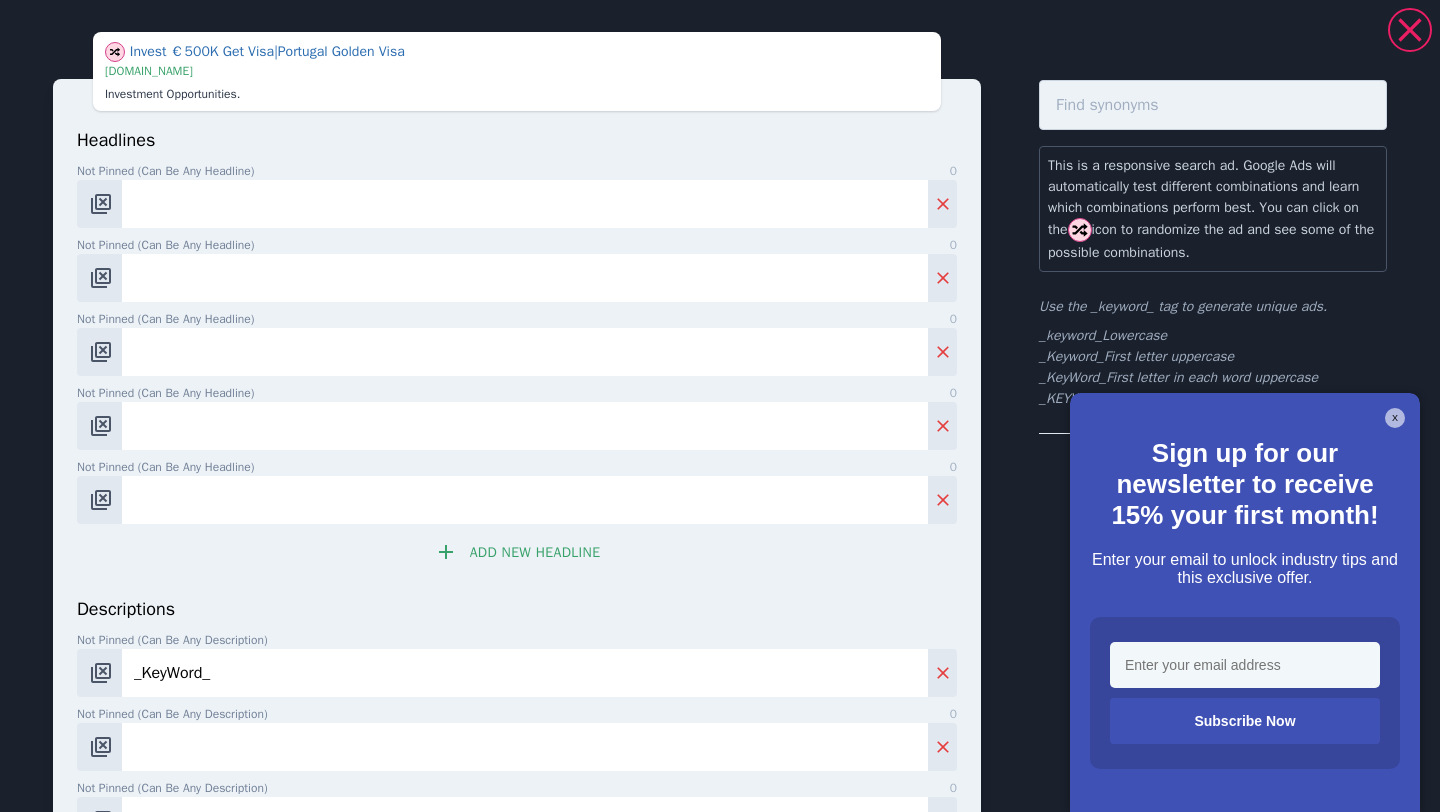 type 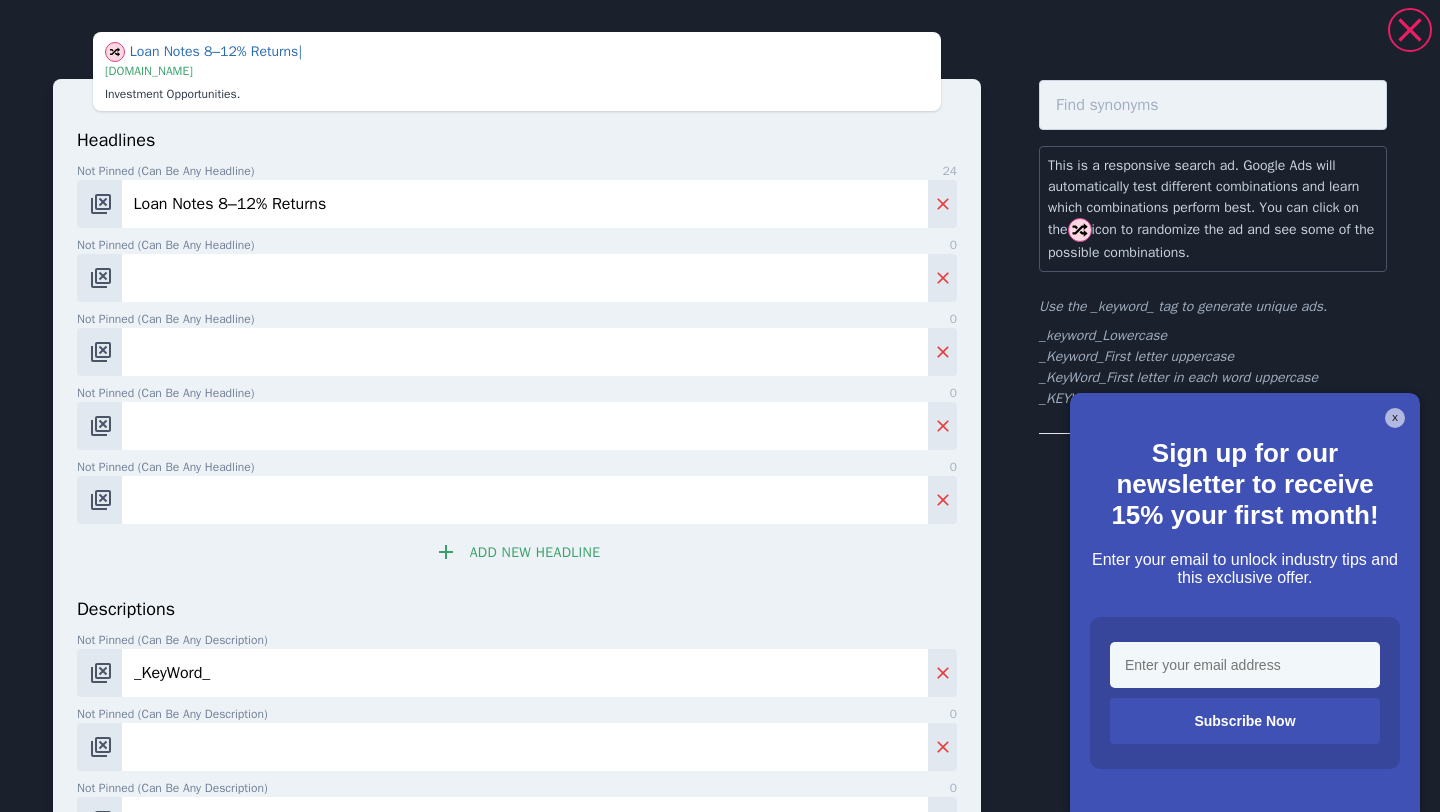 type on "Loan Notes 8–12% Returns" 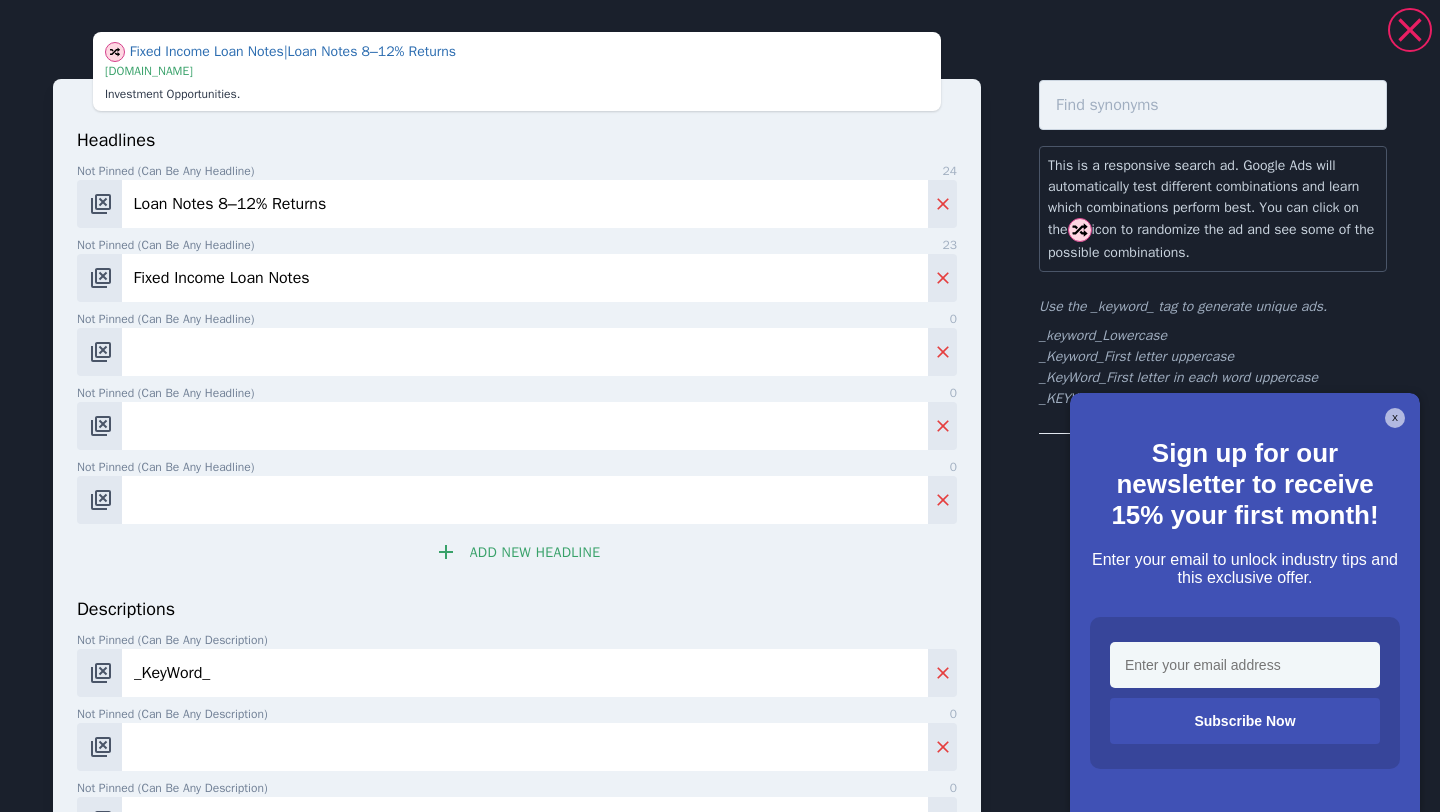 type on "Fixed Income Loan Notes" 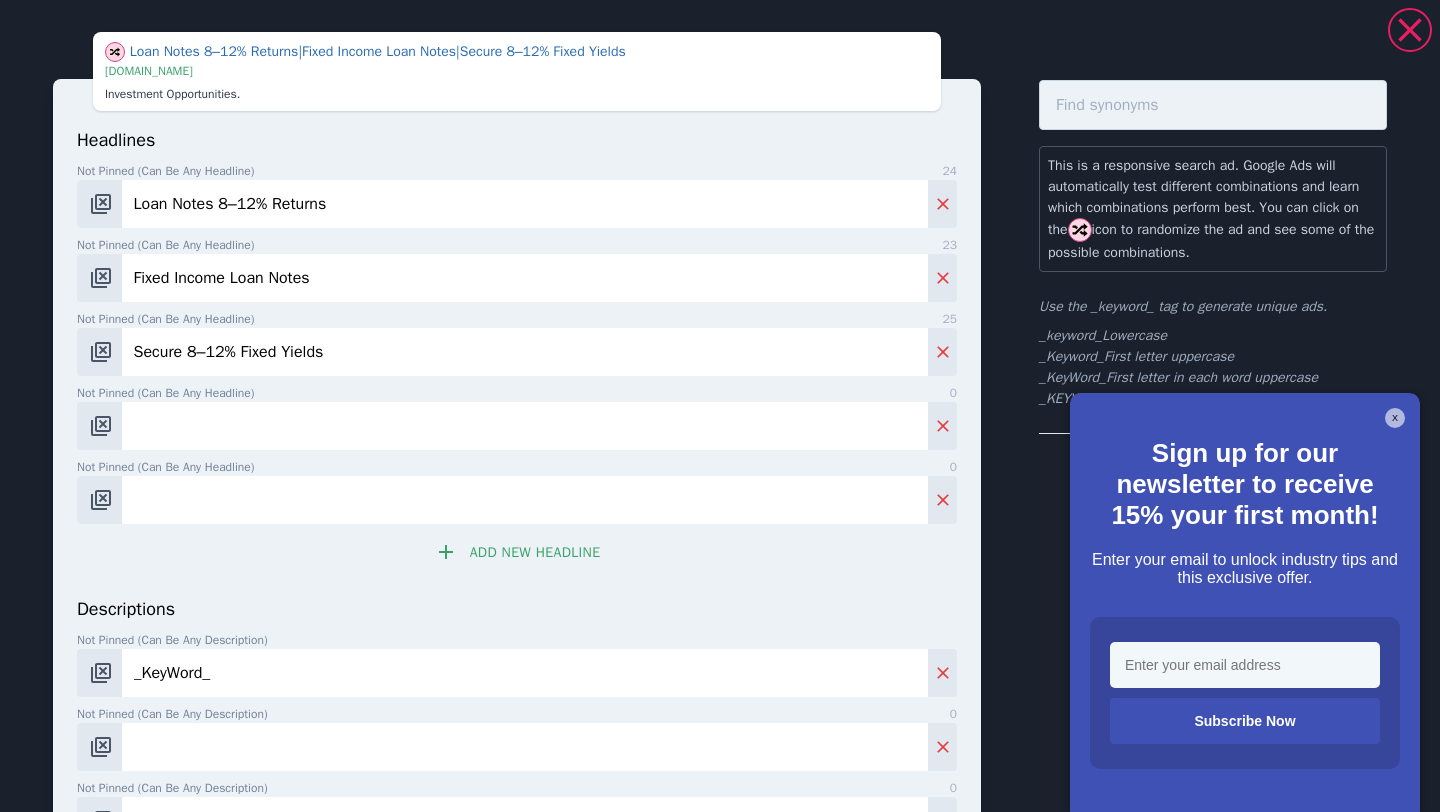 type on "Secure 8–12% Fixed Yields" 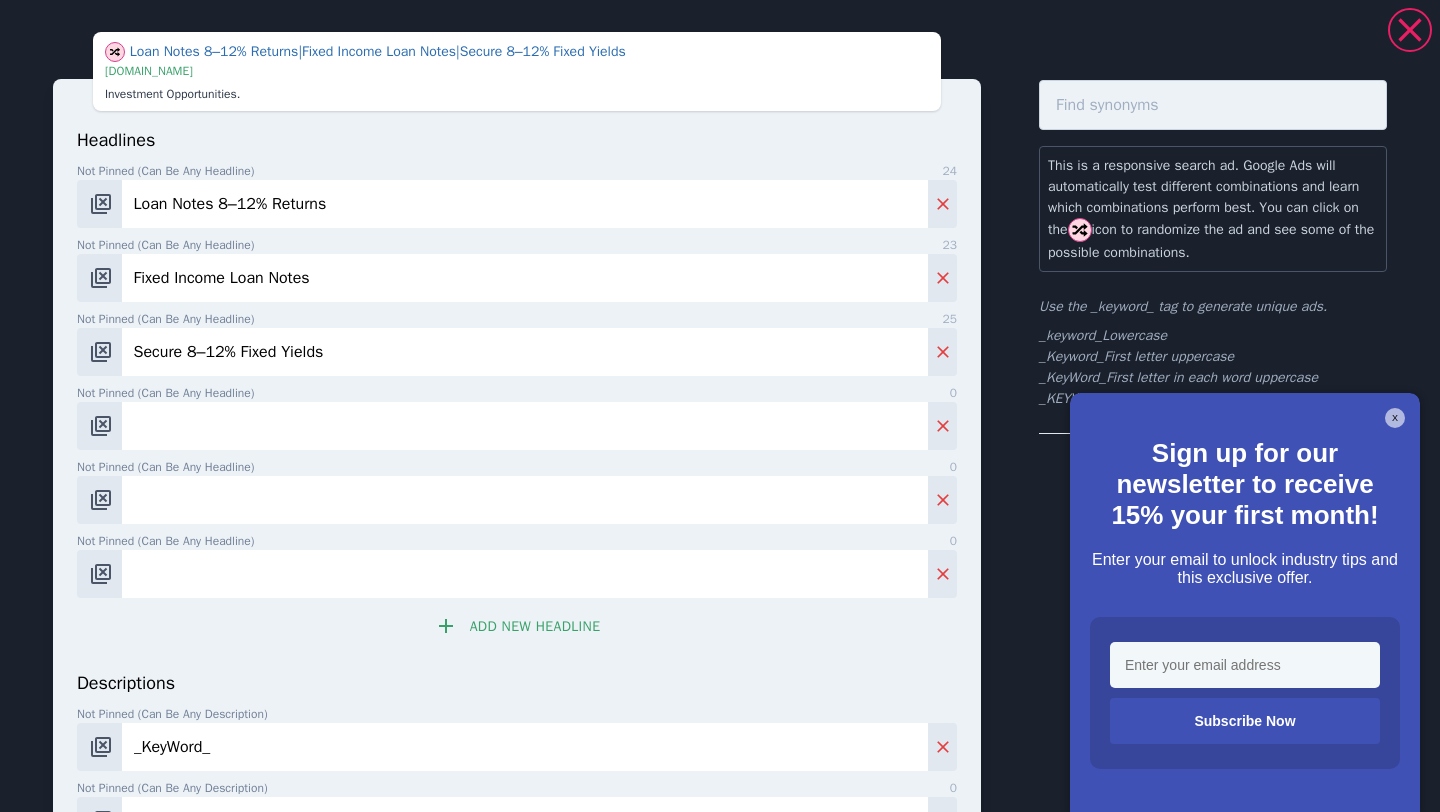 click on "Add new headline" at bounding box center [517, 626] 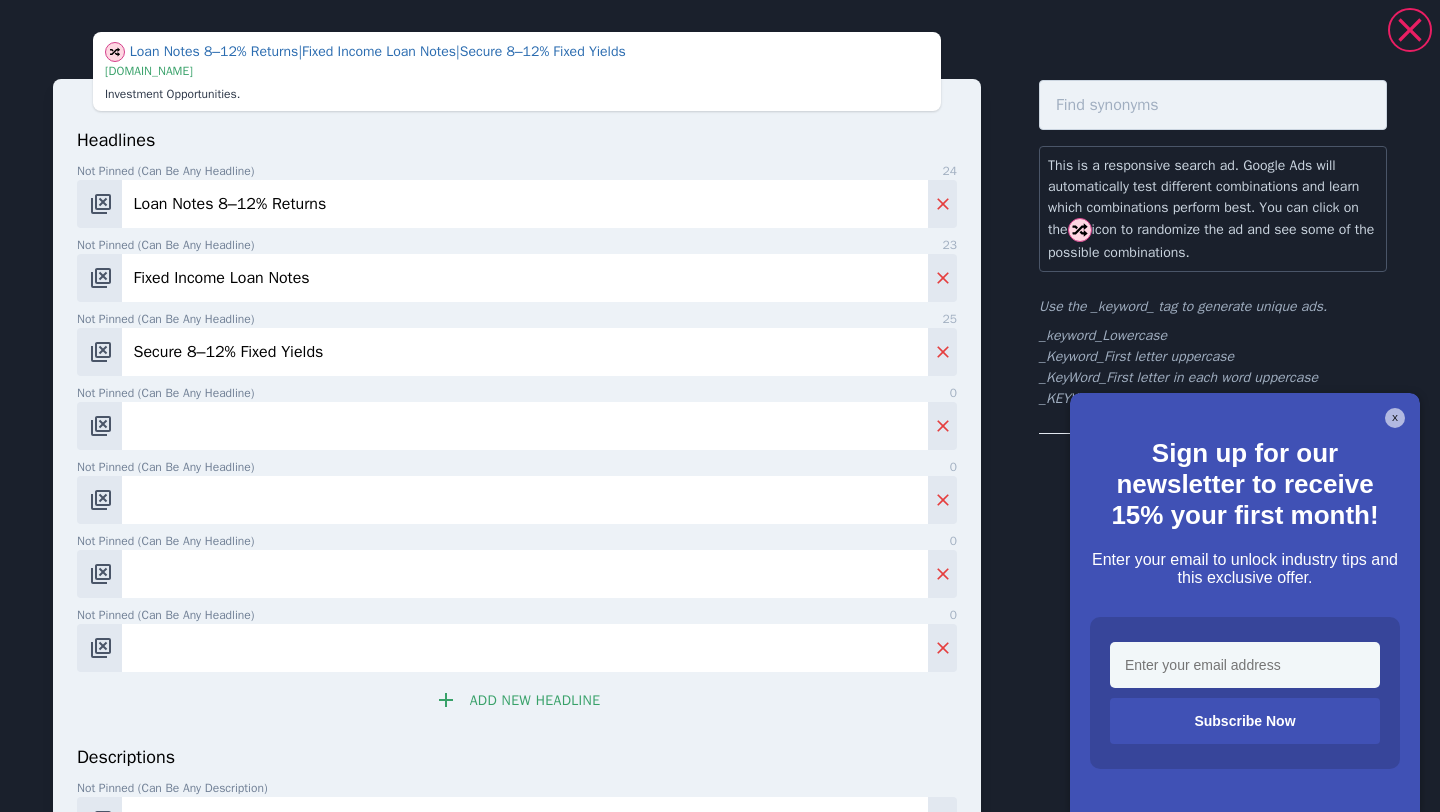 click on "Add new headline" at bounding box center [517, 700] 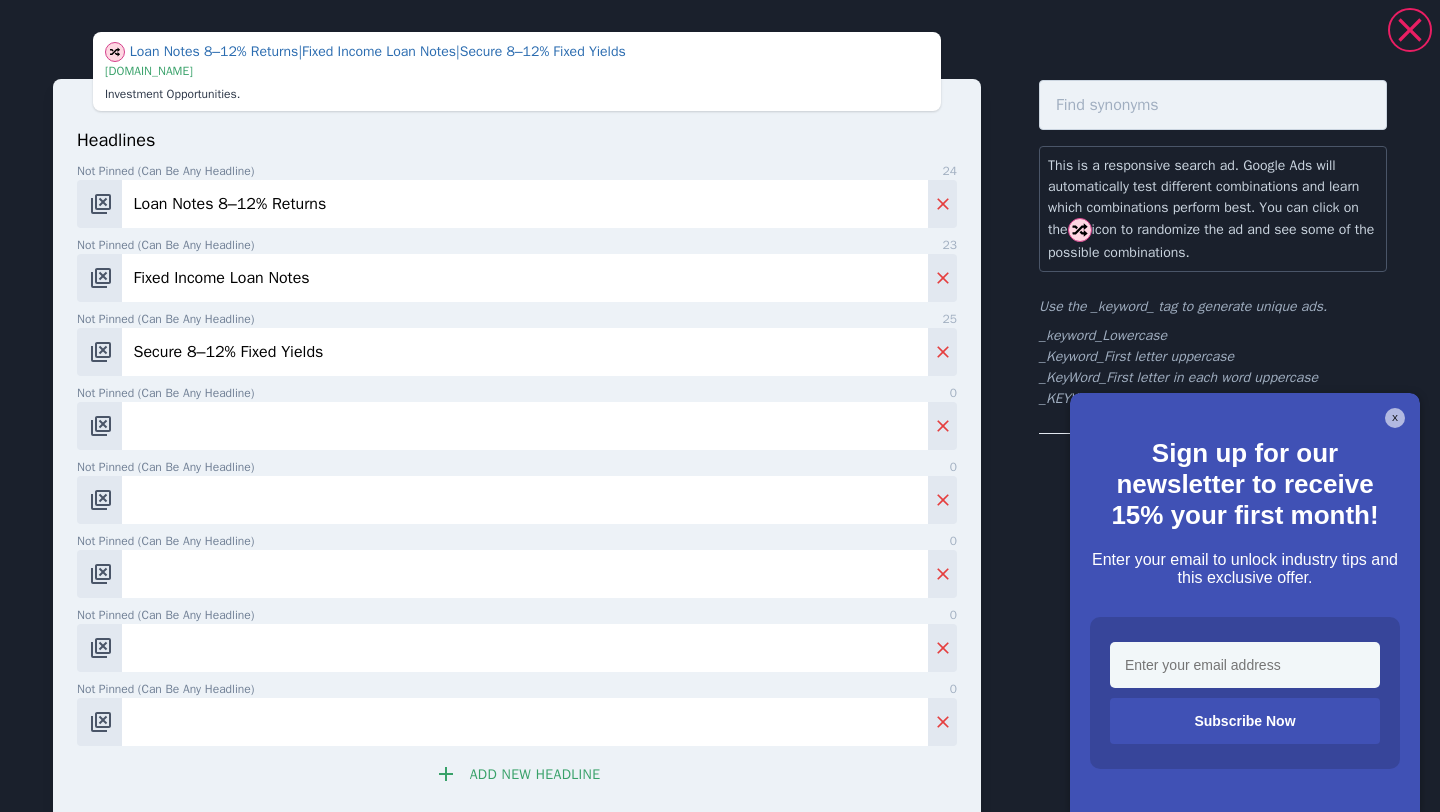 click on "Not pinned (Can be any headline)   0" at bounding box center [525, 426] 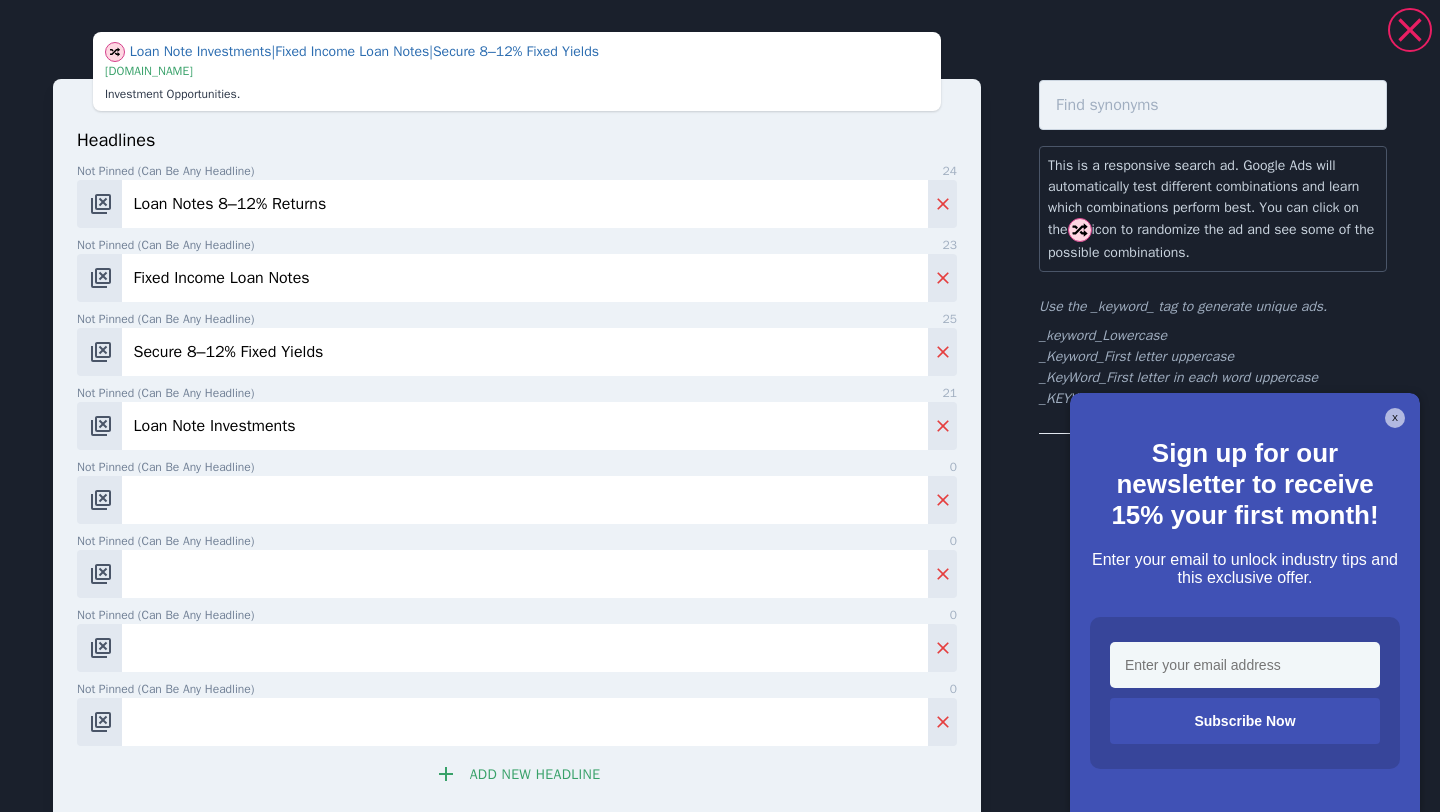 type on "Loan Note Investments" 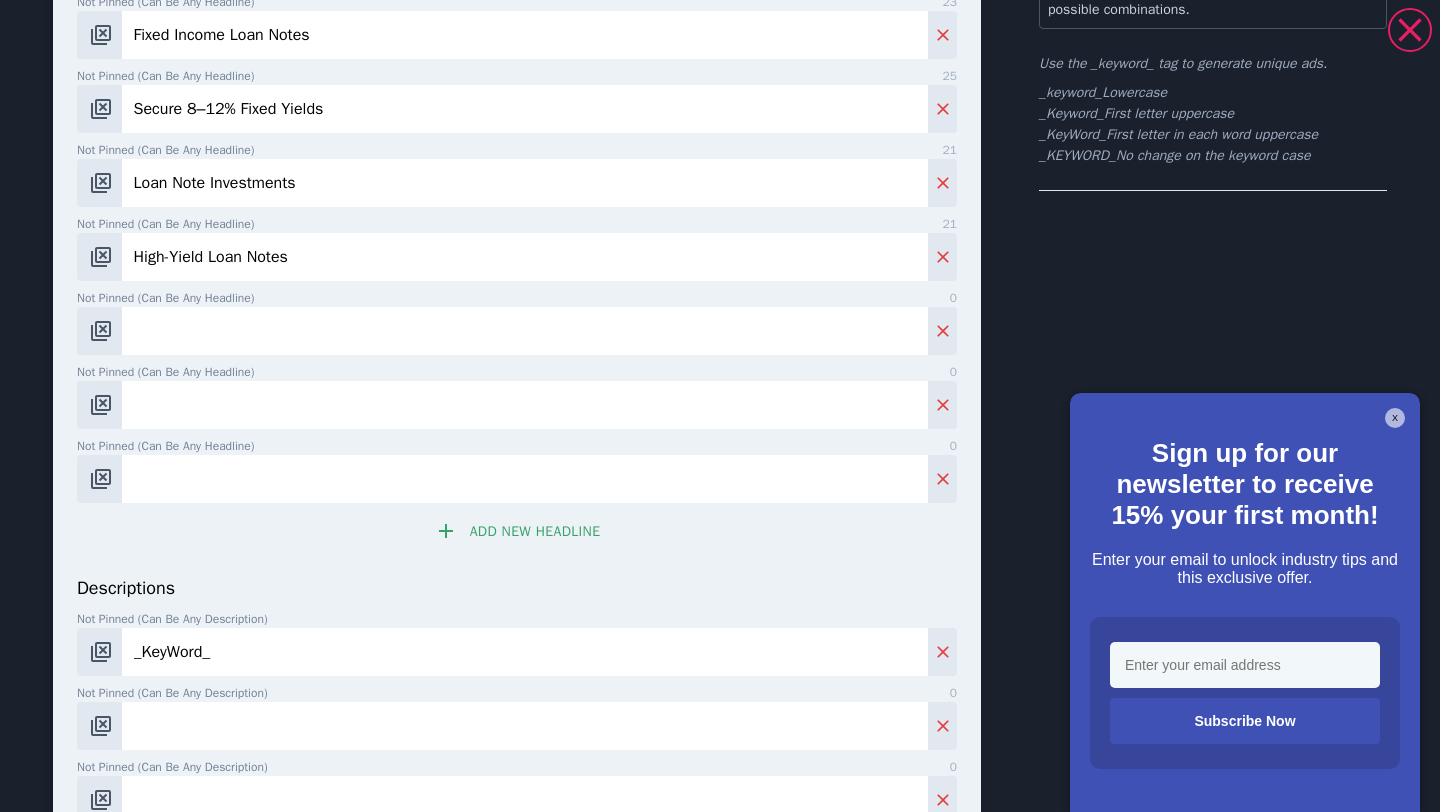 scroll, scrollTop: 242, scrollLeft: 0, axis: vertical 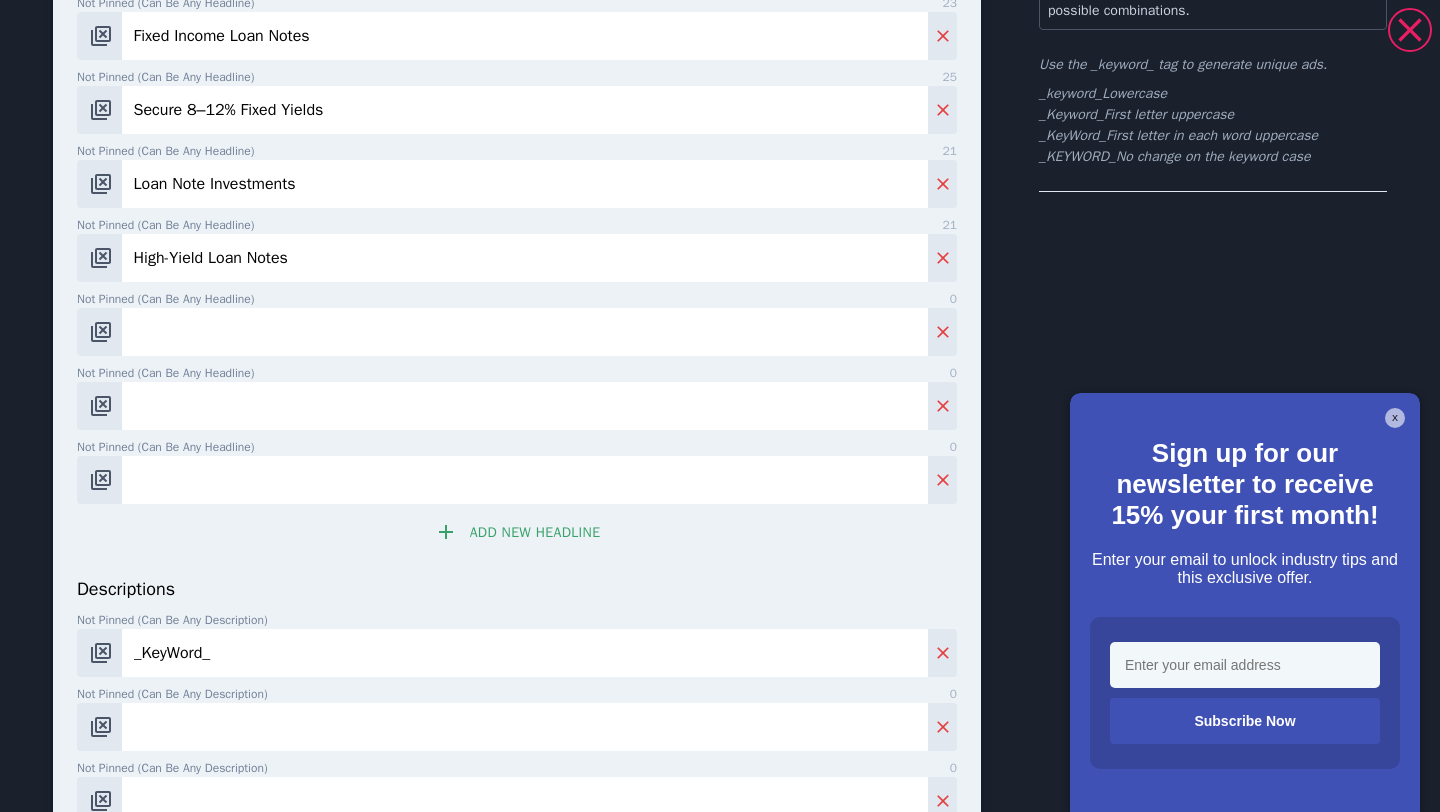 type on "High-Yield Loan Notes" 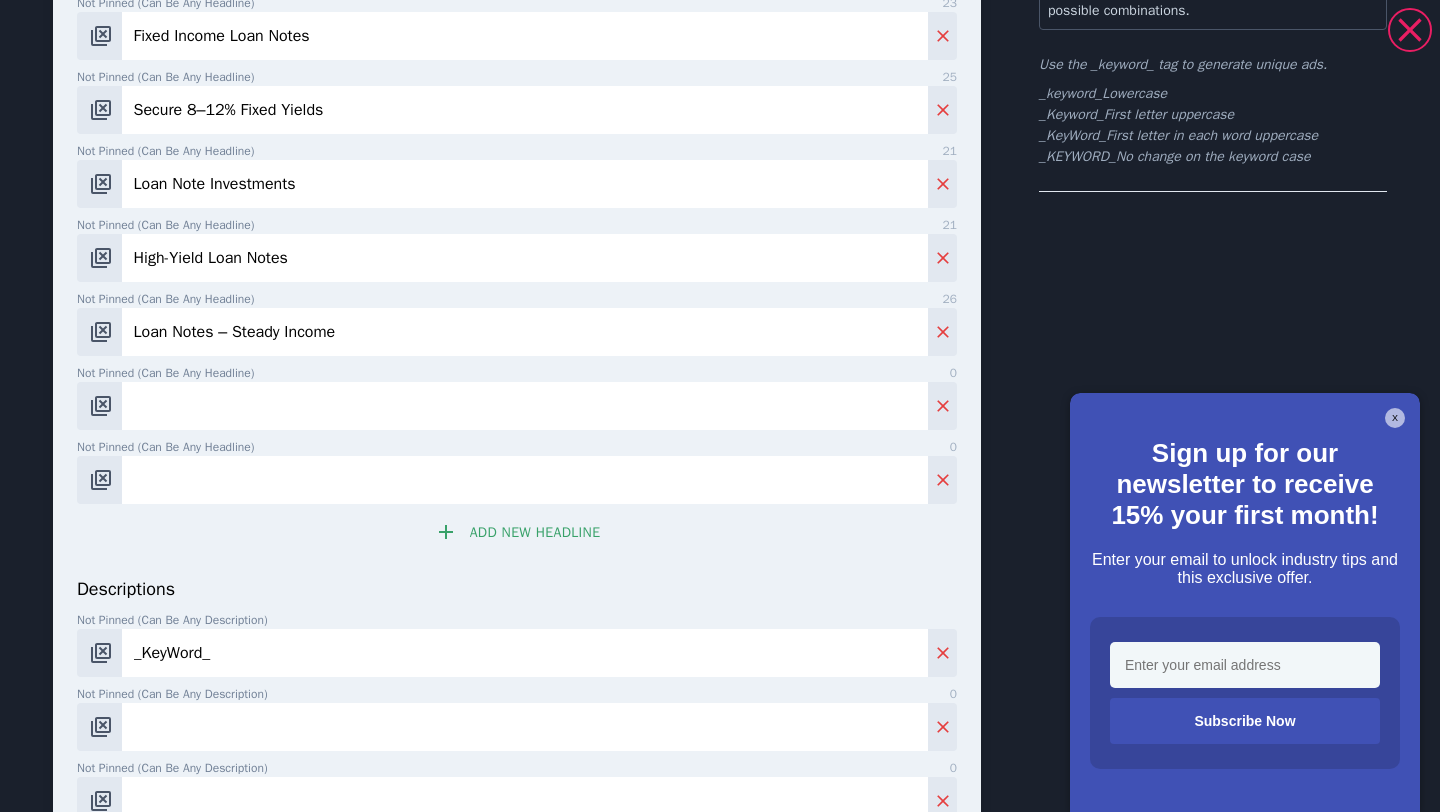 type on "Loan Notes – Steady Income" 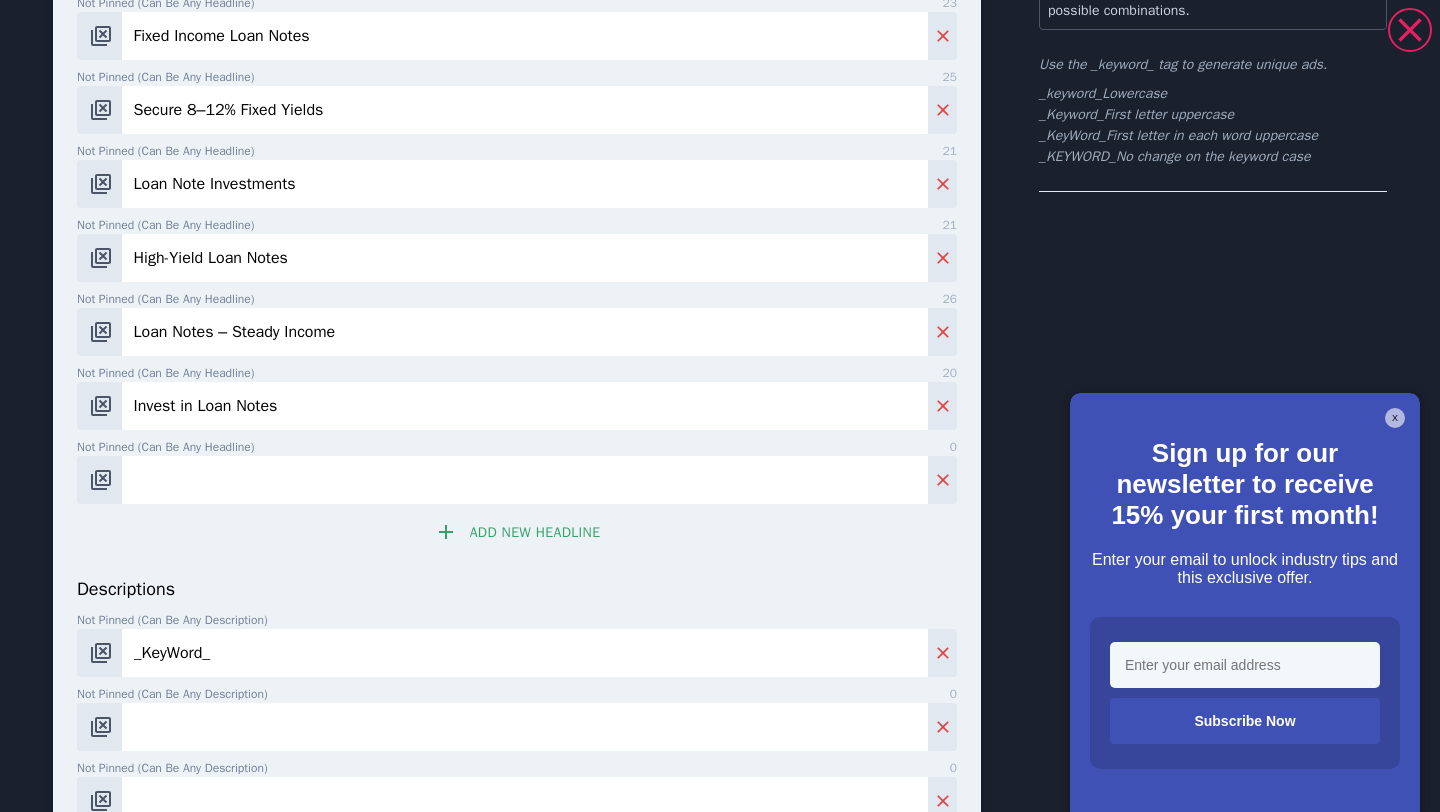 type on "Invest in Loan Notes" 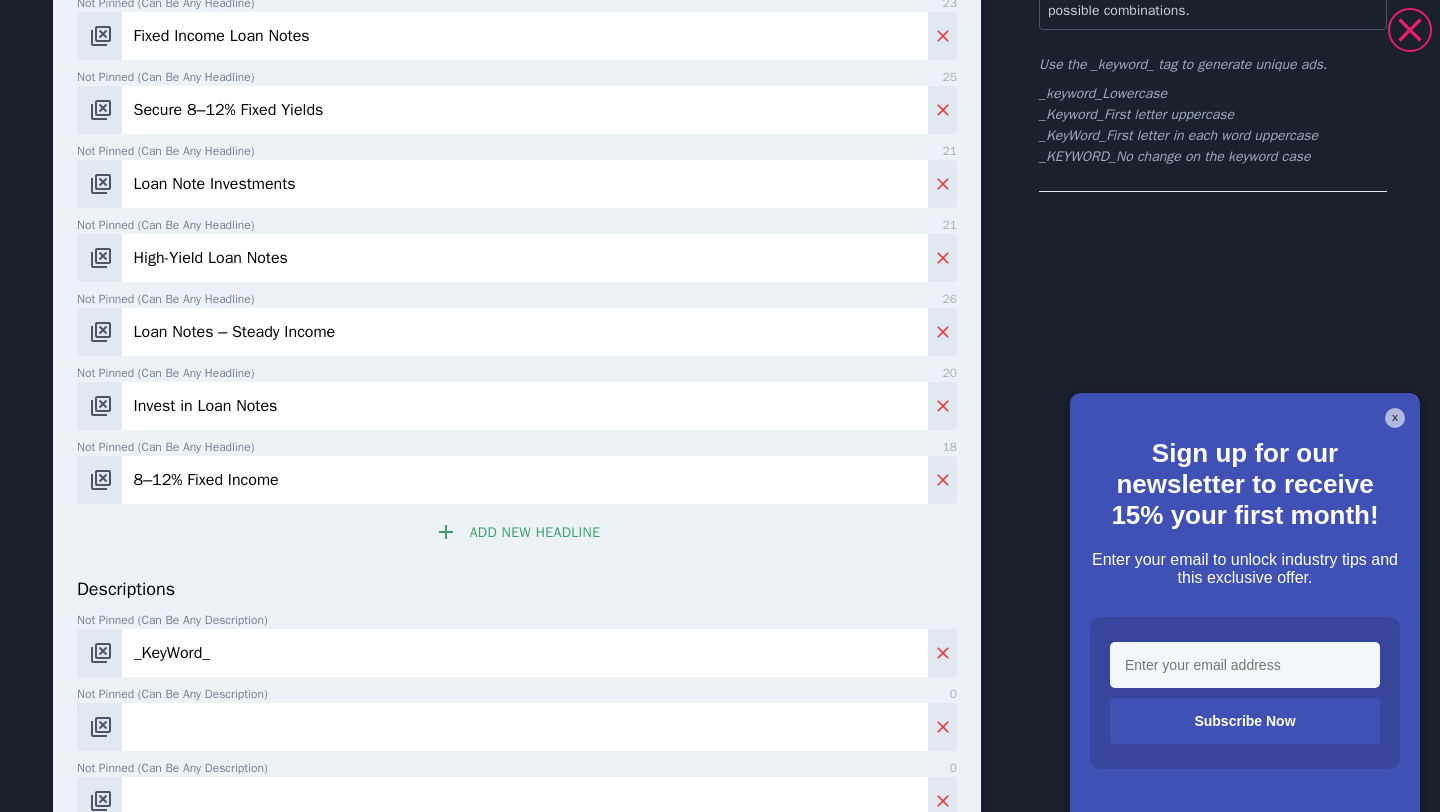 type on "8–12% Fixed Income" 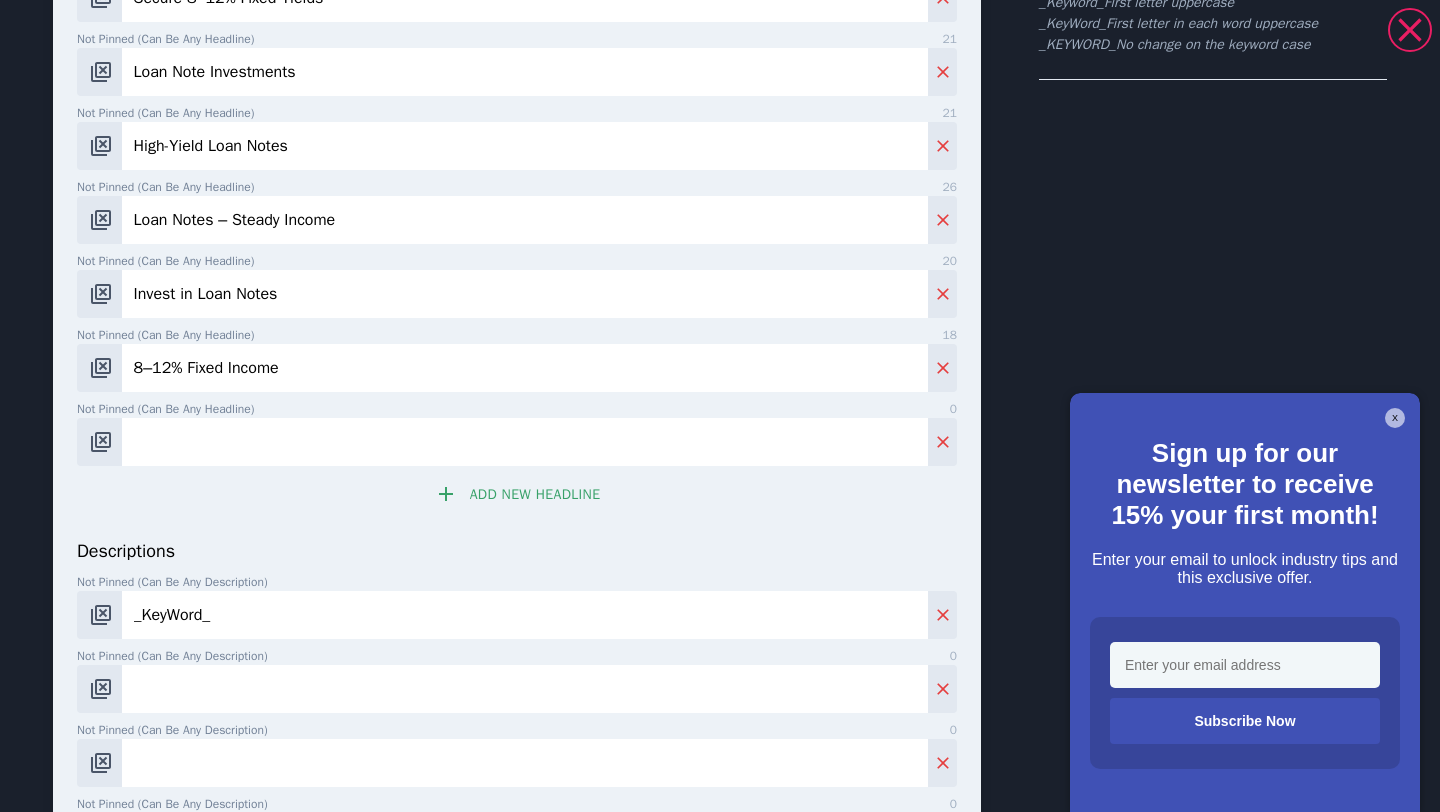 scroll, scrollTop: 362, scrollLeft: 0, axis: vertical 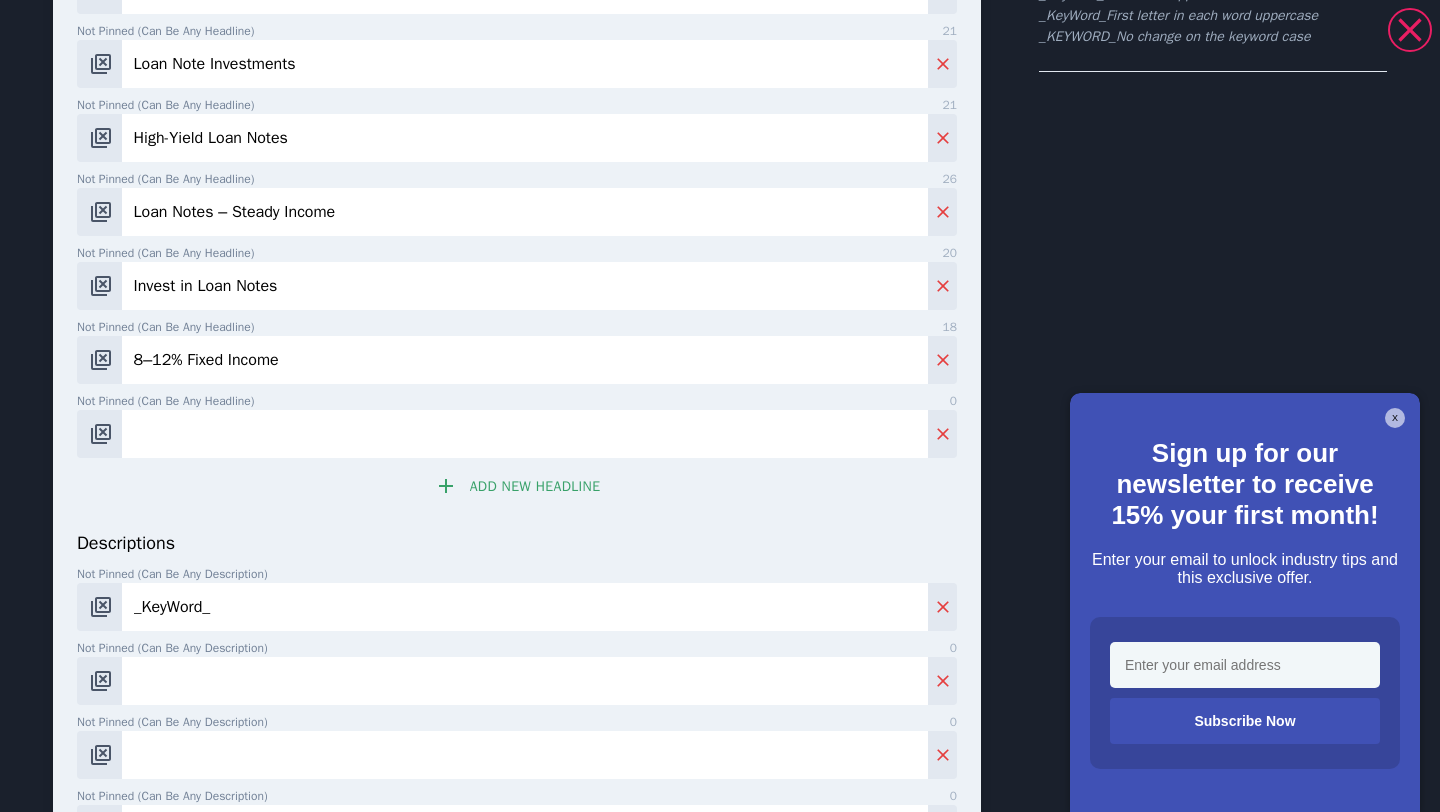 click on "Not pinned (Can be any headline)   0" at bounding box center [525, 434] 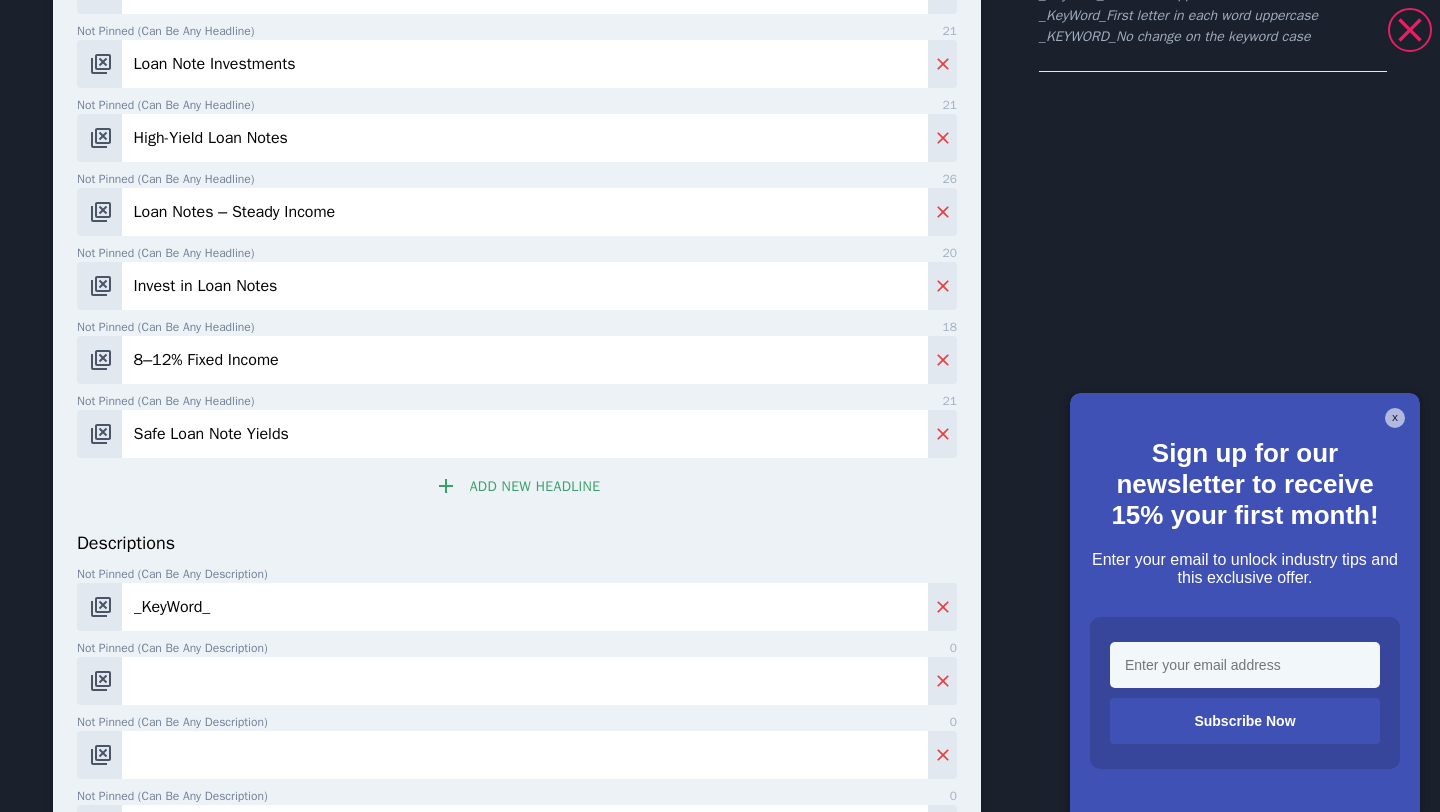 type on "Safe Loan Note Yields" 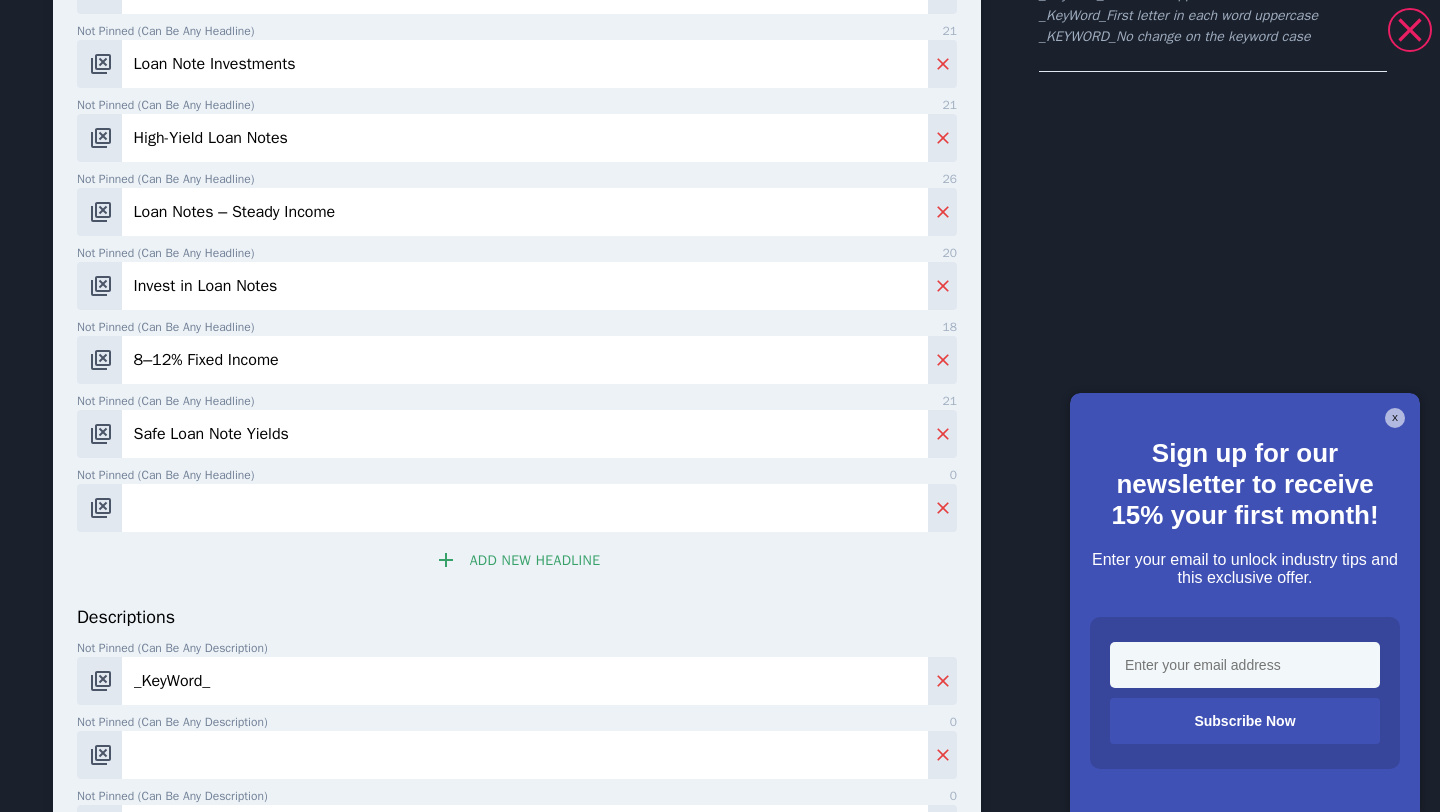 click on "Not pinned (Can be any headline)   0" at bounding box center [525, 508] 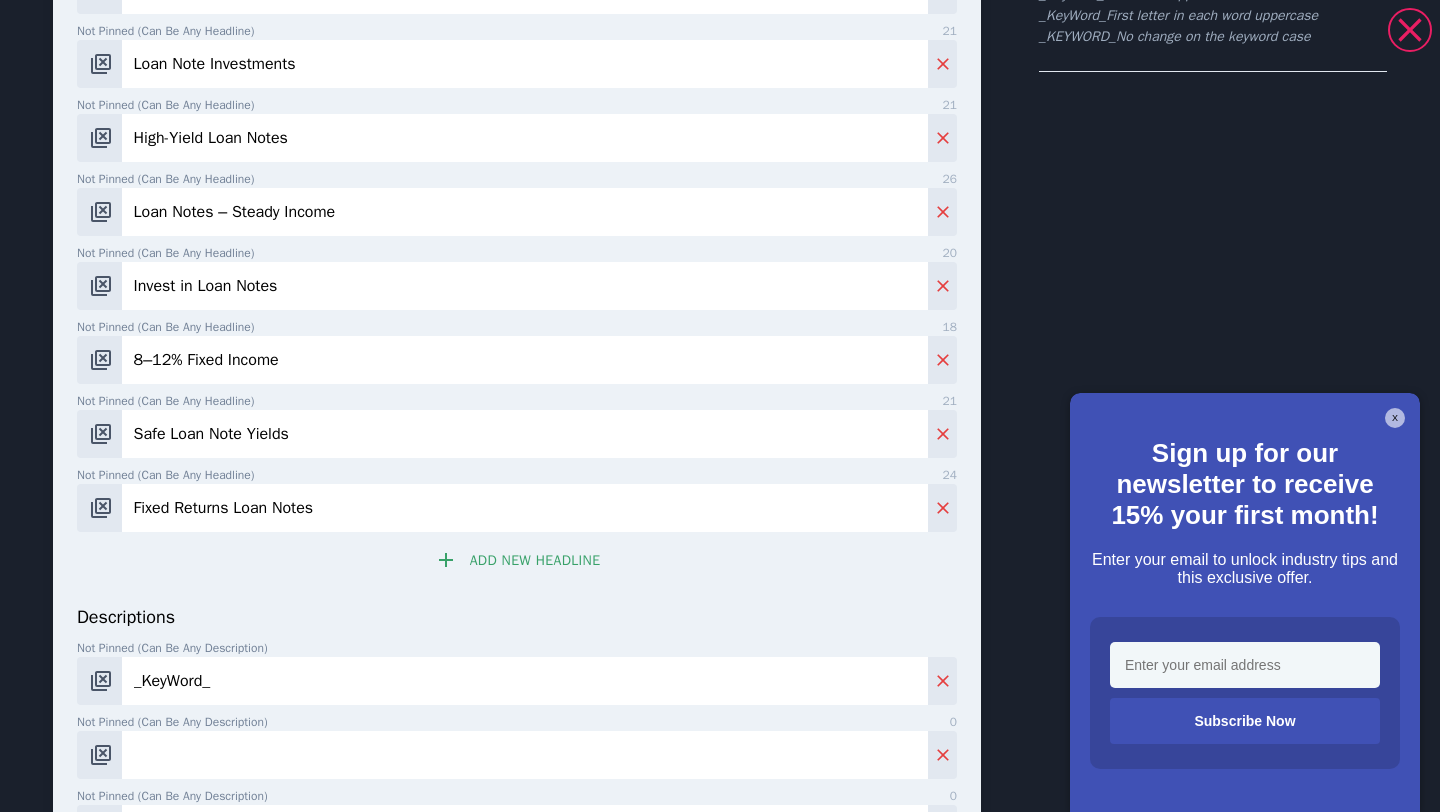 type on "Fixed Returns Loan Notes" 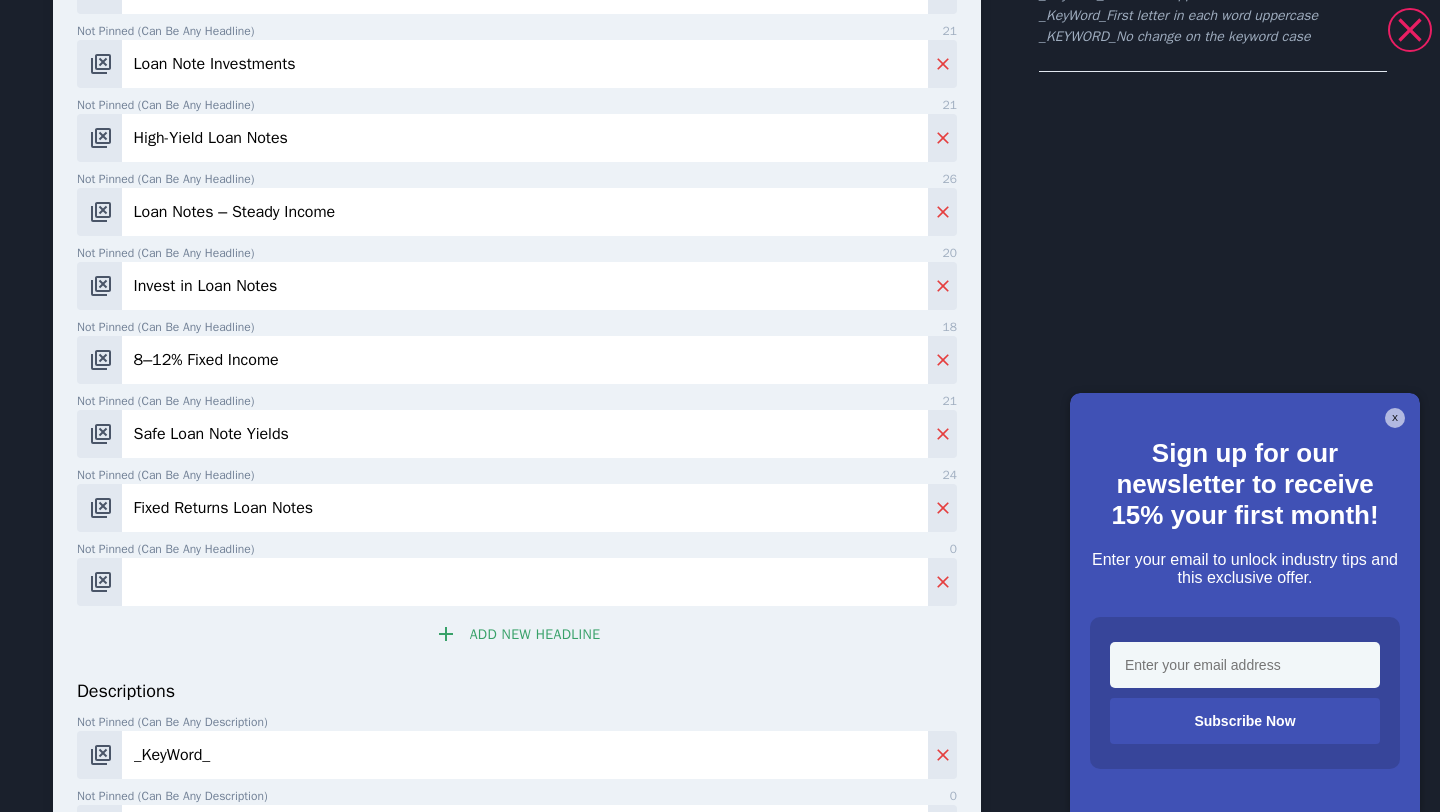 click on "headlines   Not pinned (Can be any headline)   24     Loan Notes 8–12% Returns     Not pinned (Can be any headline)   23     Fixed Income Loan Notes     Not pinned (Can be any headline)   25     Secure 8–12% Fixed Yields     Not pinned (Can be any headline)   21     Loan Note Investments     Not pinned (Can be any headline)   21     High-Yield Loan Notes     Not pinned (Can be any headline)   26     Loan Notes – Steady Income     Not pinned (Can be any headline)   20     Invest in Loan Notes     Not pinned (Can be any headline)   18     8–12% Fixed Income     Not pinned (Can be any headline)   21     Safe Loan Note Yields     Not pinned (Can be any headline)   24     Fixed Returns Loan Notes     Not pinned (Can be any headline)   0
Add new headline" at bounding box center (517, 221) 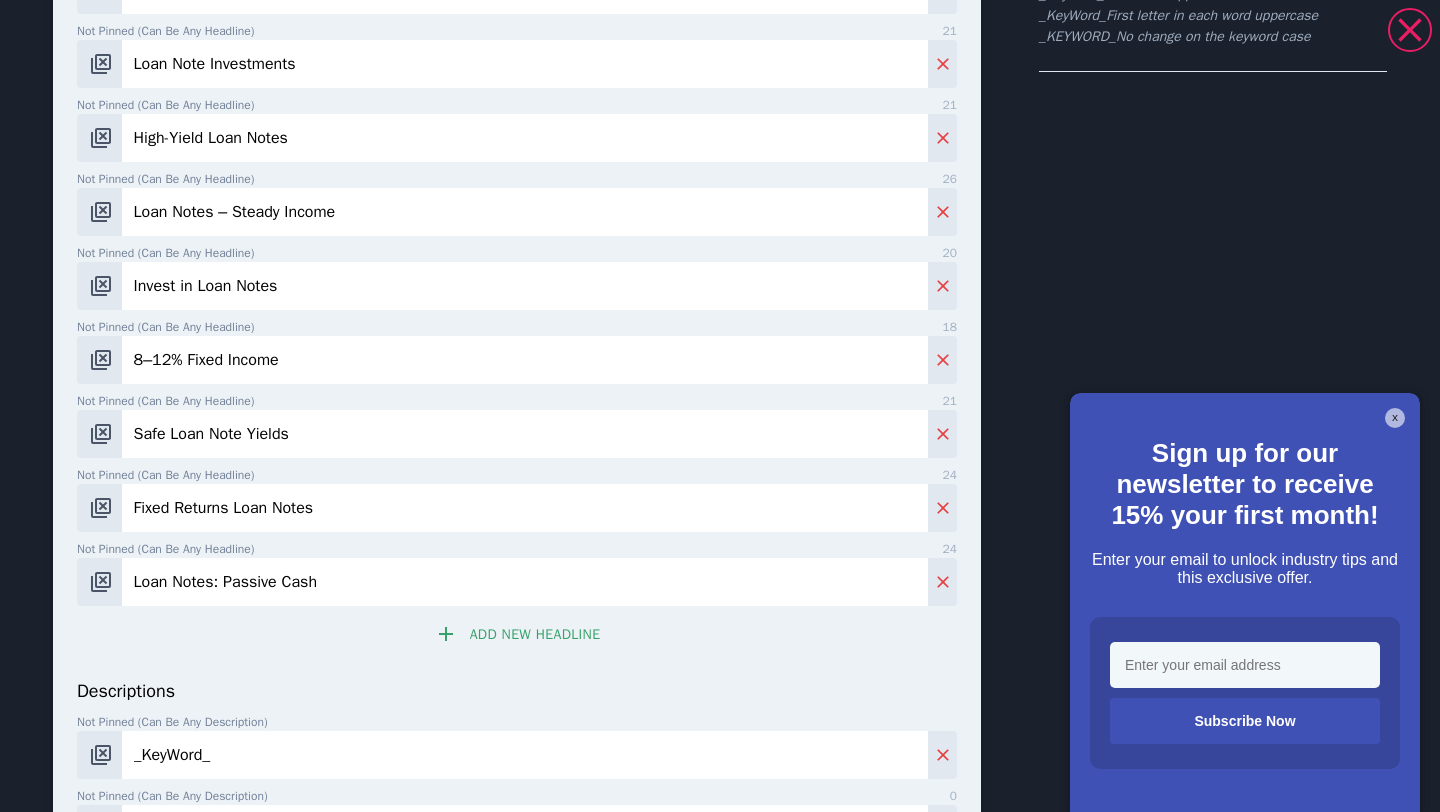 type on "Loan Notes: Passive Cash" 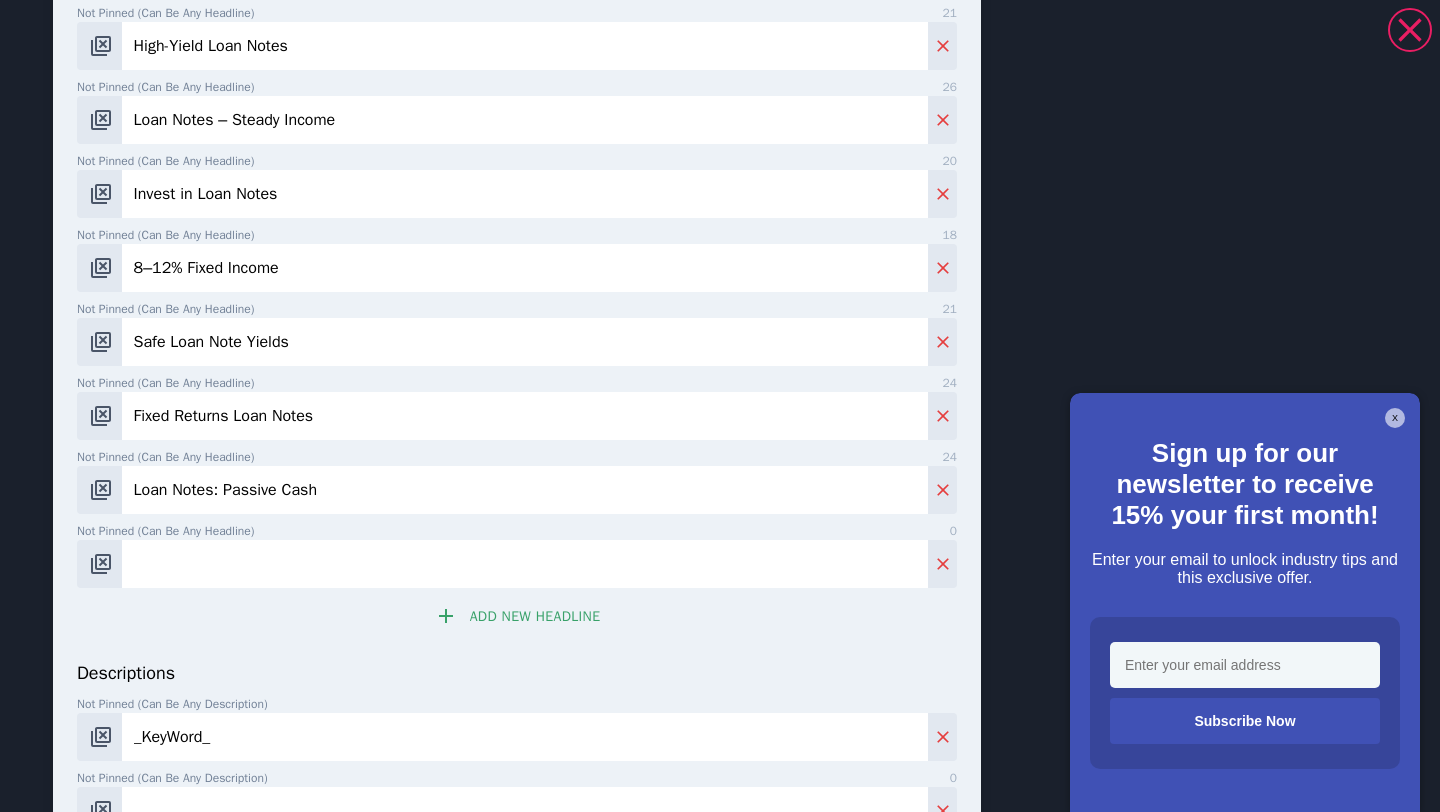 scroll, scrollTop: 464, scrollLeft: 0, axis: vertical 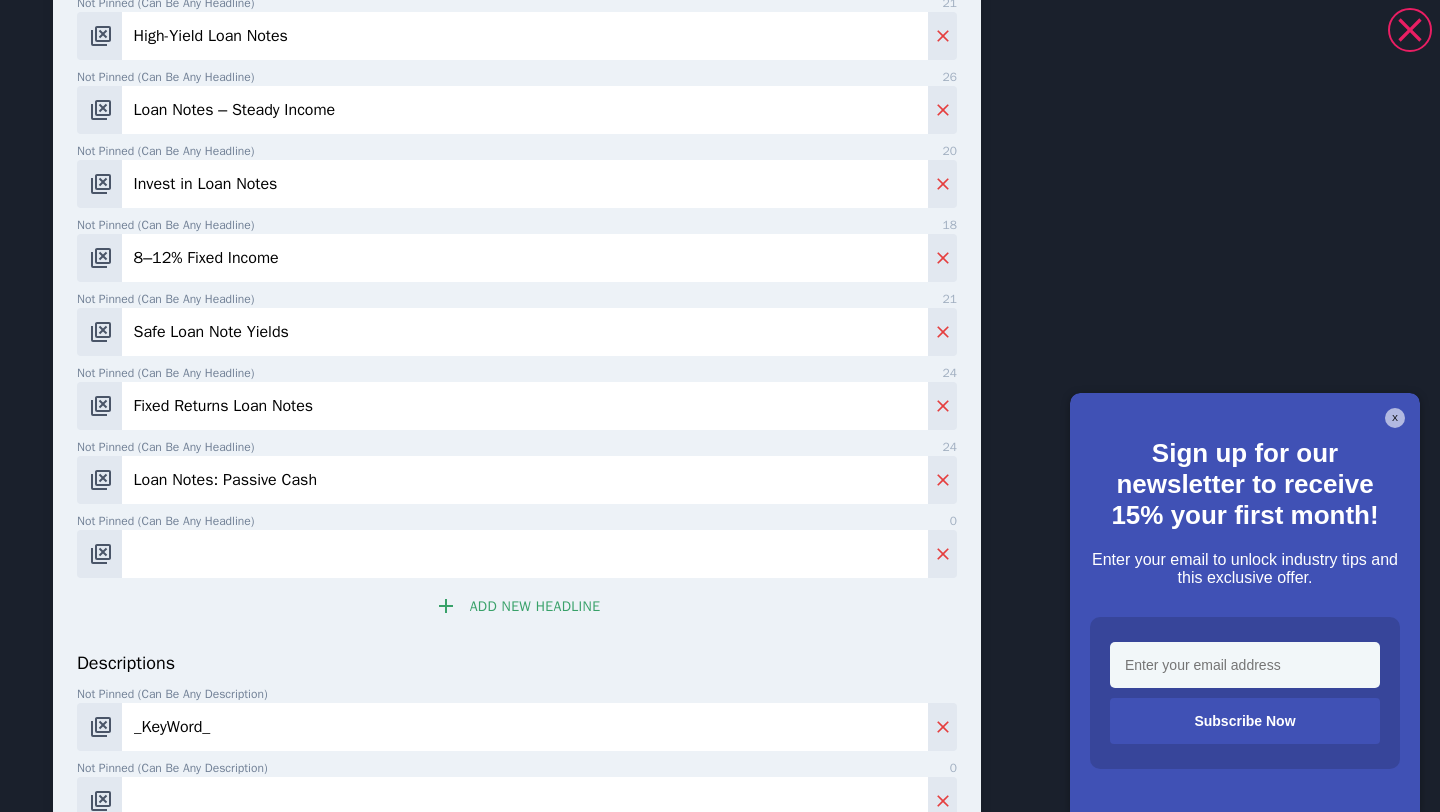 click on "Not pinned (Can be any headline)   0" at bounding box center [525, 554] 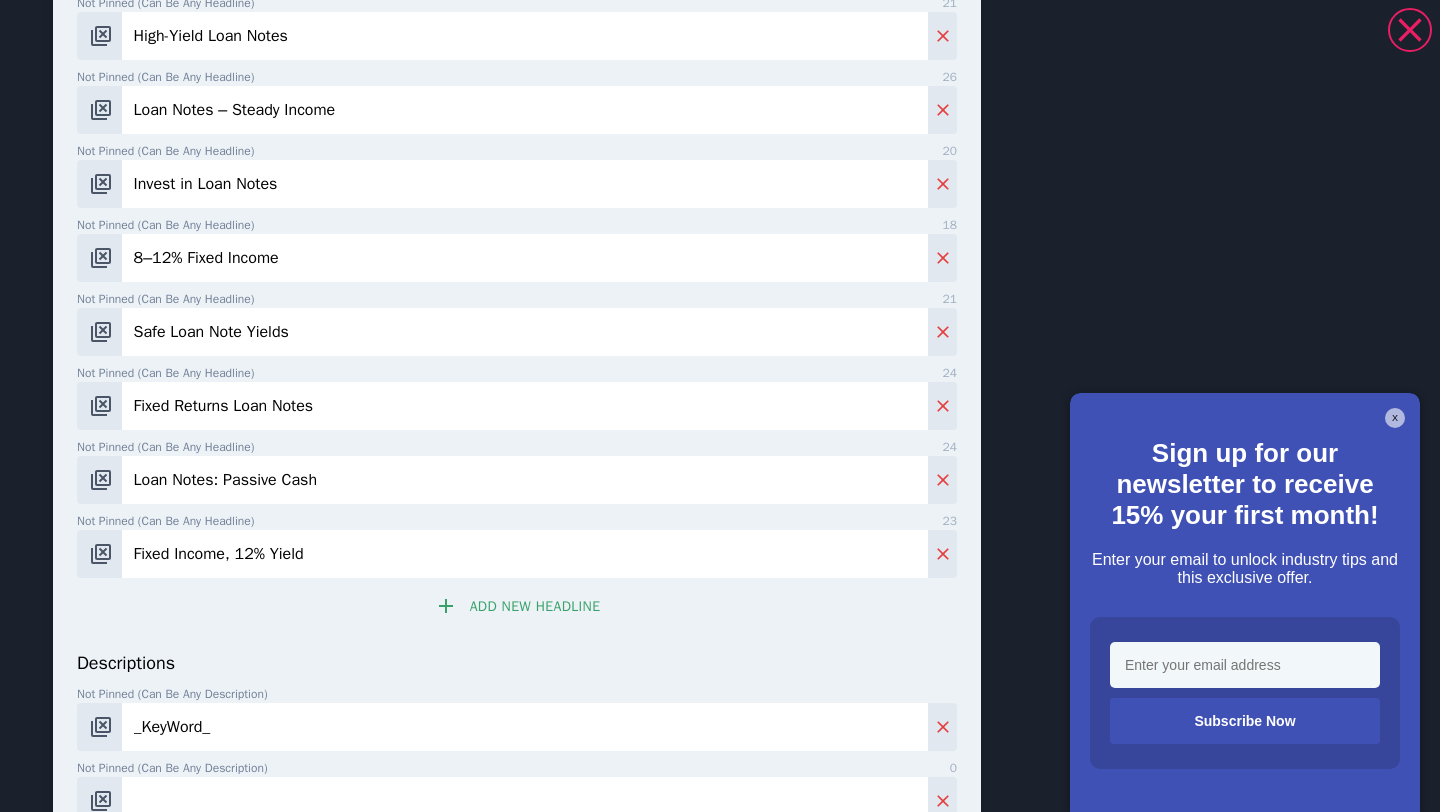 type on "Fixed Income, 12% Yield" 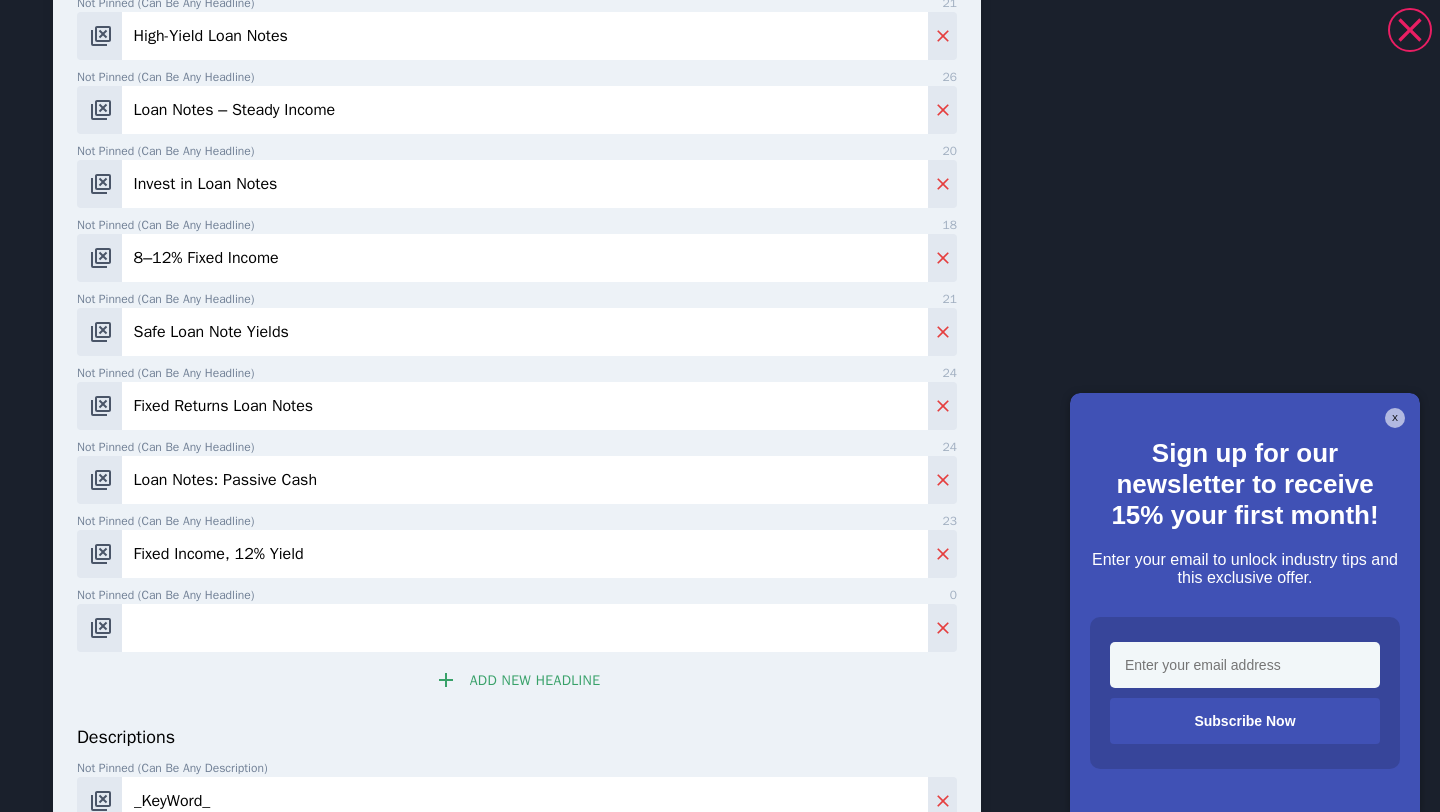 click on "Not pinned (Can be any headline)   0" at bounding box center [517, 619] 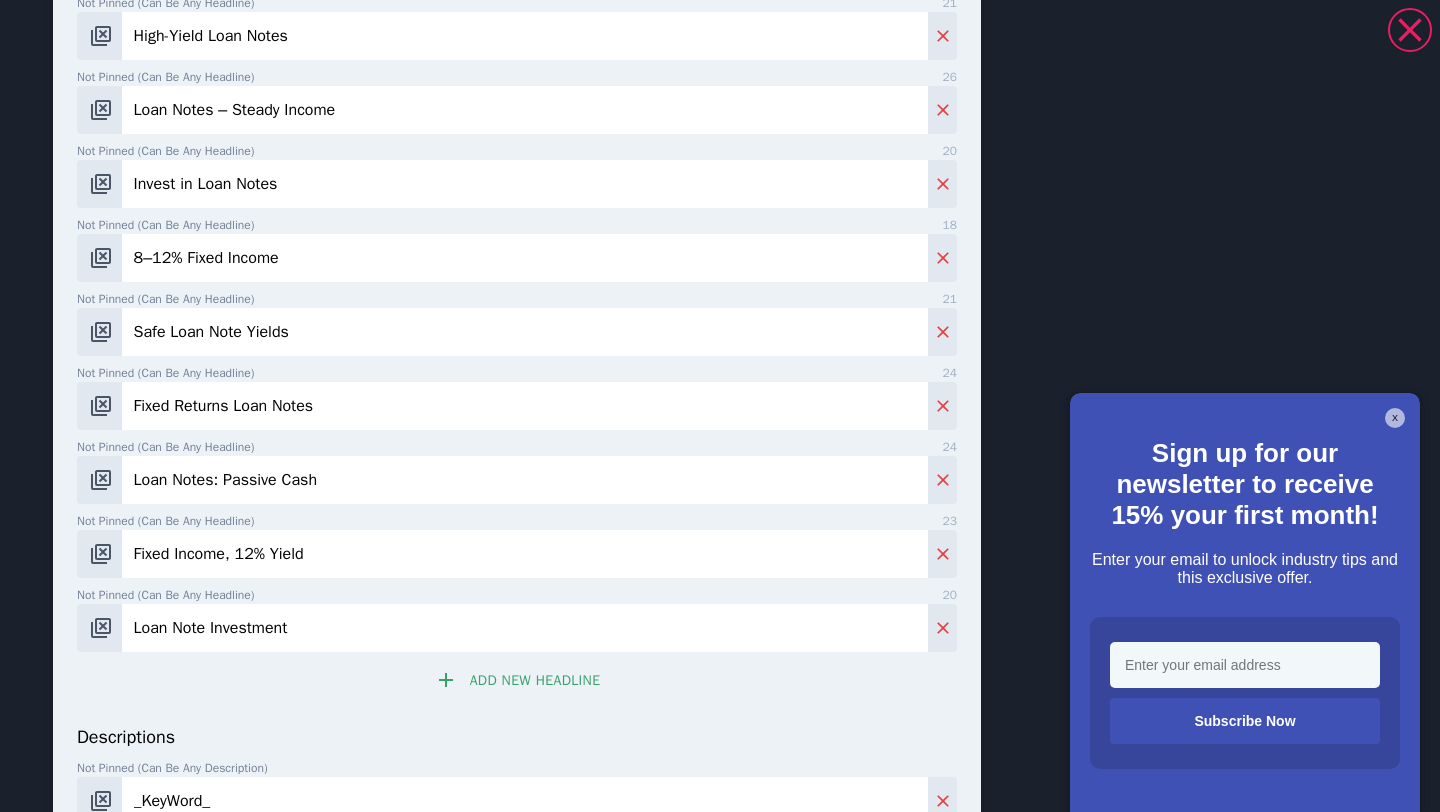 type on "Loan Note Investment" 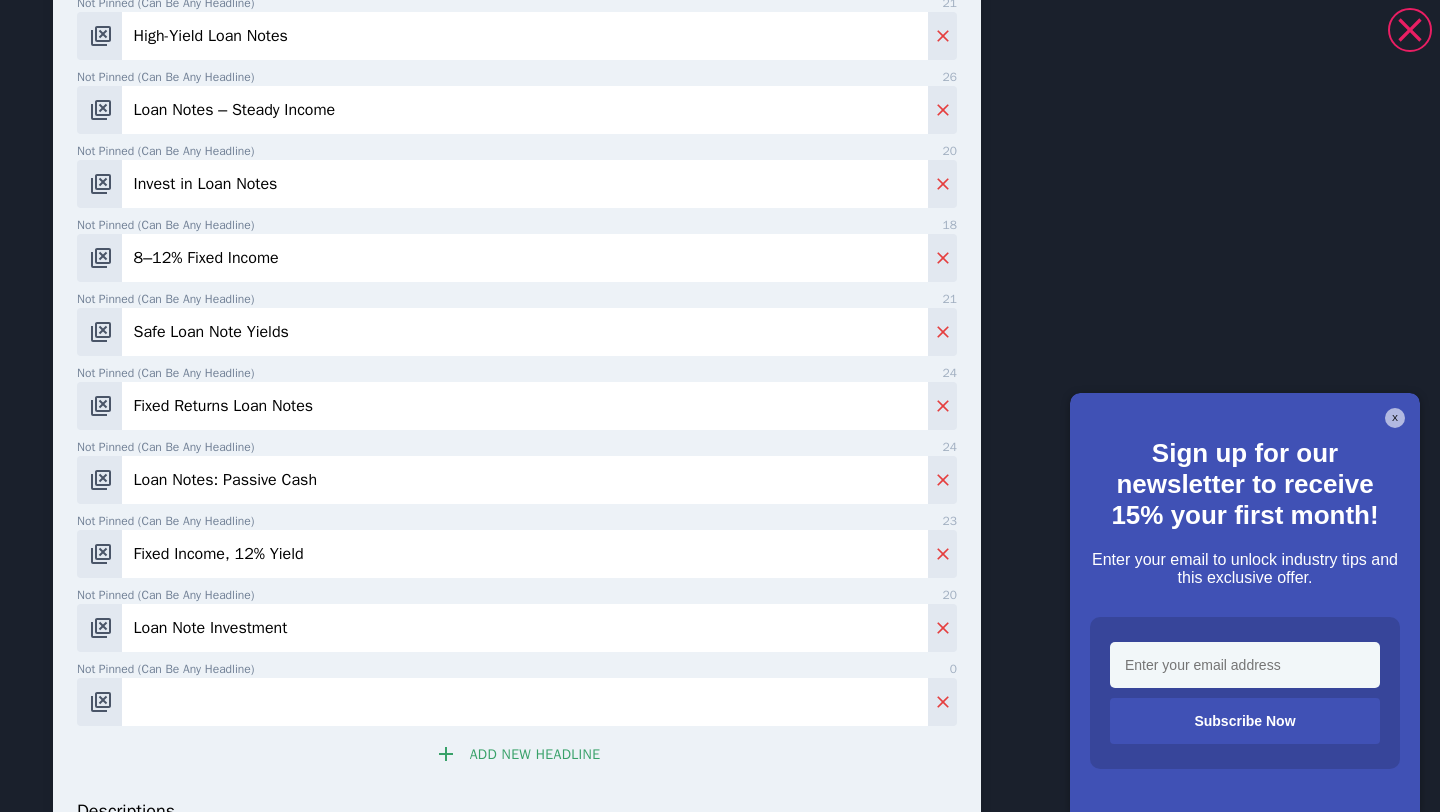 click on "Not pinned (Can be any headline)   0" at bounding box center (525, 702) 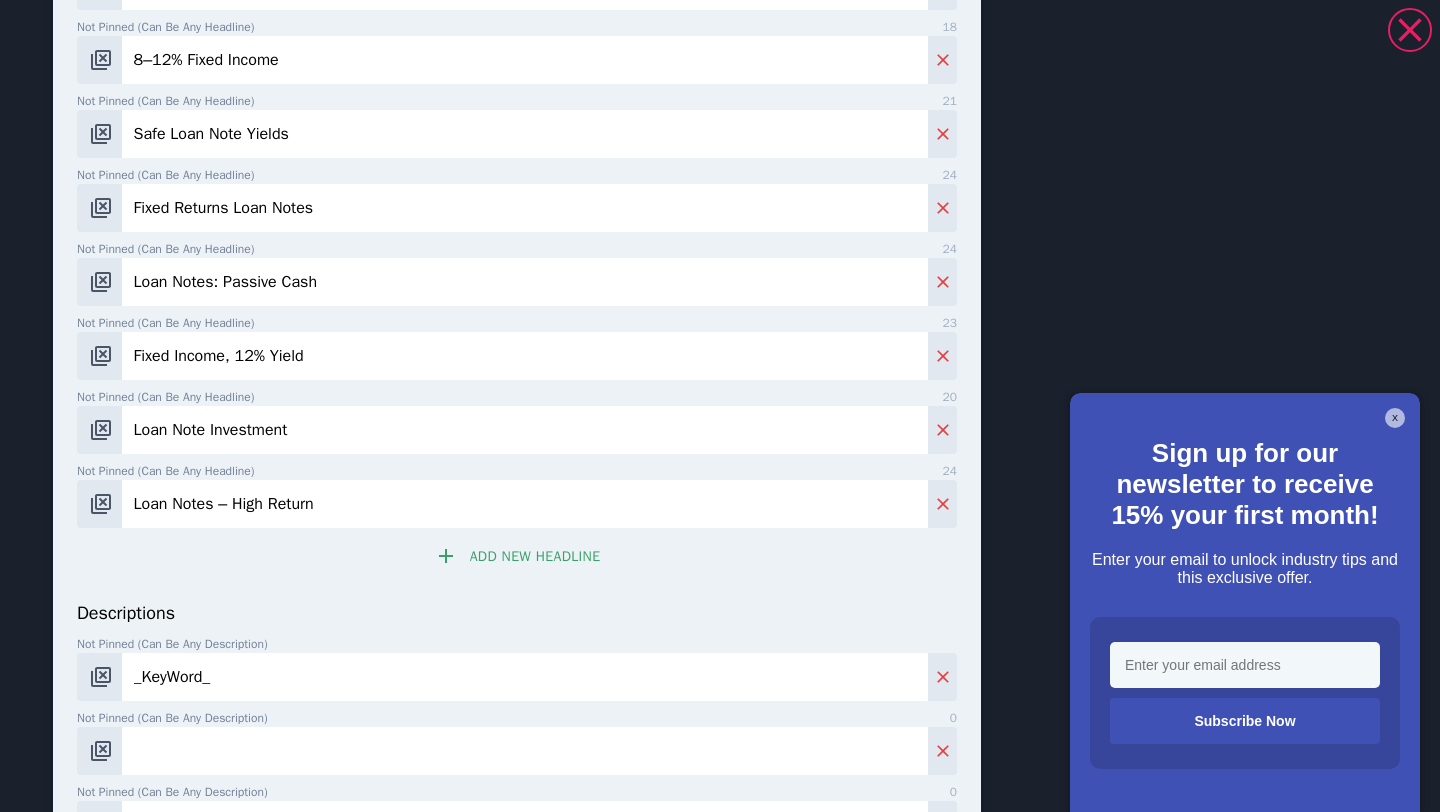 scroll, scrollTop: 673, scrollLeft: 0, axis: vertical 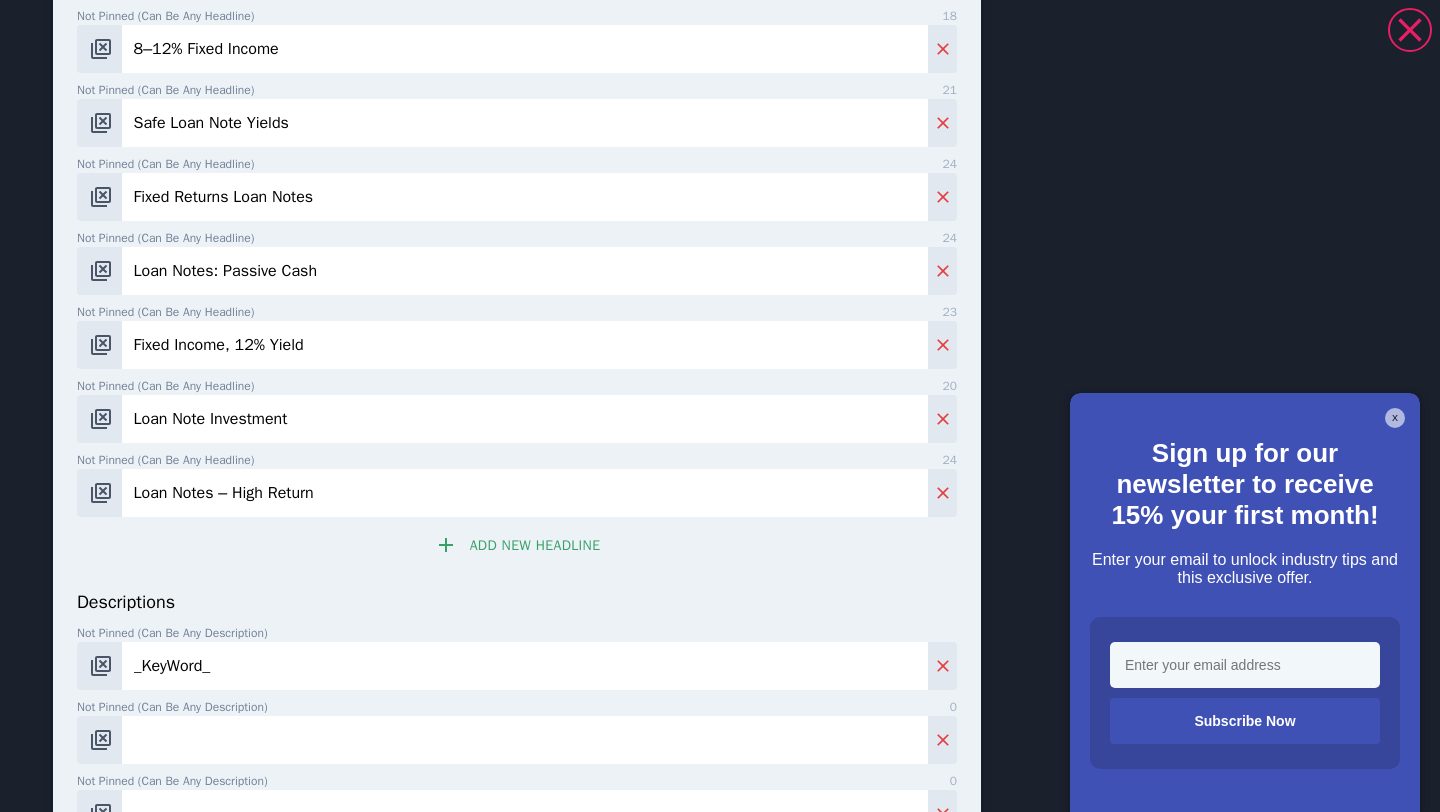 type on "Loan Notes – High Return" 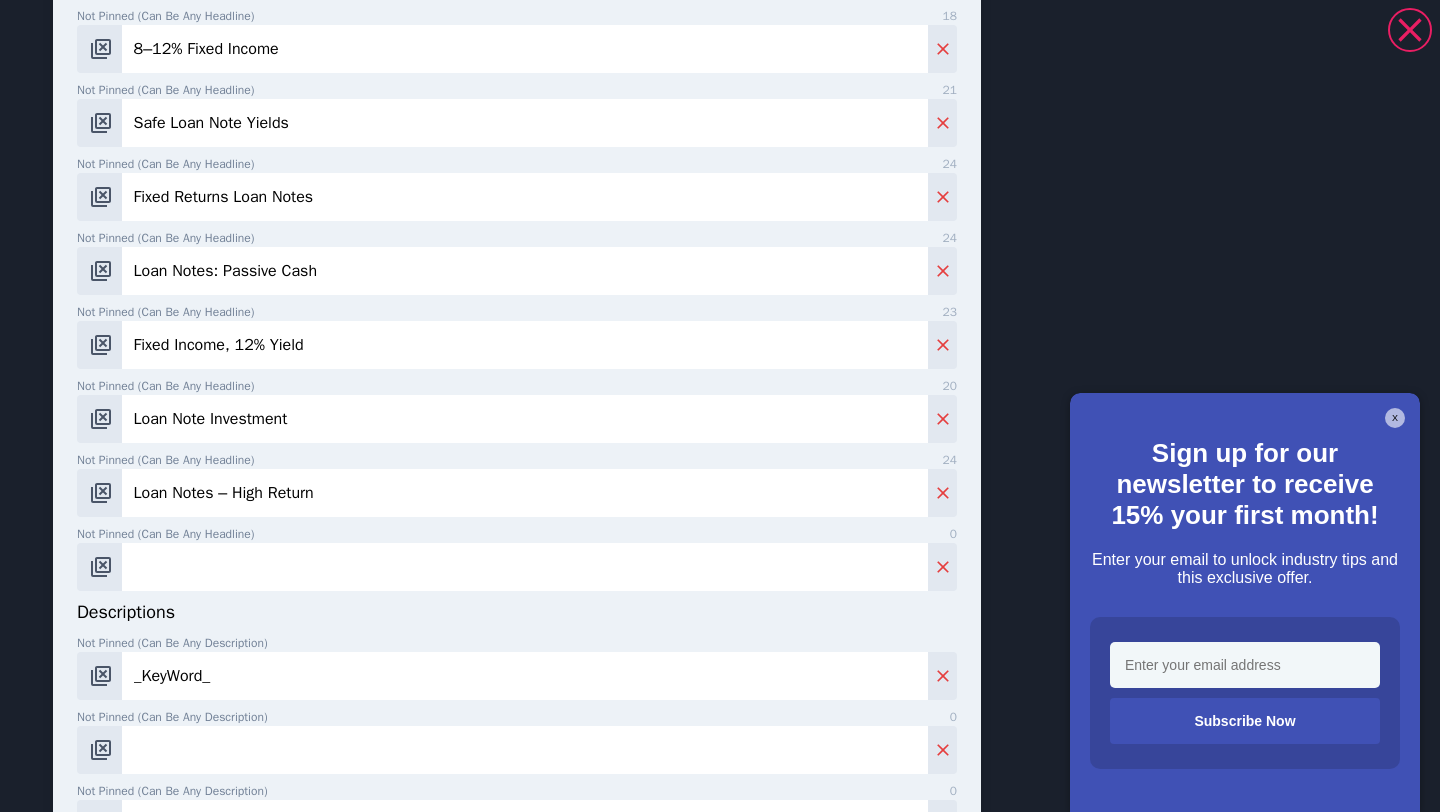 click on "Not pinned (Can be any headline)   0" at bounding box center [525, 567] 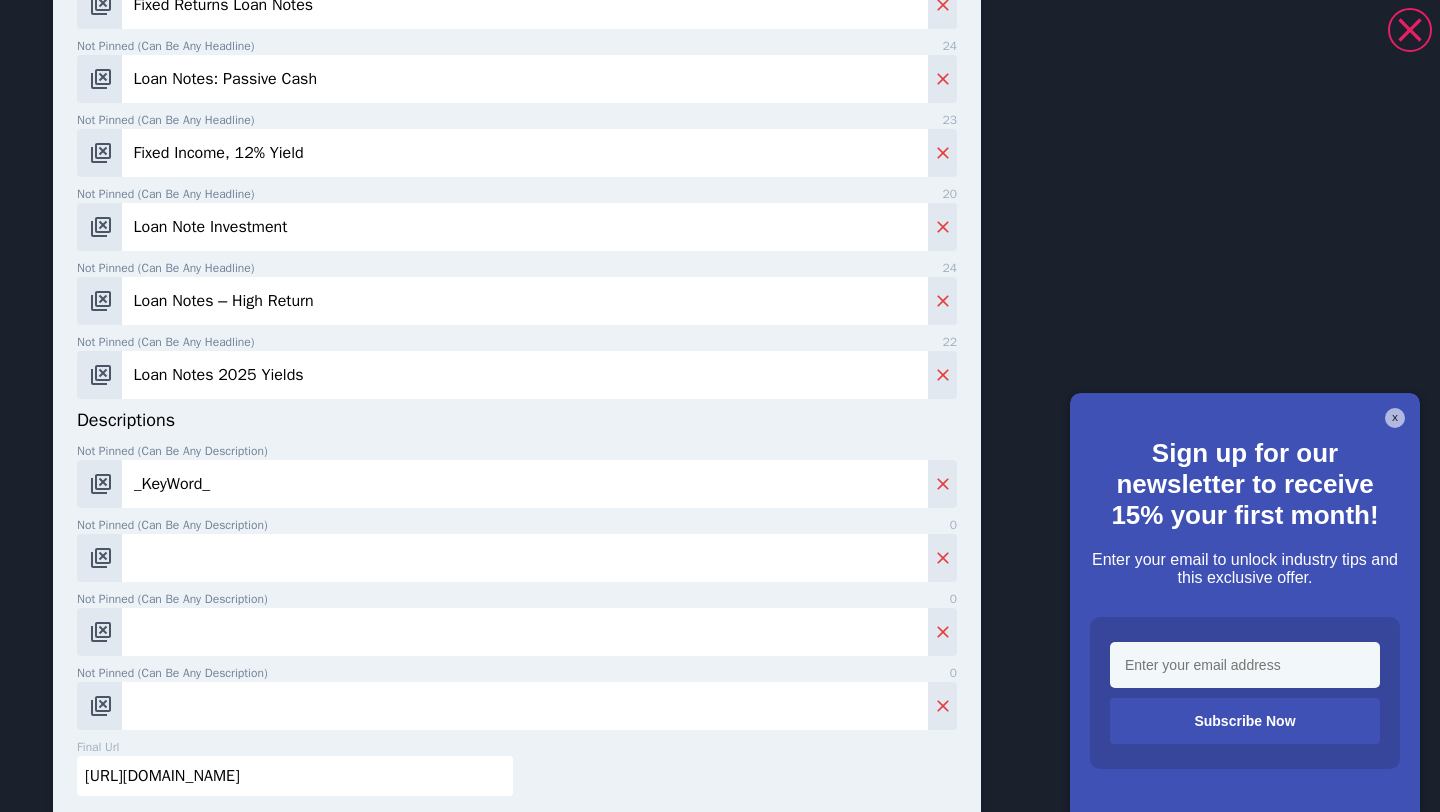 scroll, scrollTop: 880, scrollLeft: 0, axis: vertical 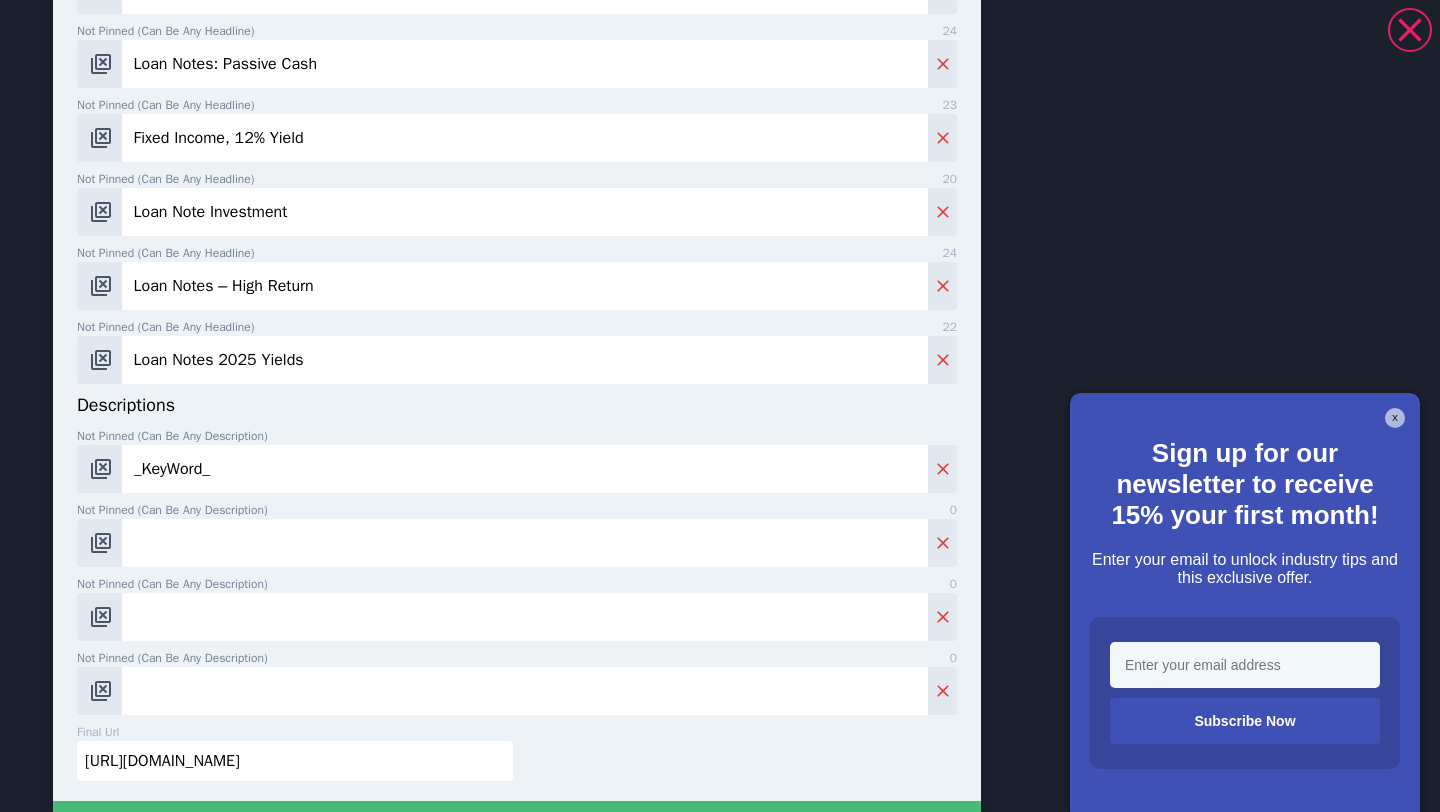 type on "Loan Notes 2025 Yields" 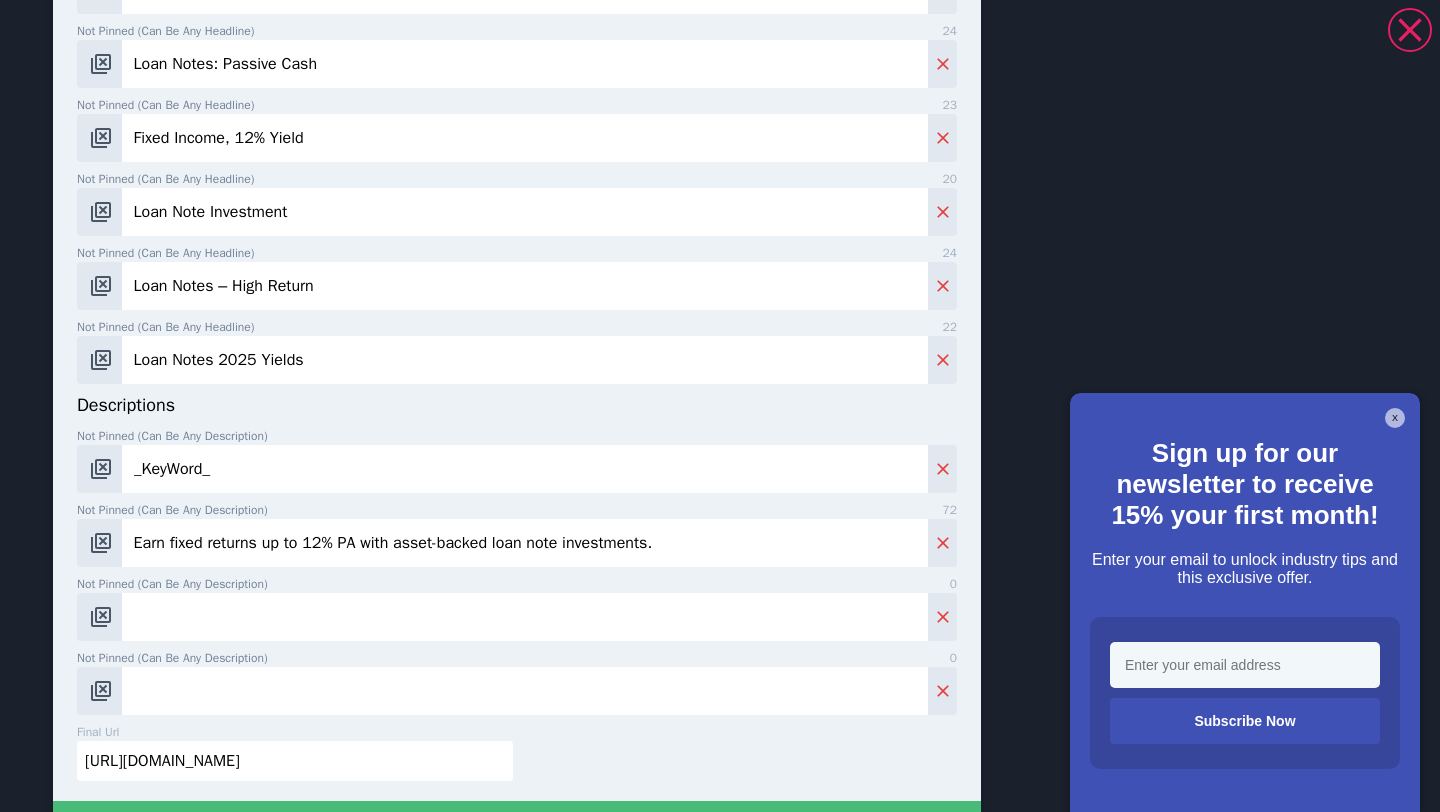 type on "Earn fixed returns up to 12% PA with asset-backed loan note investments." 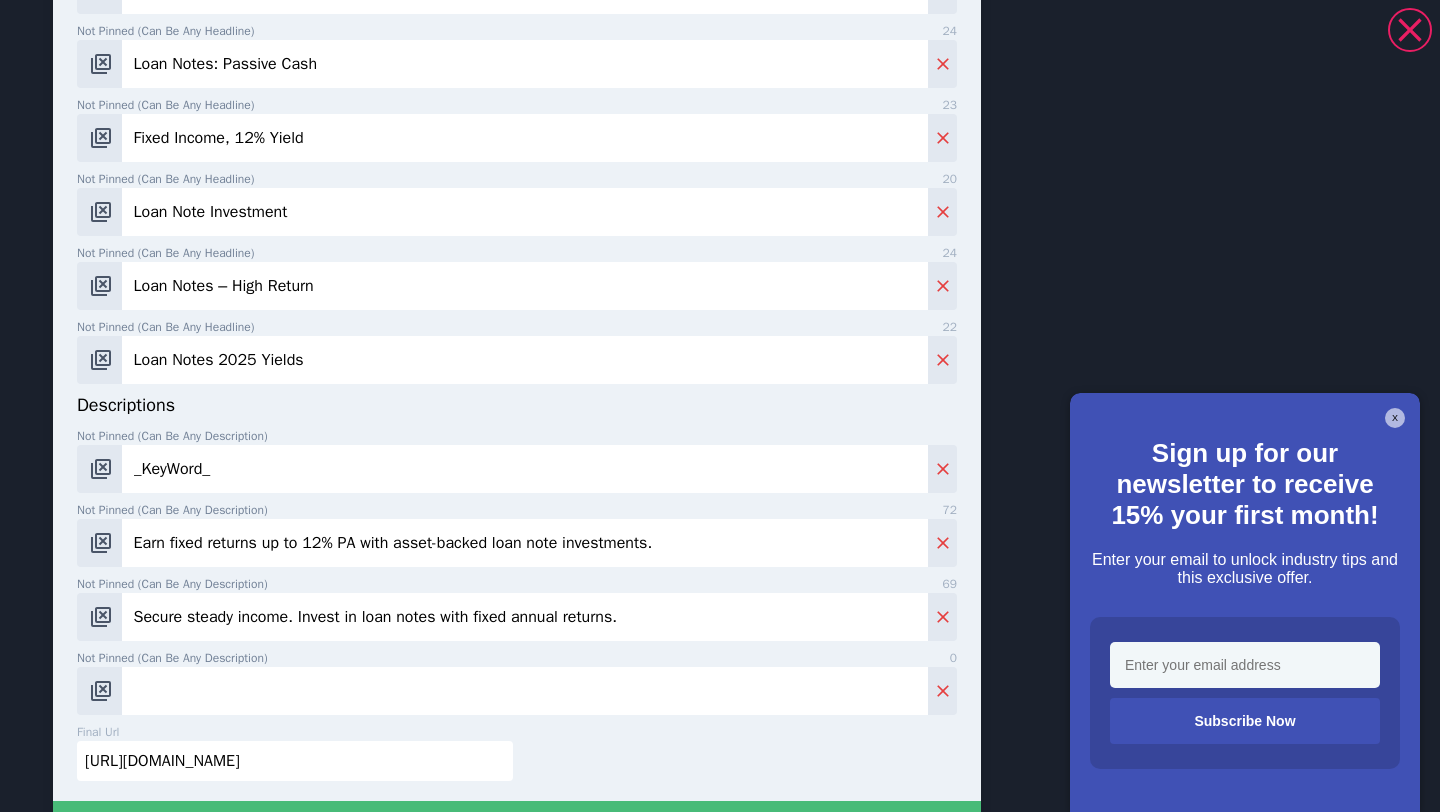 type on "Secure steady income. Invest in loan notes with fixed annual returns." 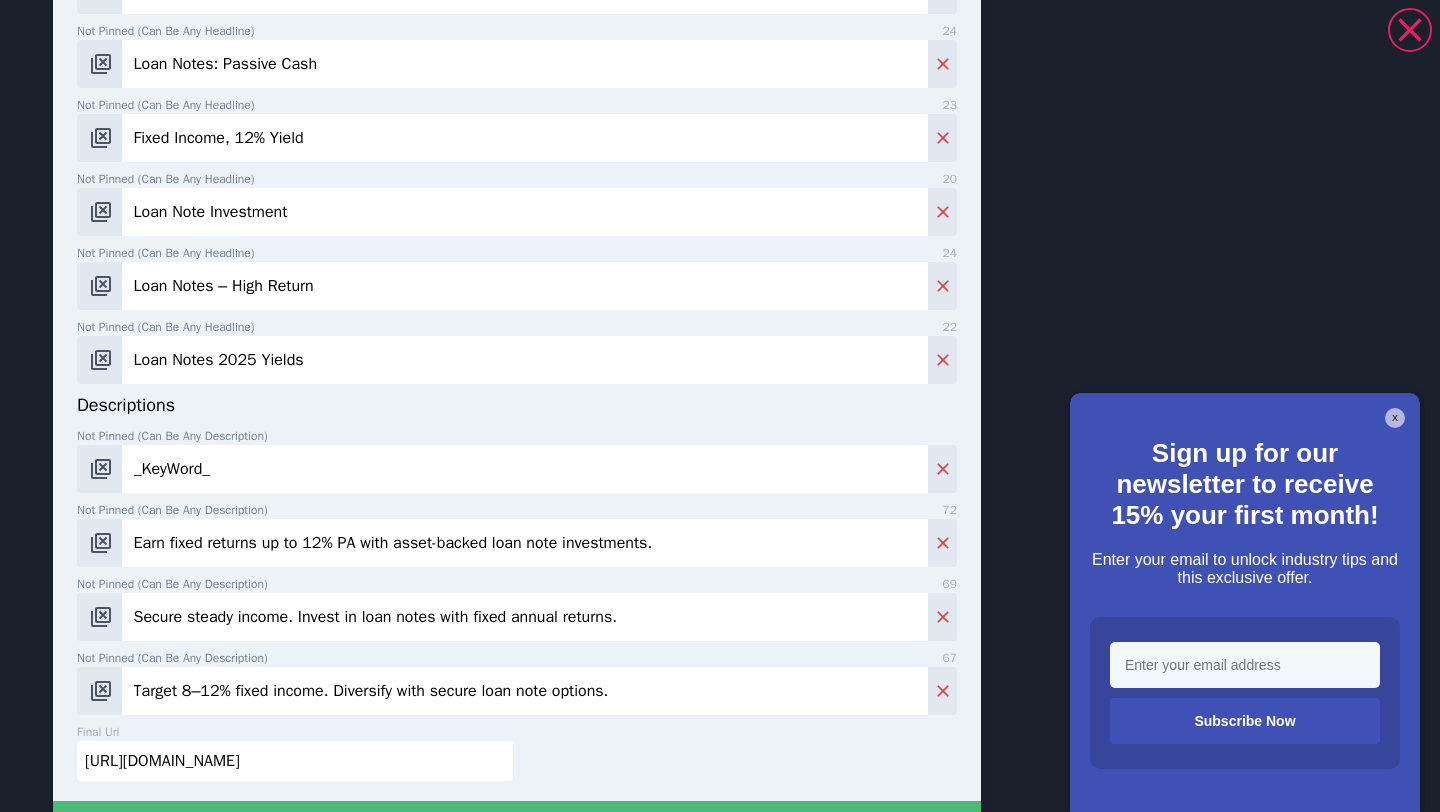 type on "Target 8–12% fixed income. Diversify with secure loan note options." 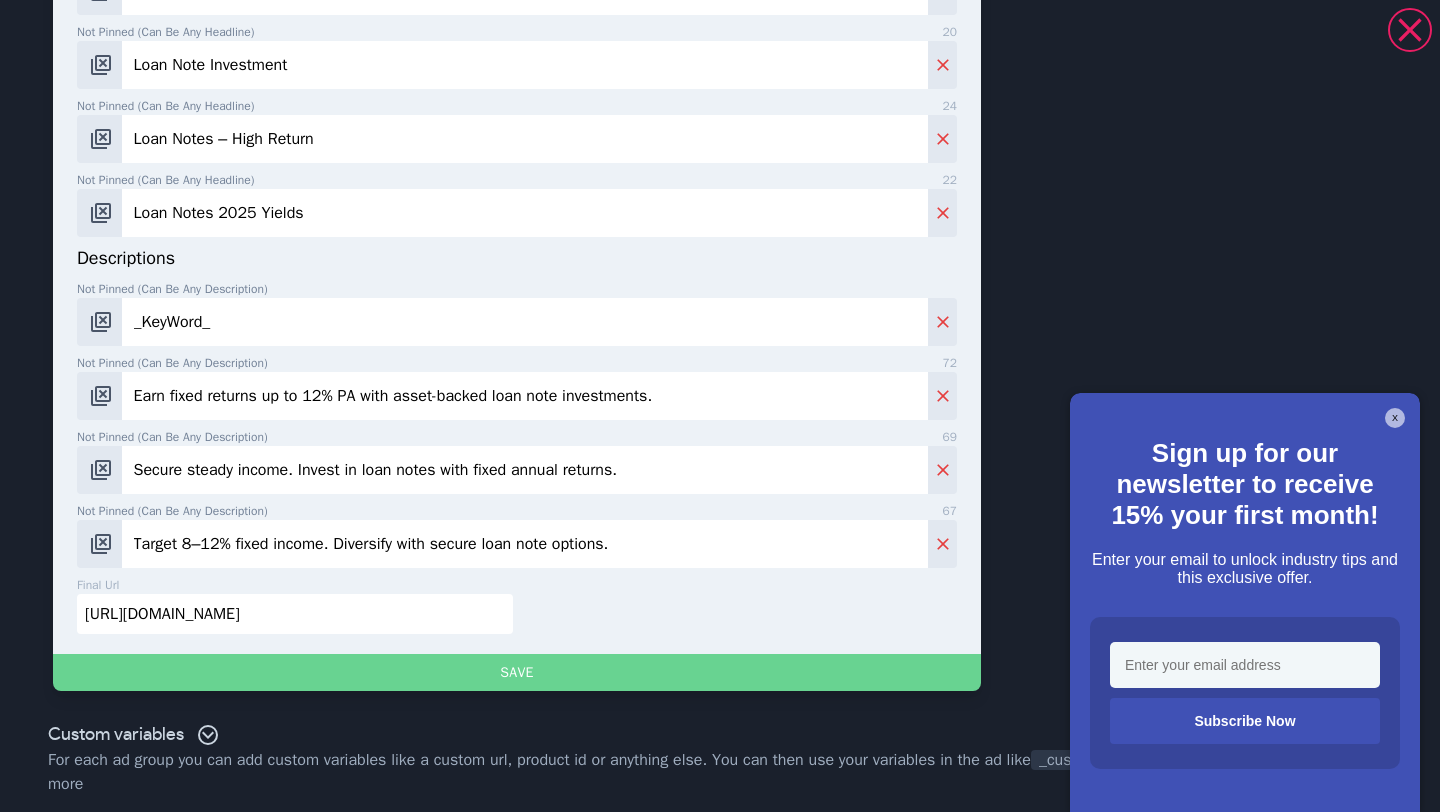 scroll, scrollTop: 1033, scrollLeft: 0, axis: vertical 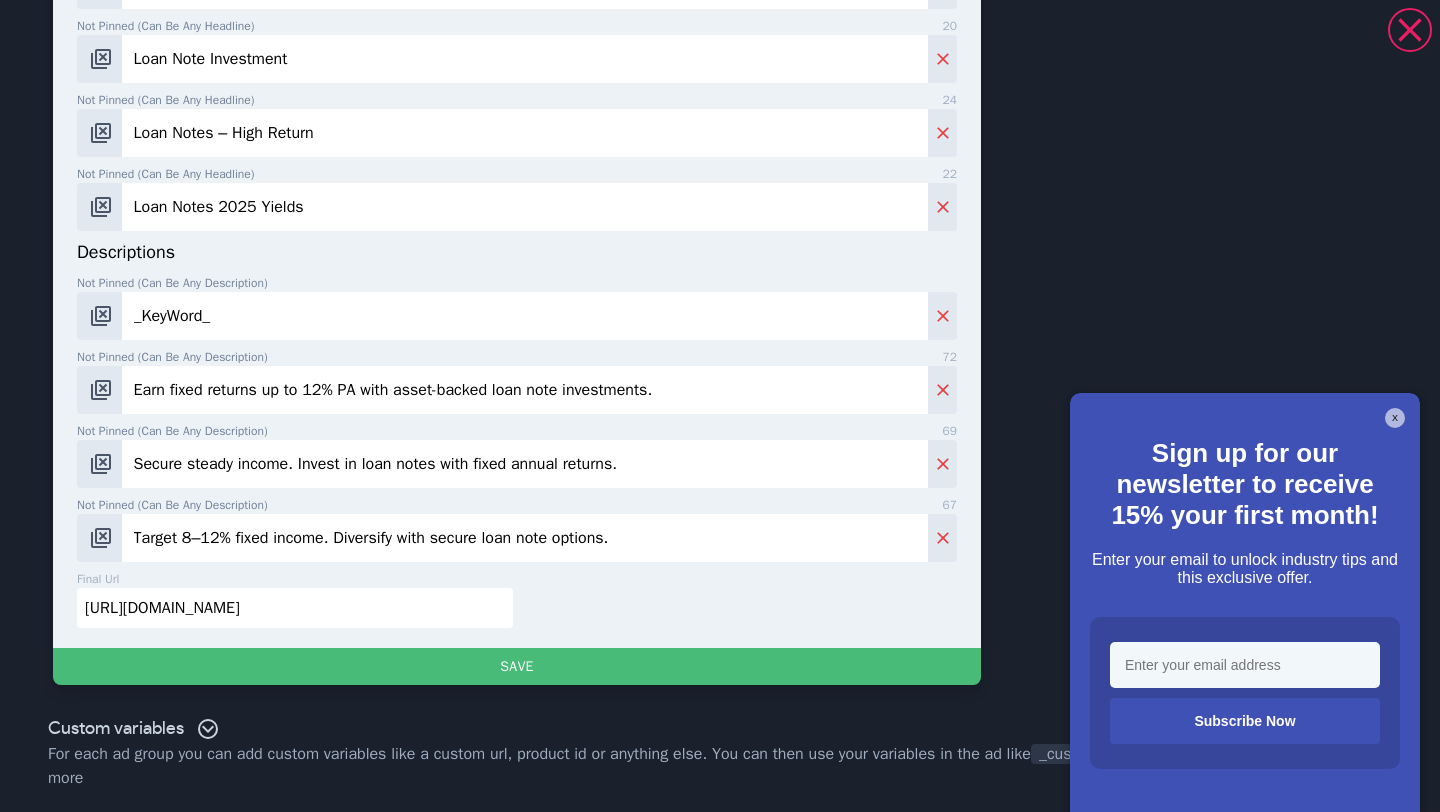 click on "https://books.com/?q=_keyword_" at bounding box center [295, 608] 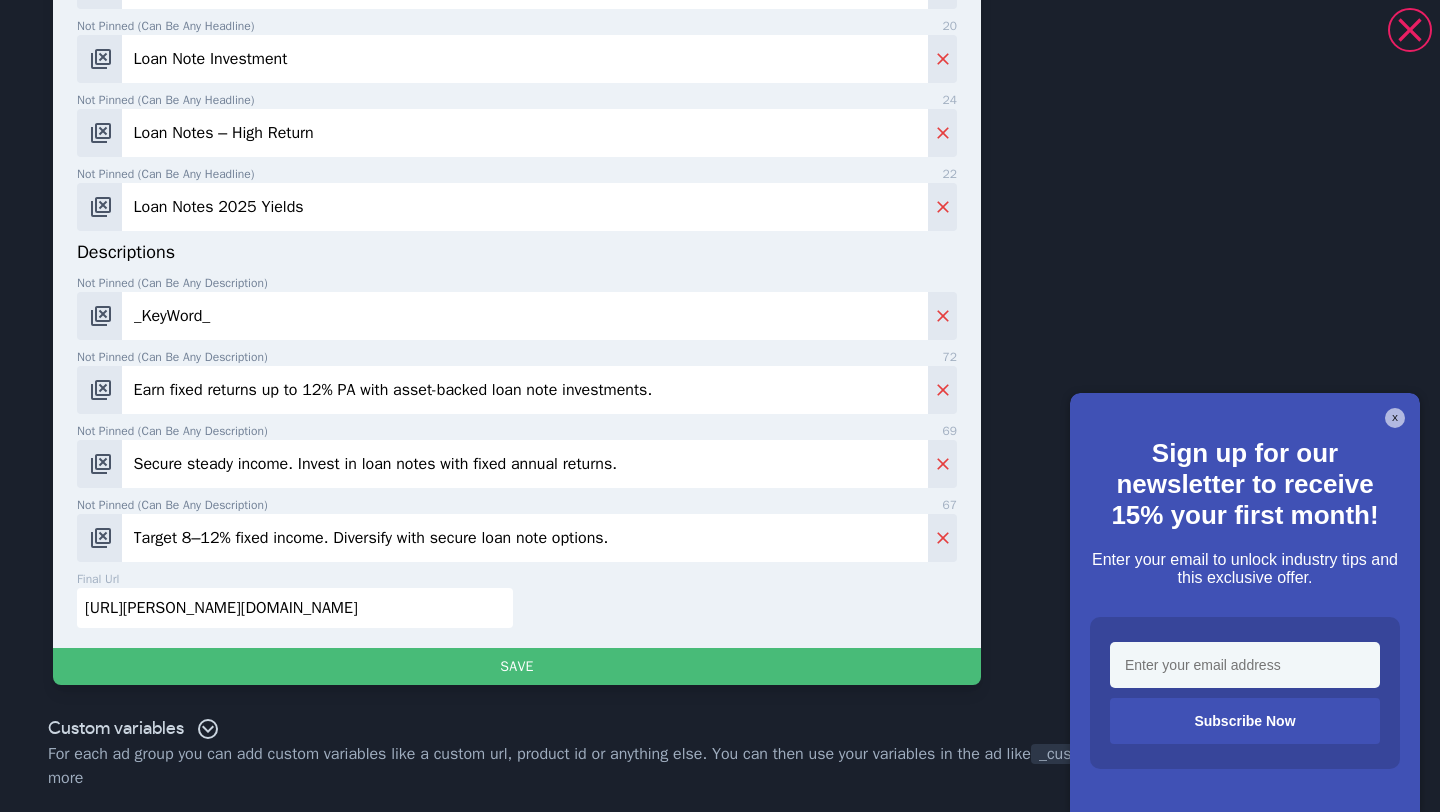 scroll, scrollTop: 0, scrollLeft: 143, axis: horizontal 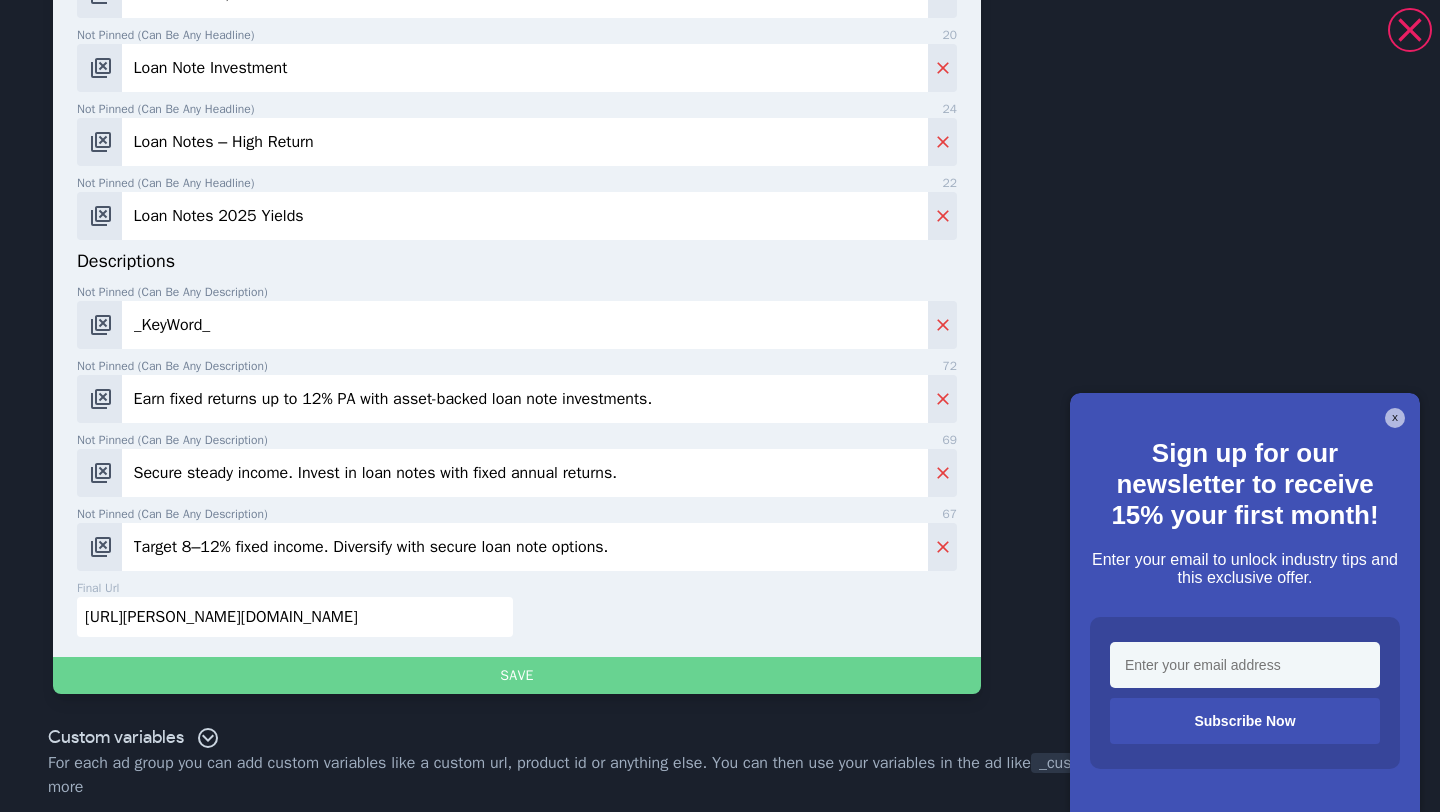 type on "https://jack-pallen-wealth.ubpages.com/loan-notes-fixed-income-investment/" 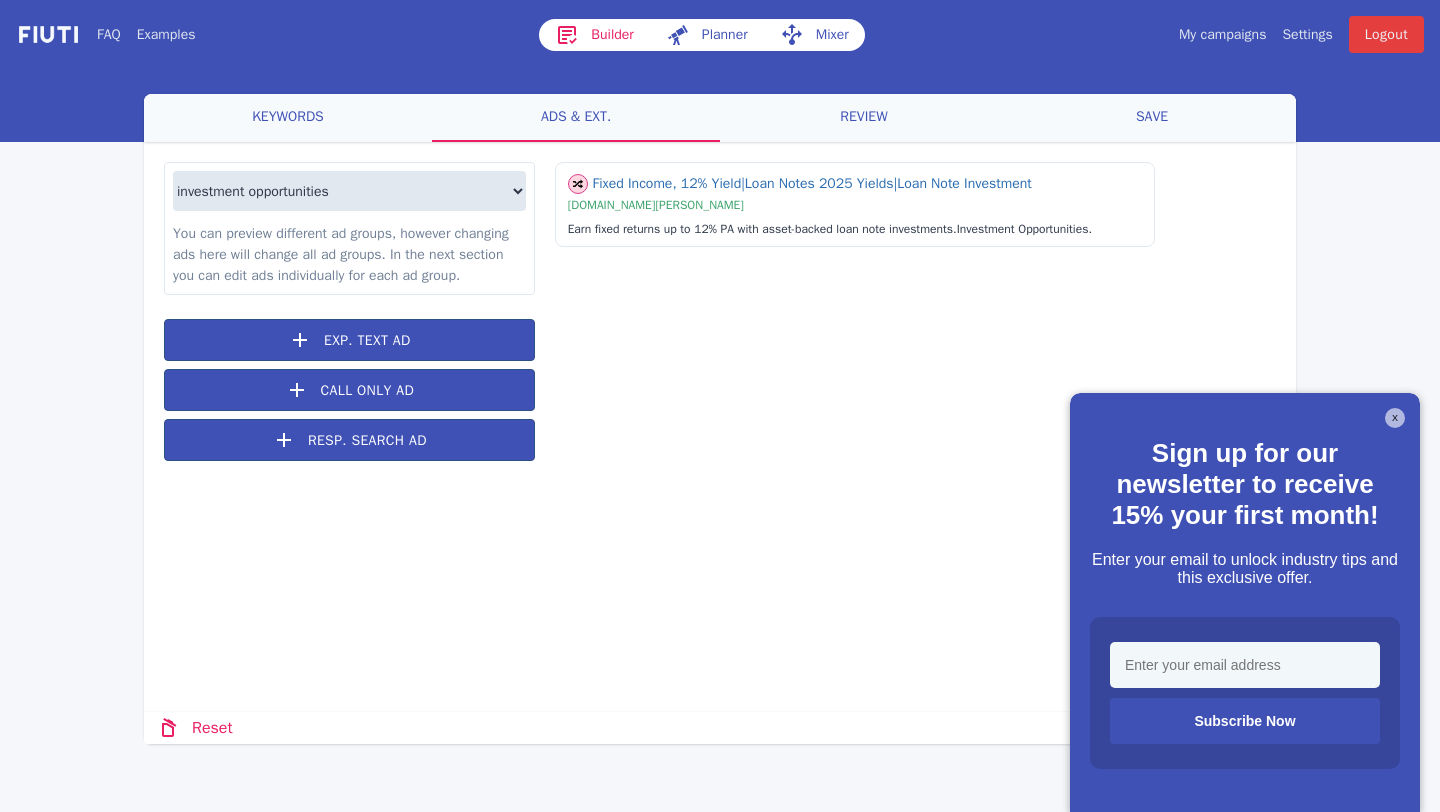 click on "X" at bounding box center (1395, 418) 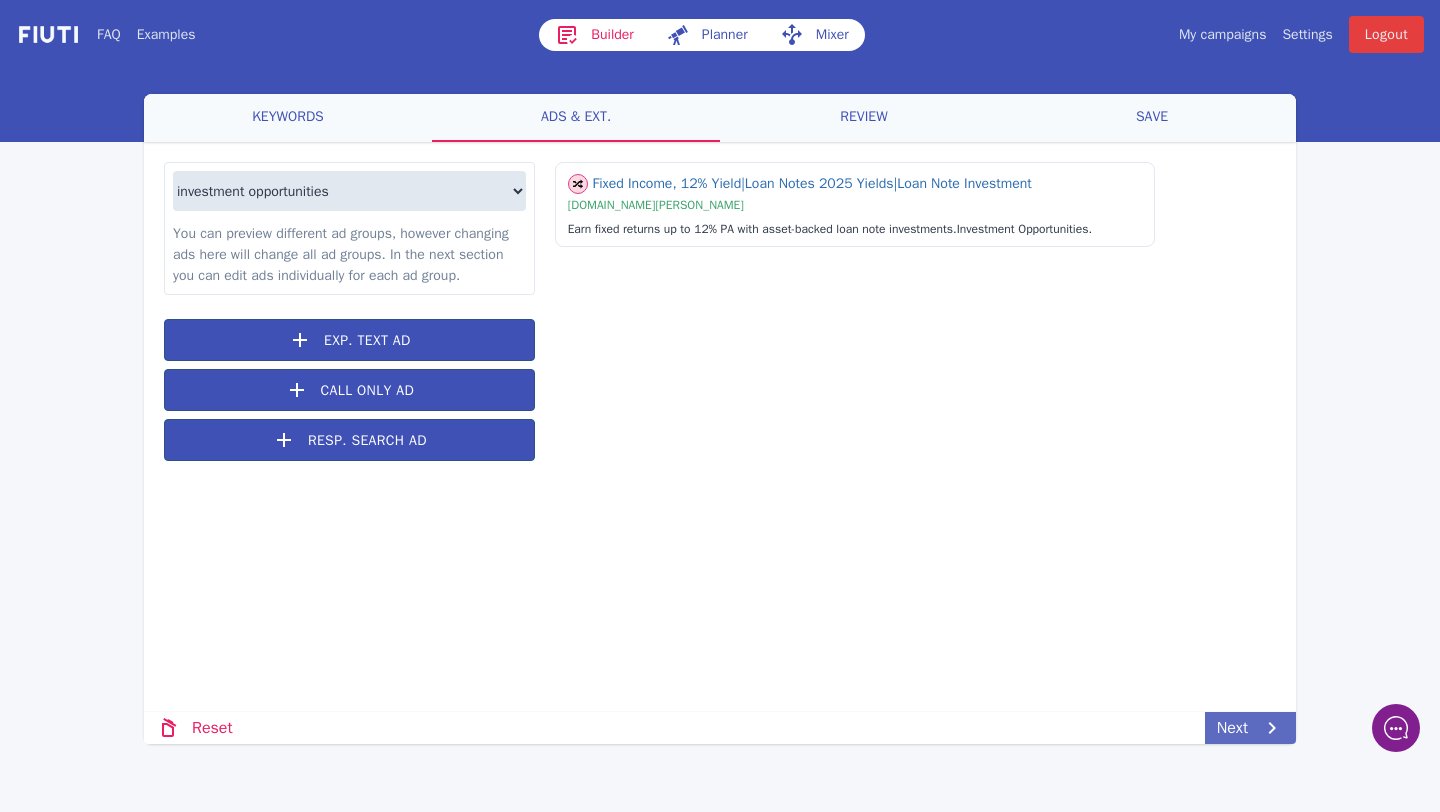 click on "Next" at bounding box center [1250, 728] 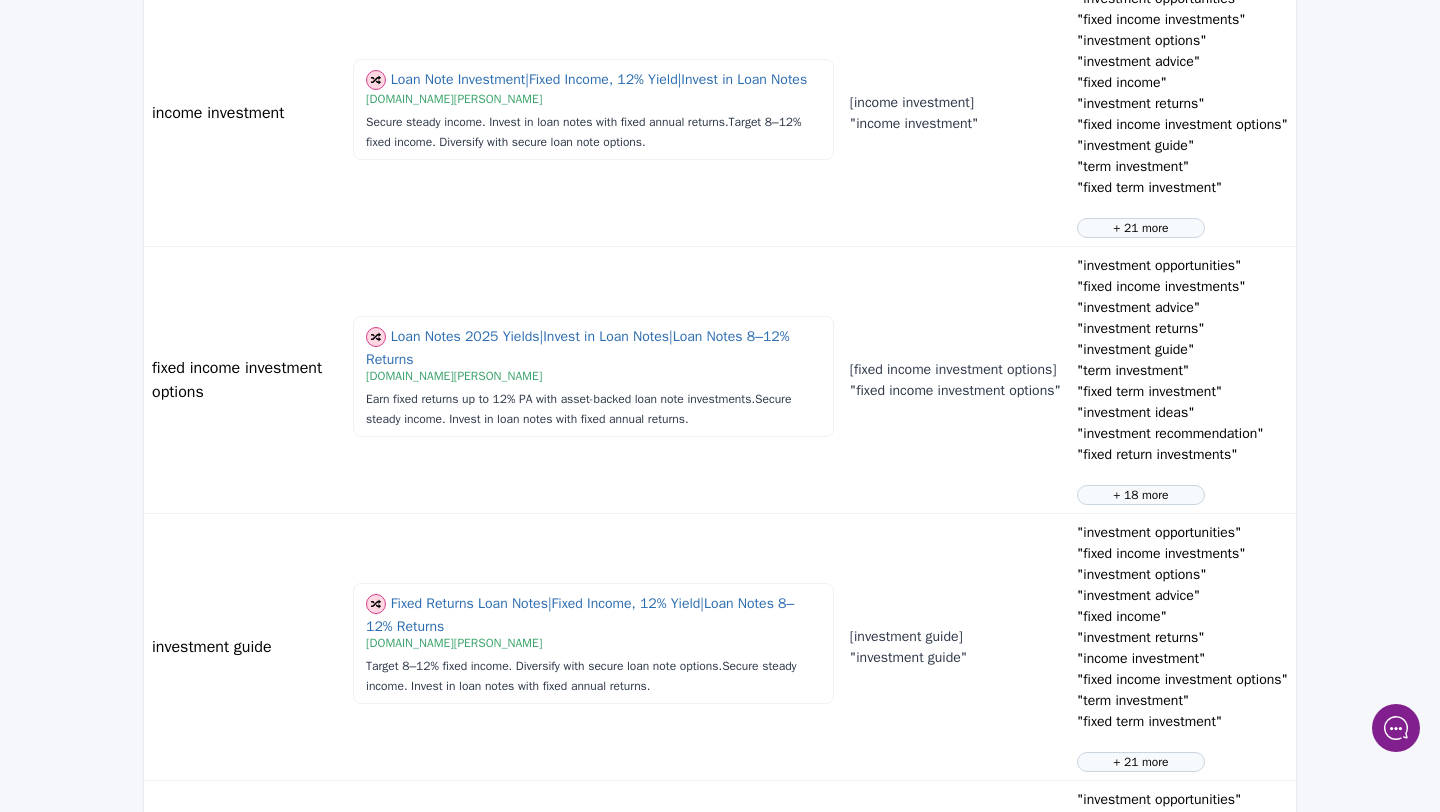 scroll, scrollTop: 2318, scrollLeft: 0, axis: vertical 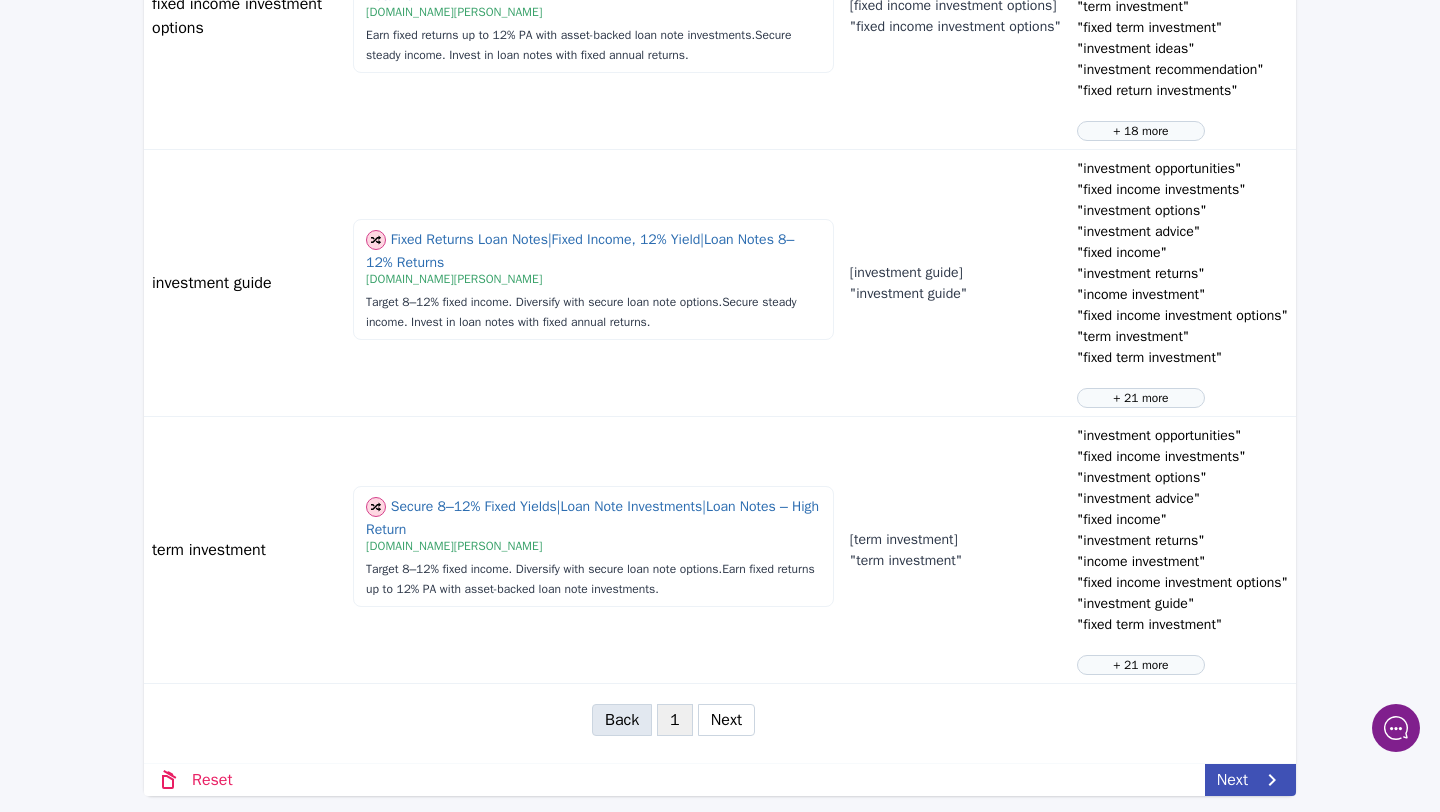 click on "1  2  3  4" at bounding box center [675, 720] 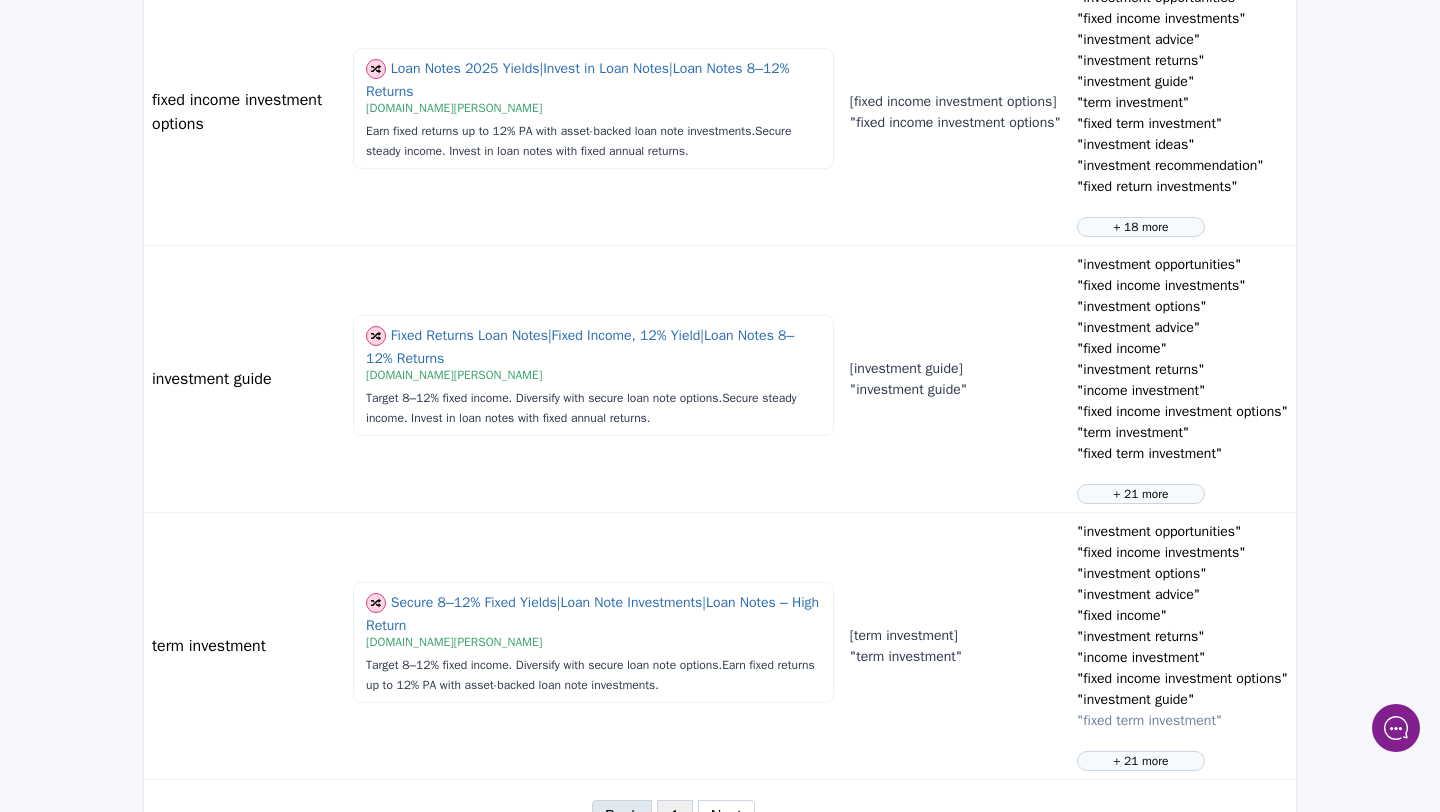 scroll, scrollTop: 2318, scrollLeft: 0, axis: vertical 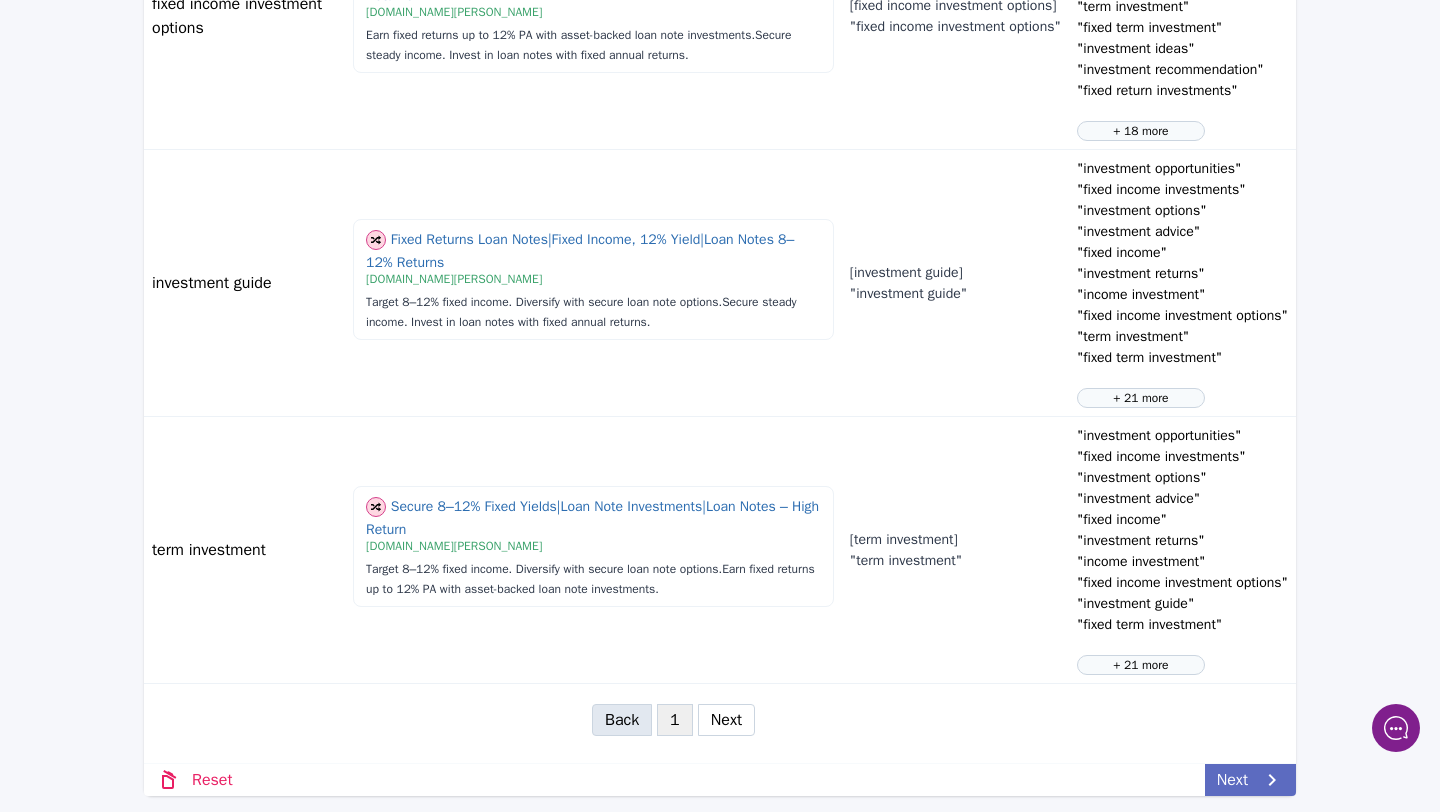 click on "Next" at bounding box center (1250, 780) 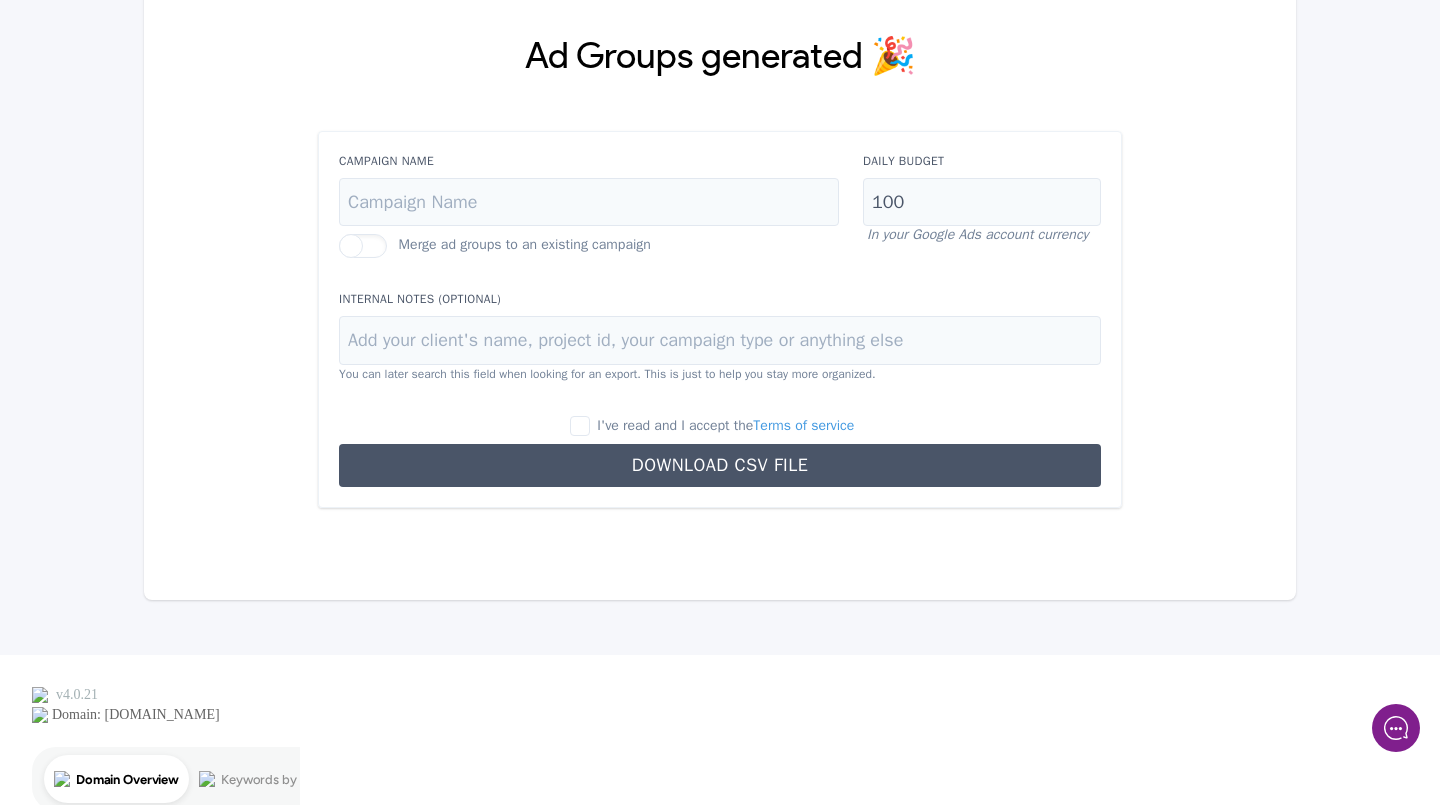 scroll, scrollTop: 0, scrollLeft: 0, axis: both 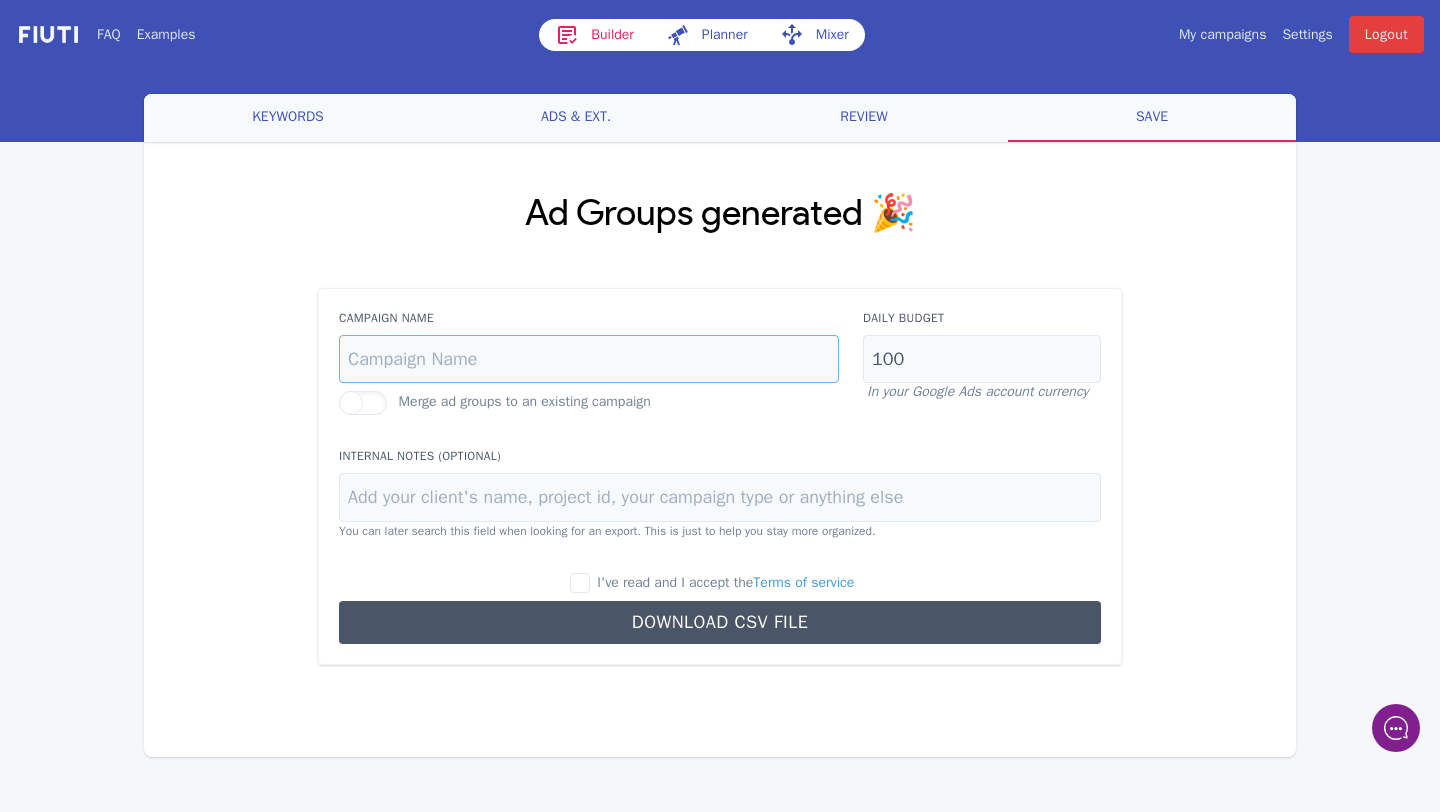 click on "Campaign Name" at bounding box center [589, 359] 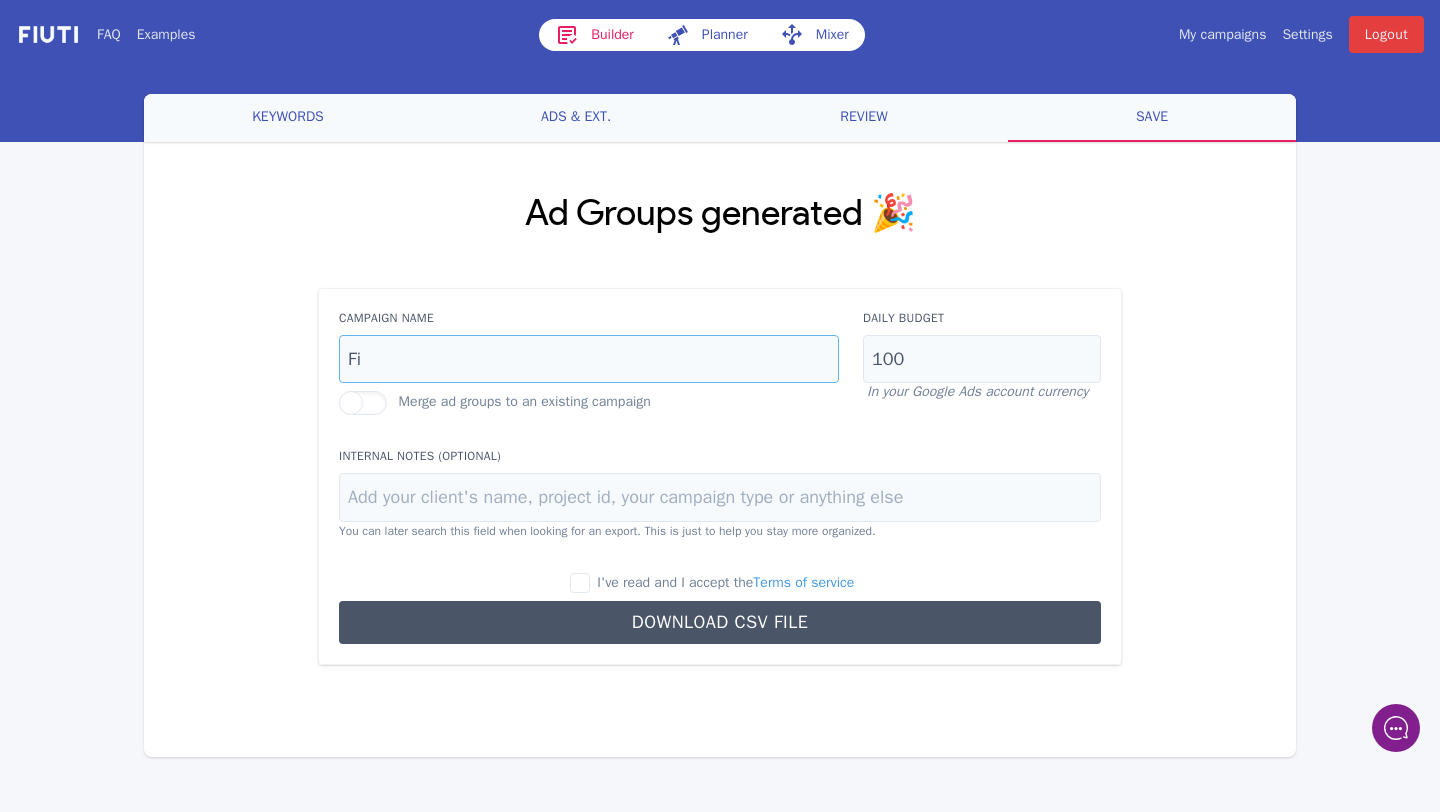 type on "F" 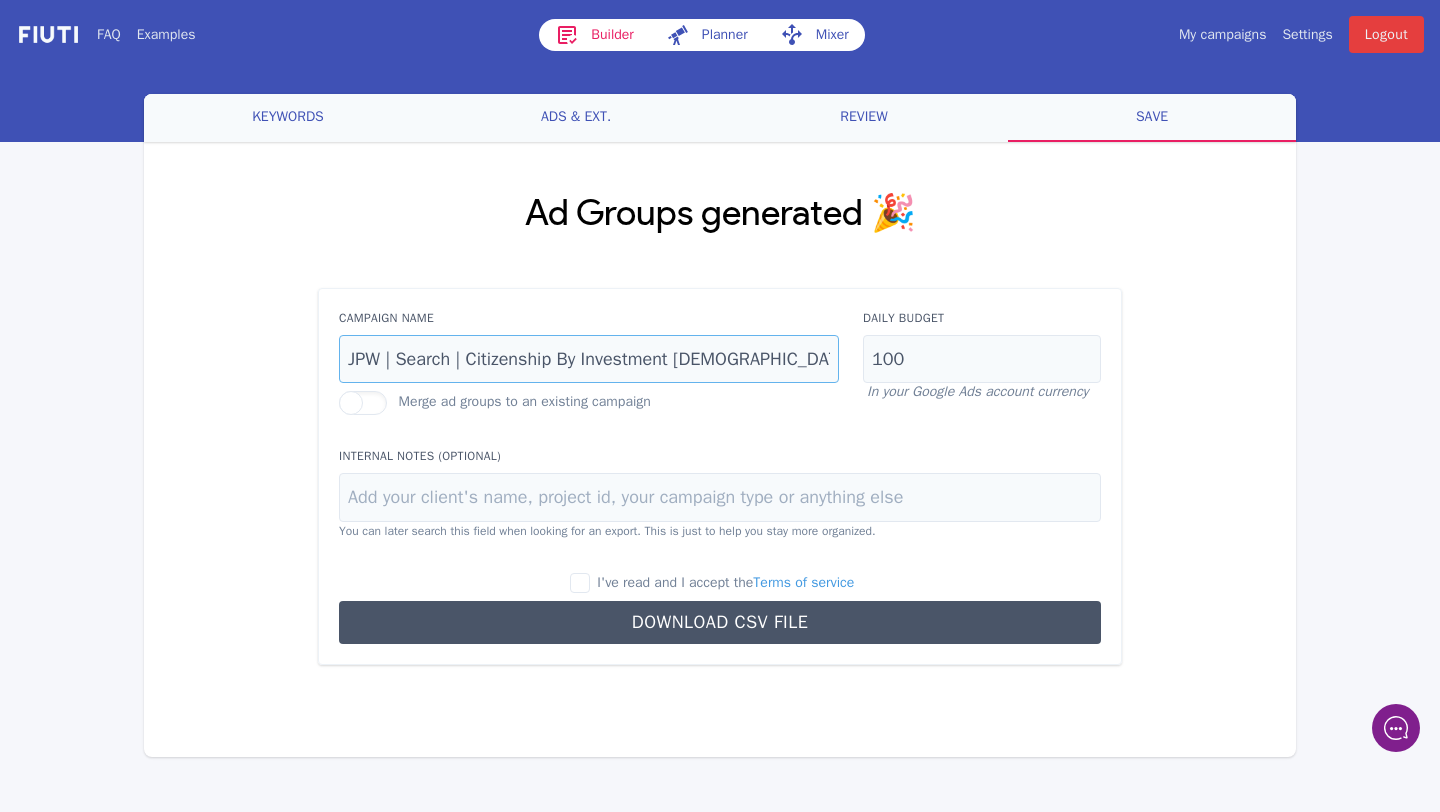 drag, startPoint x: 759, startPoint y: 371, endPoint x: 483, endPoint y: 364, distance: 276.08875 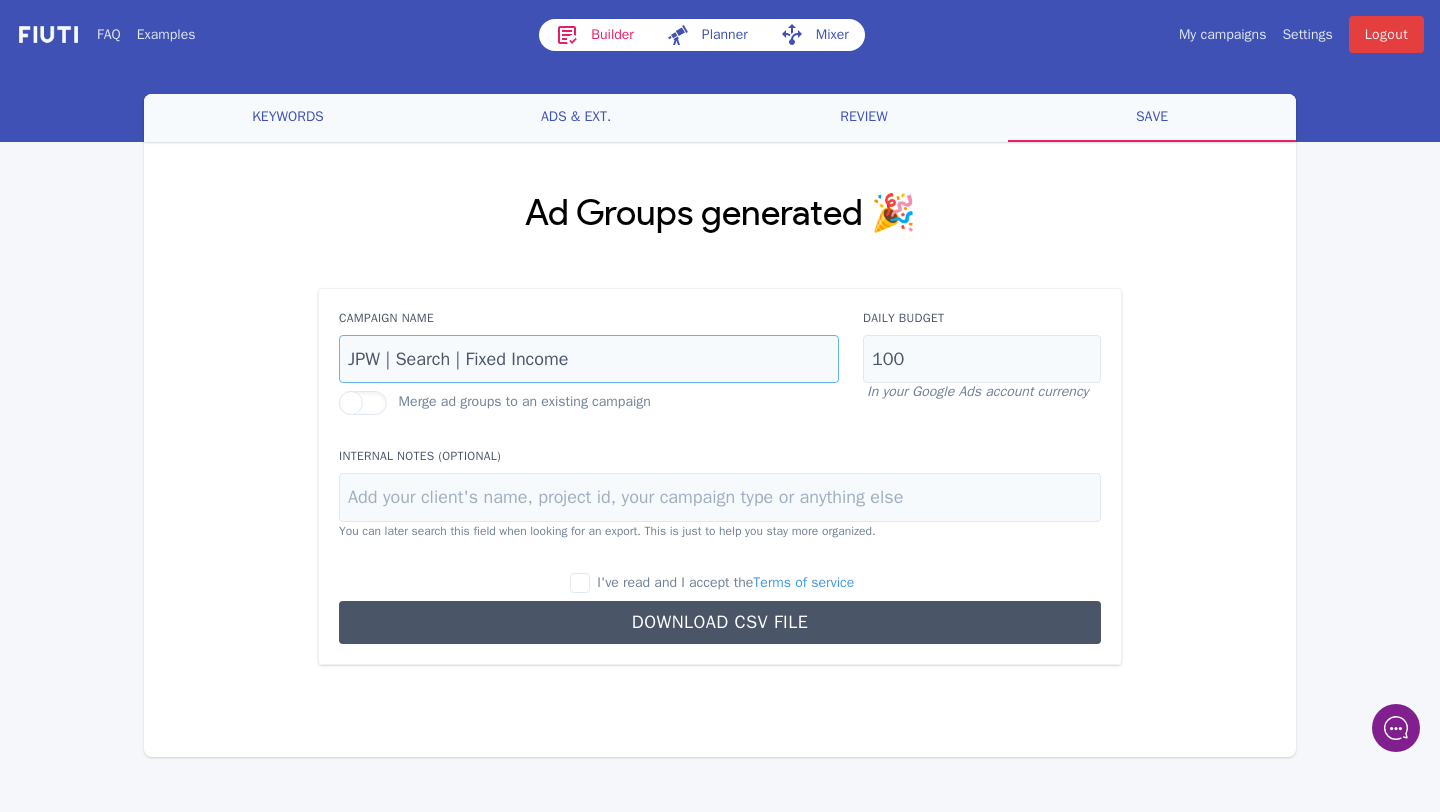 type on "JPW | Search | Fixed Income" 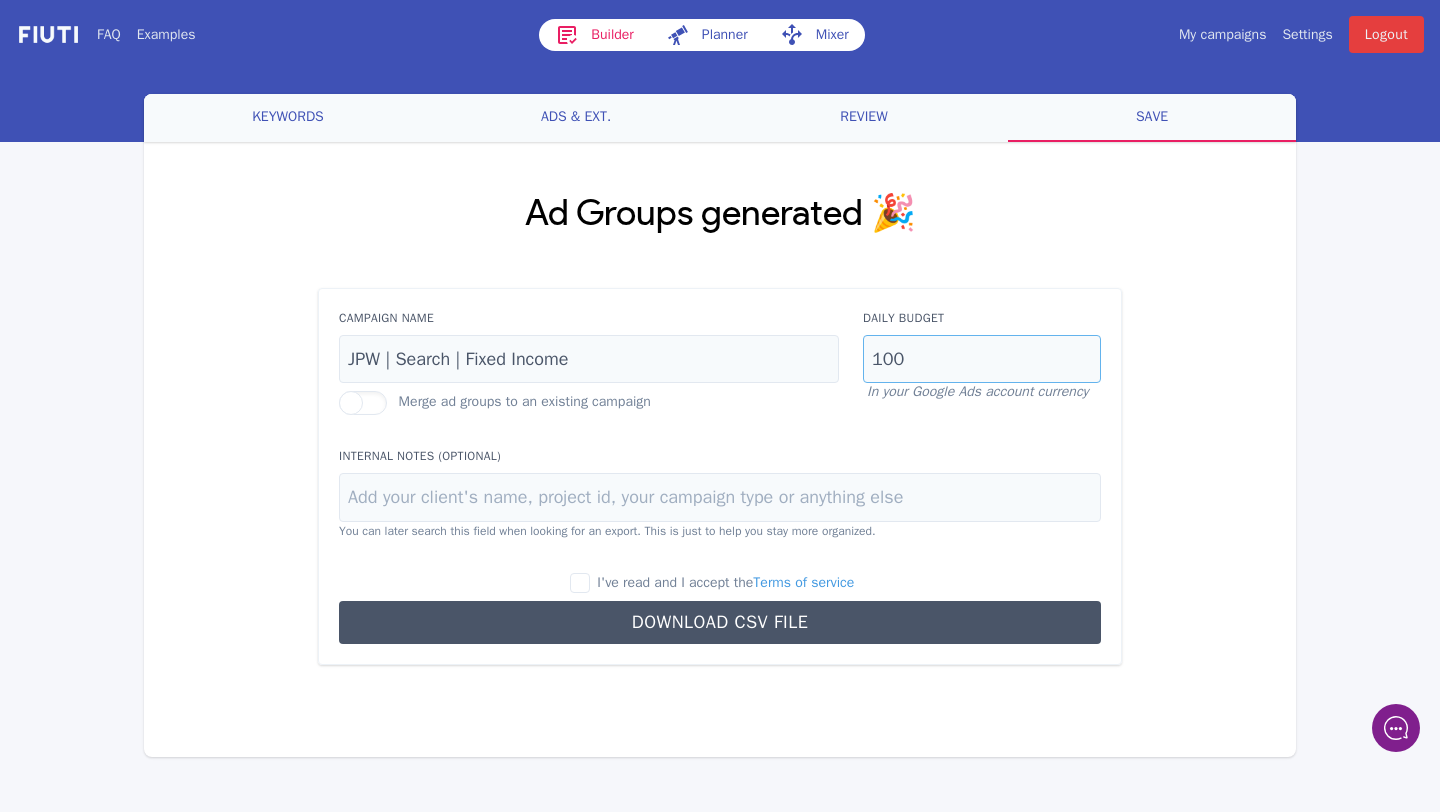 click on "100" at bounding box center (982, 359) 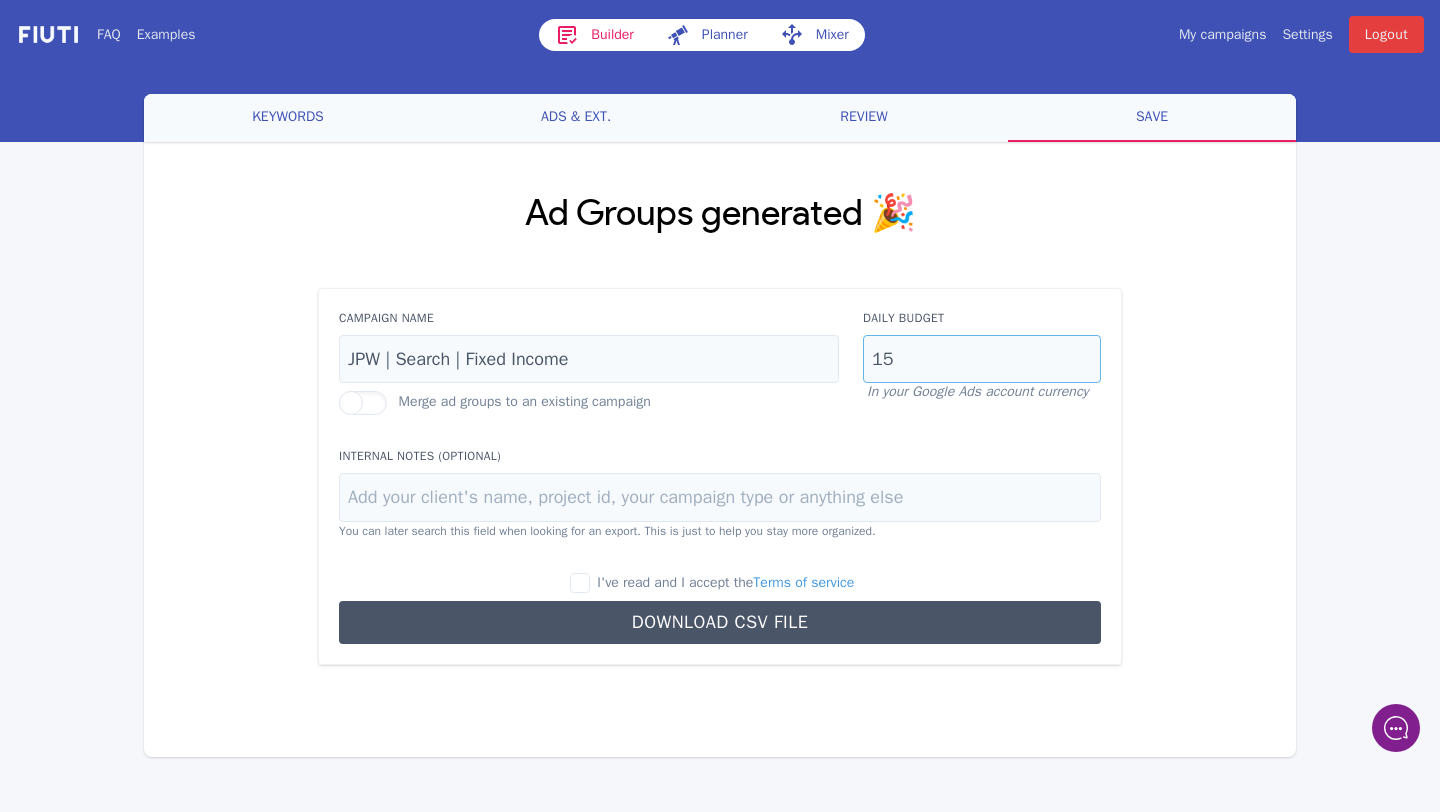 type on "15" 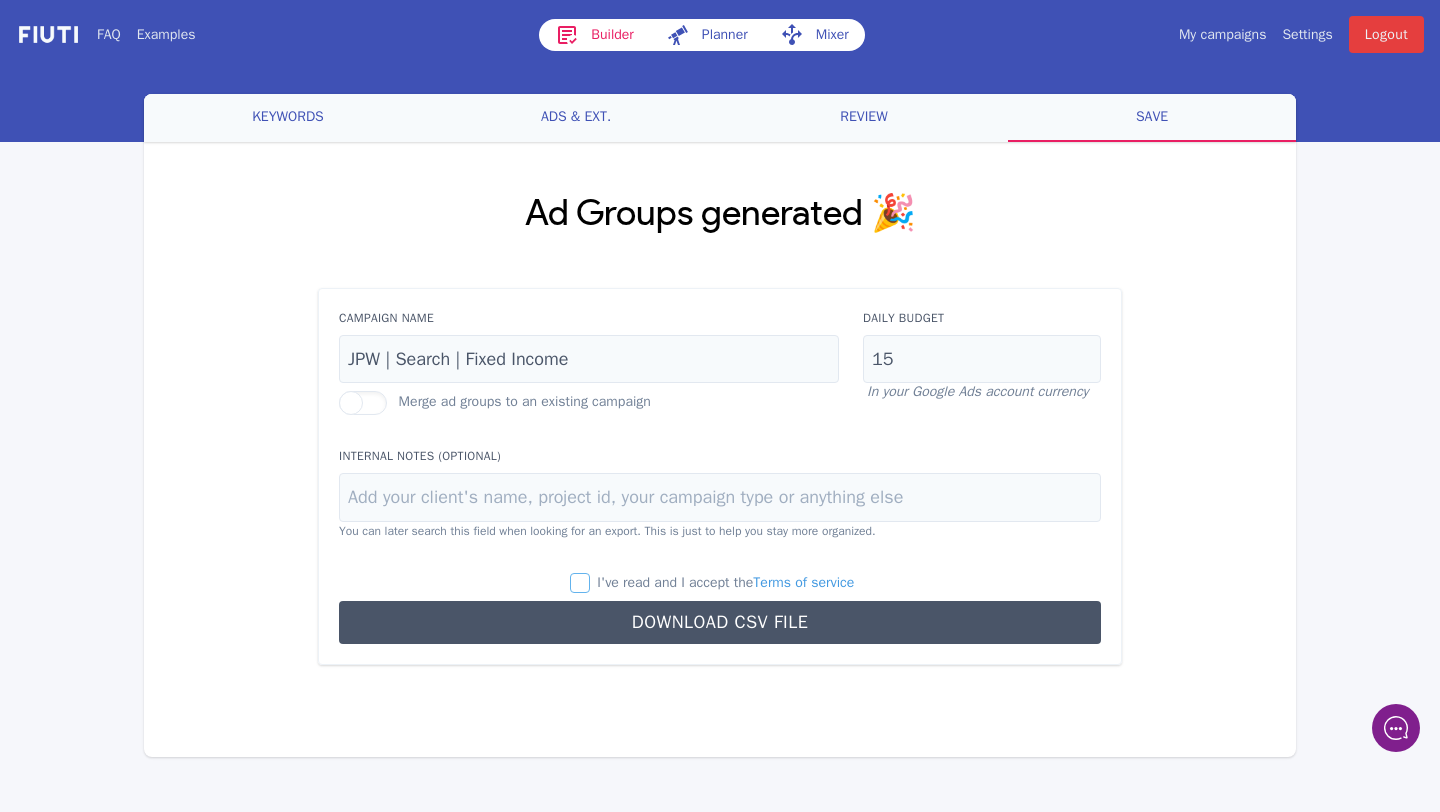 click on "I've read and I accept the  Terms of service" at bounding box center (580, 583) 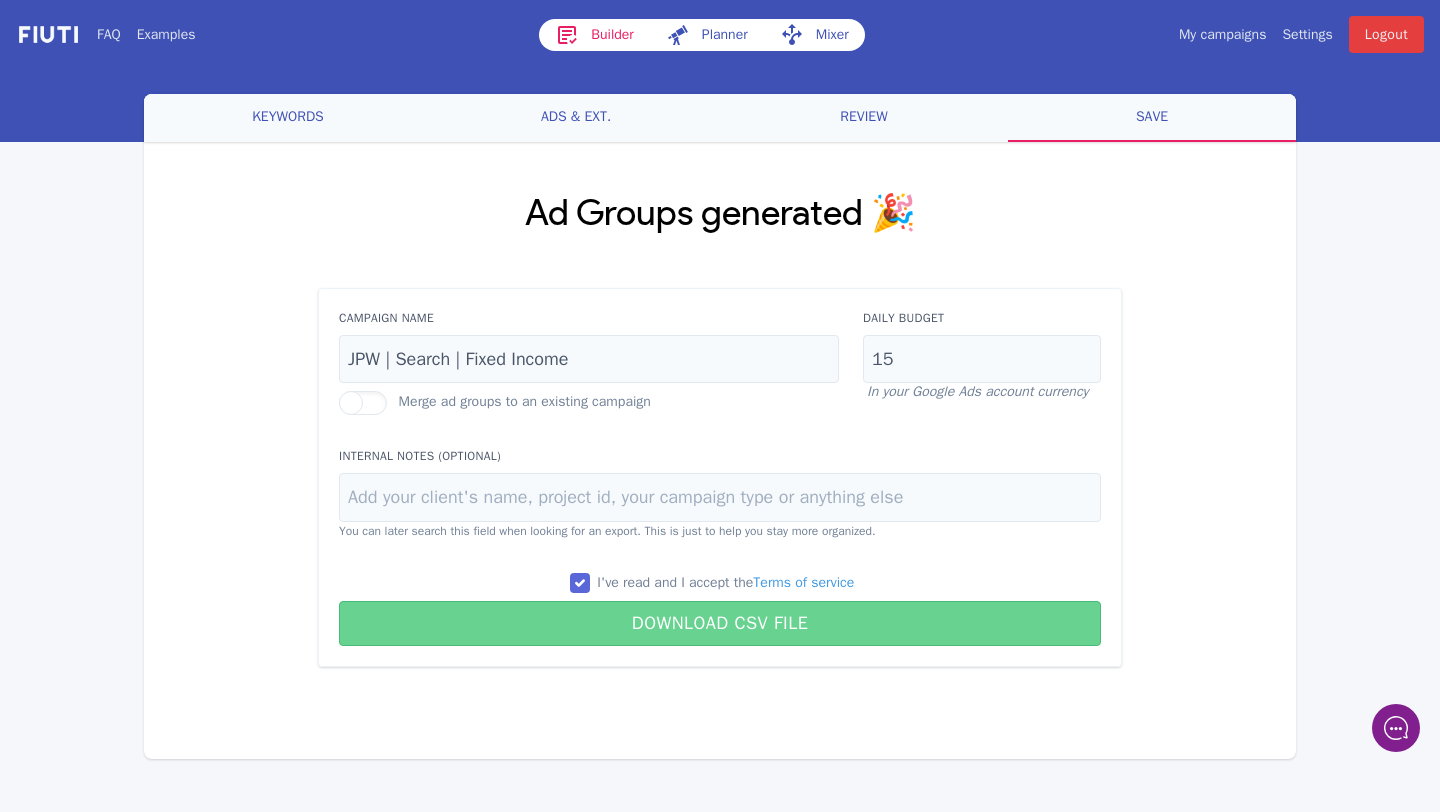 click on "Download CSV File" at bounding box center (720, 623) 